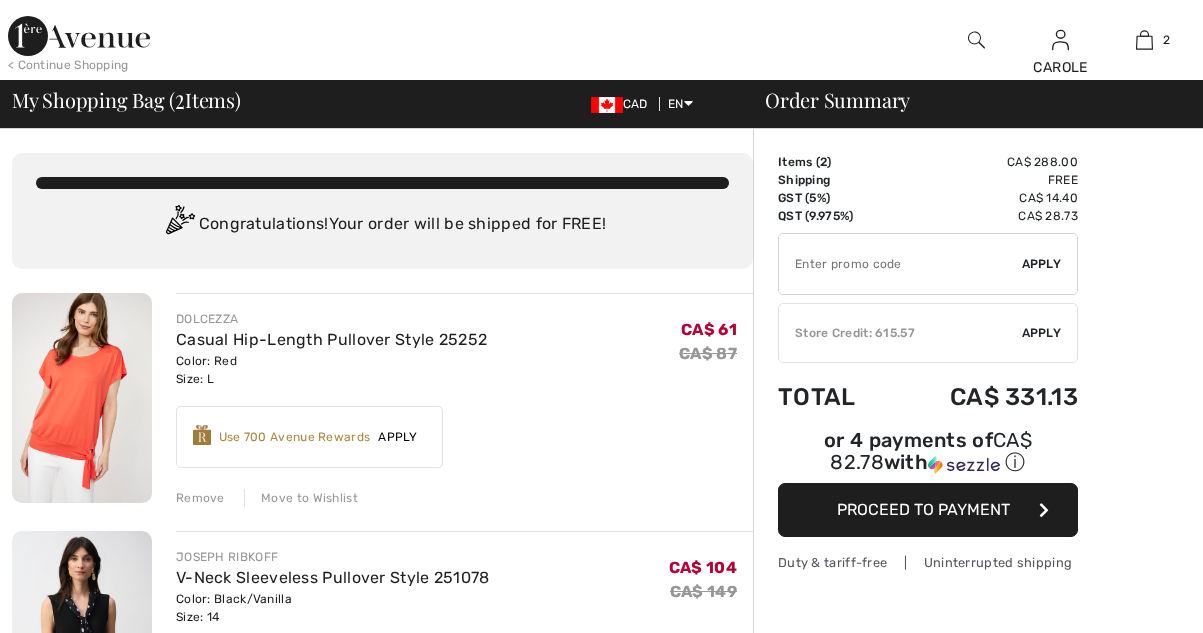 scroll, scrollTop: 0, scrollLeft: 0, axis: both 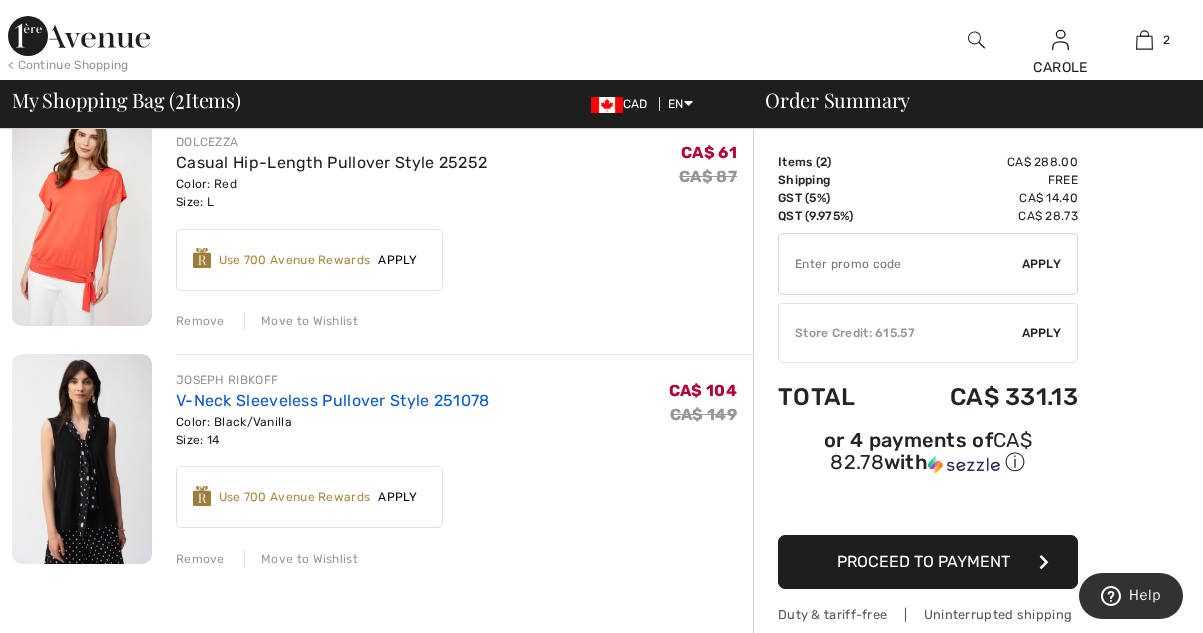 click on "V-Neck Sleeveless Pullover Style 251078" at bounding box center (333, 400) 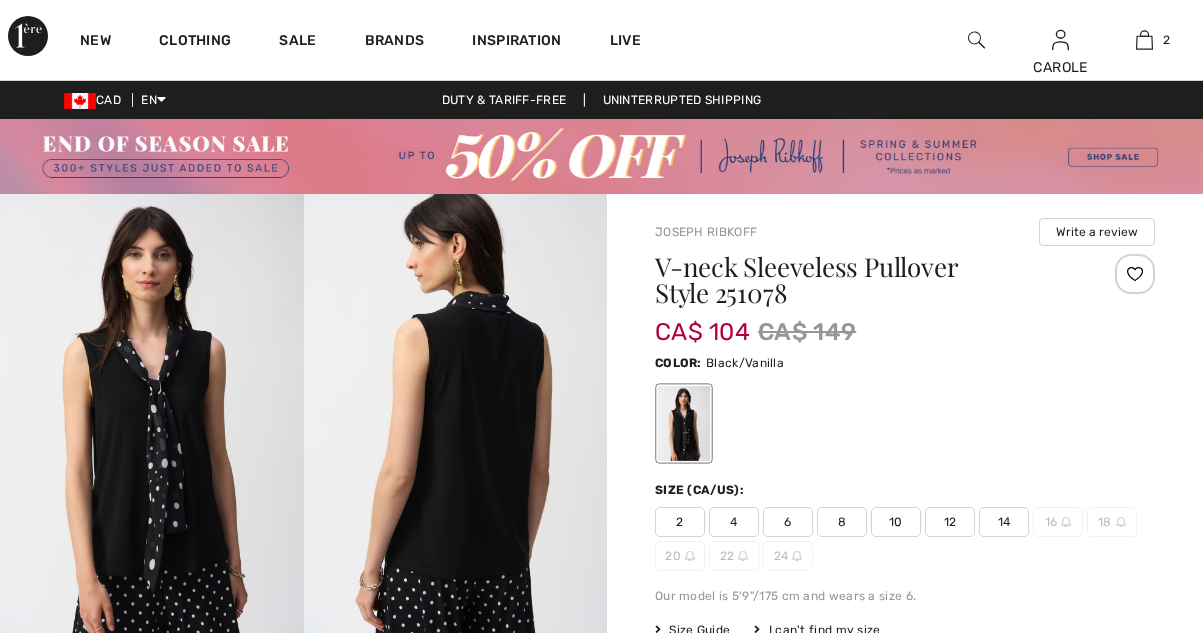 scroll, scrollTop: 0, scrollLeft: 0, axis: both 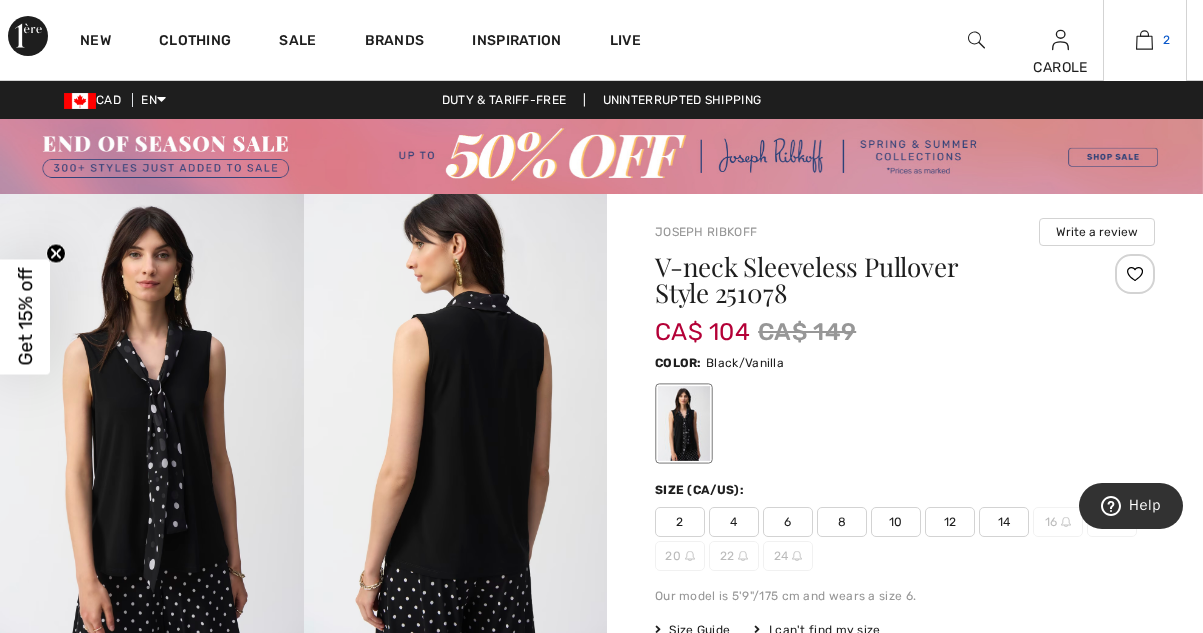 click on "2" at bounding box center (1166, 40) 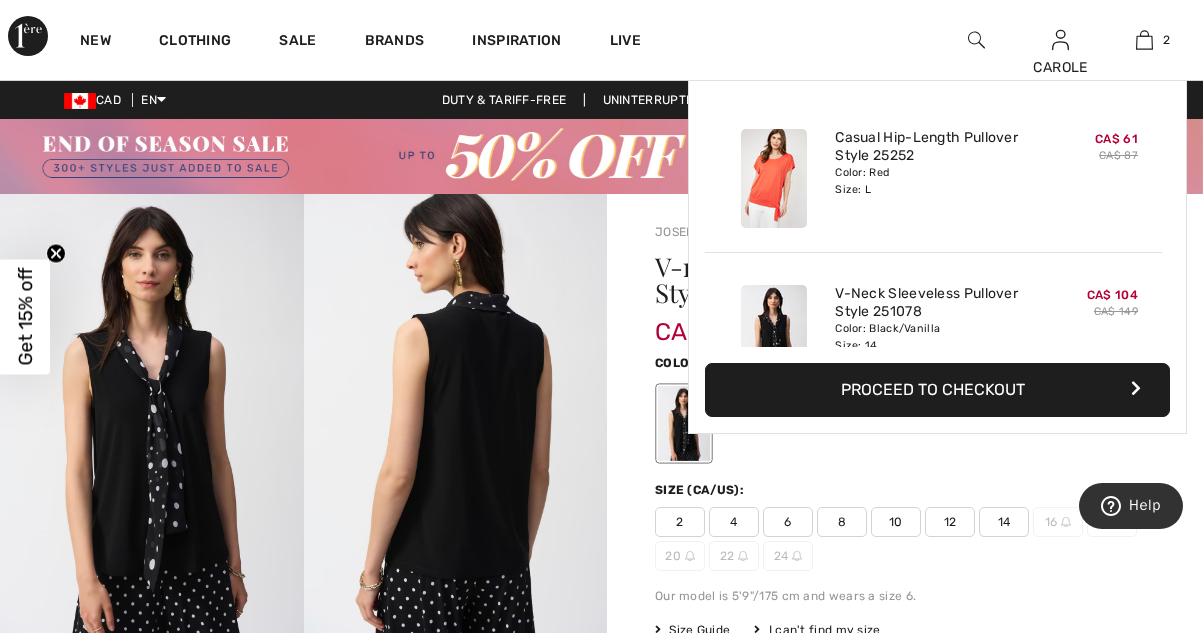 click on "Brands" at bounding box center (395, 40) 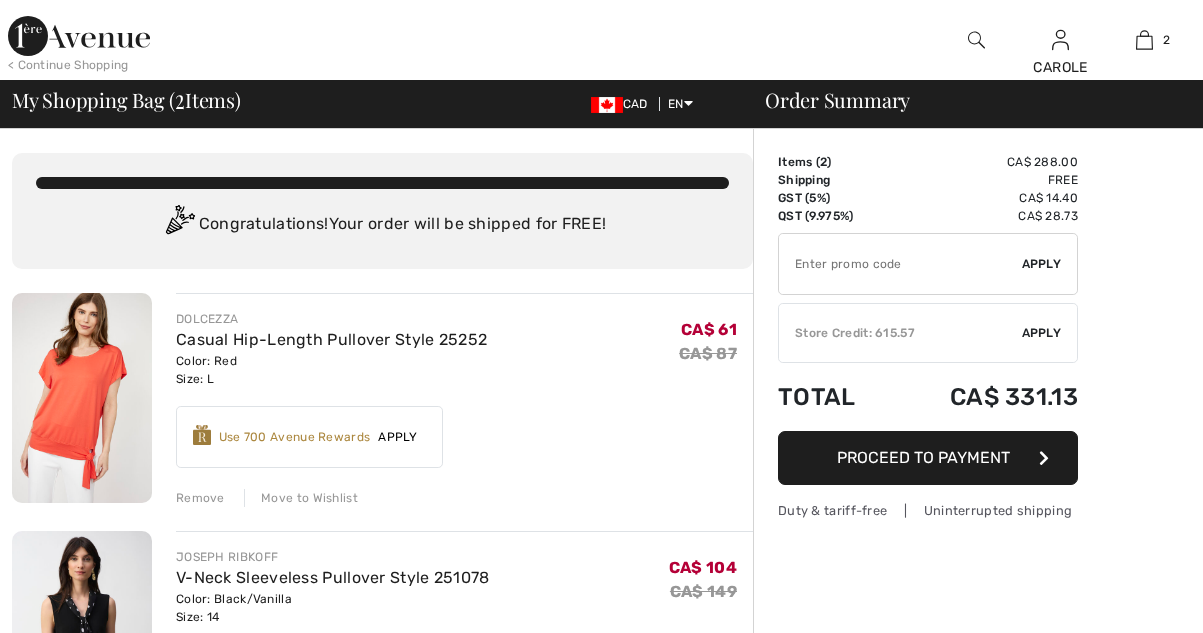 scroll, scrollTop: 0, scrollLeft: 0, axis: both 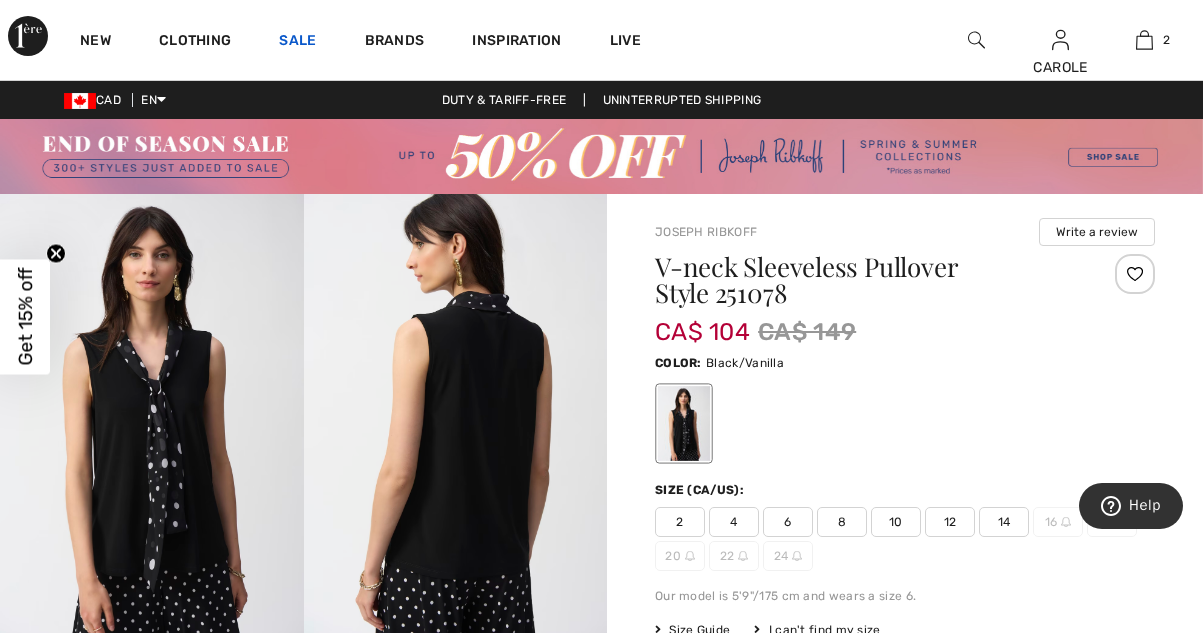 click on "Sale" at bounding box center (297, 42) 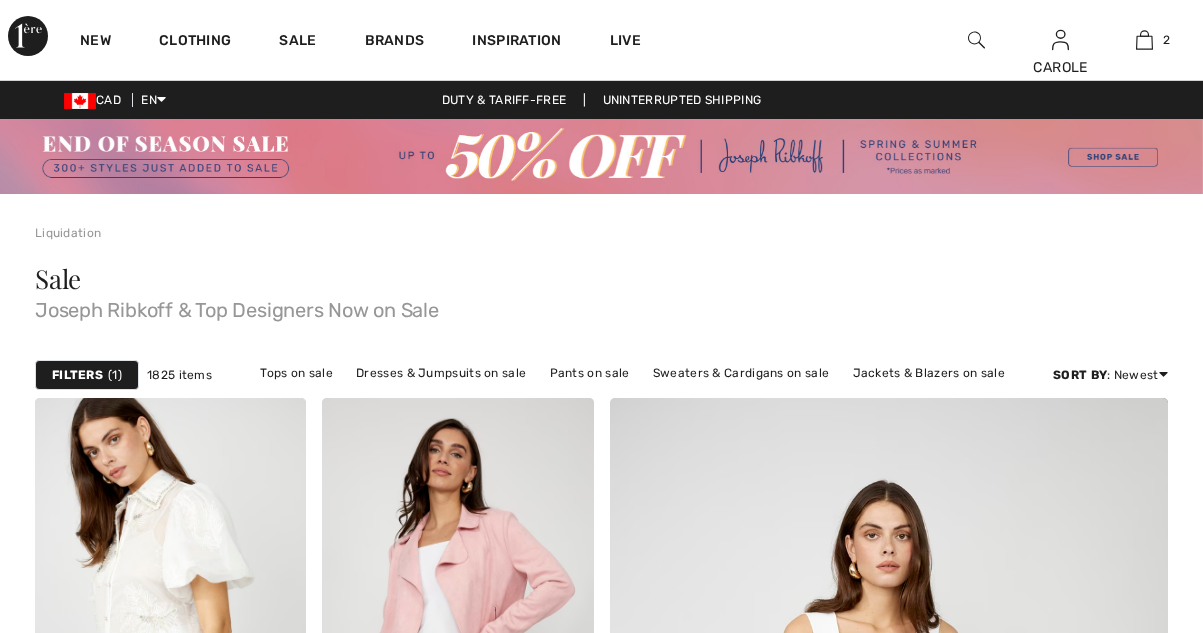 scroll, scrollTop: 0, scrollLeft: 0, axis: both 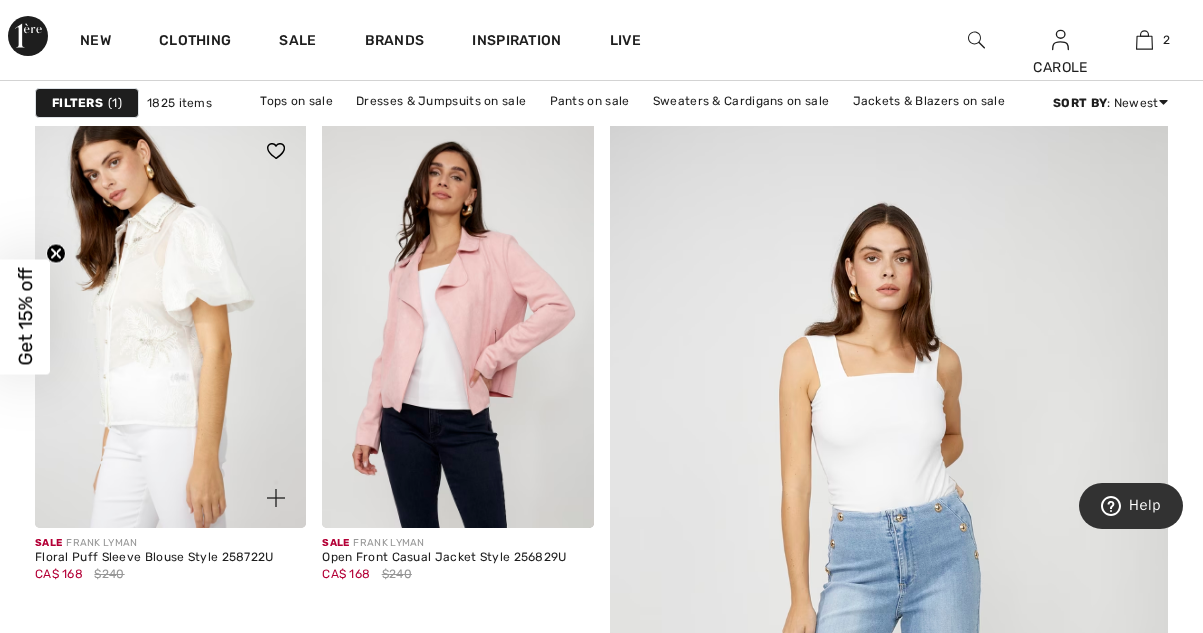 click at bounding box center [170, 324] 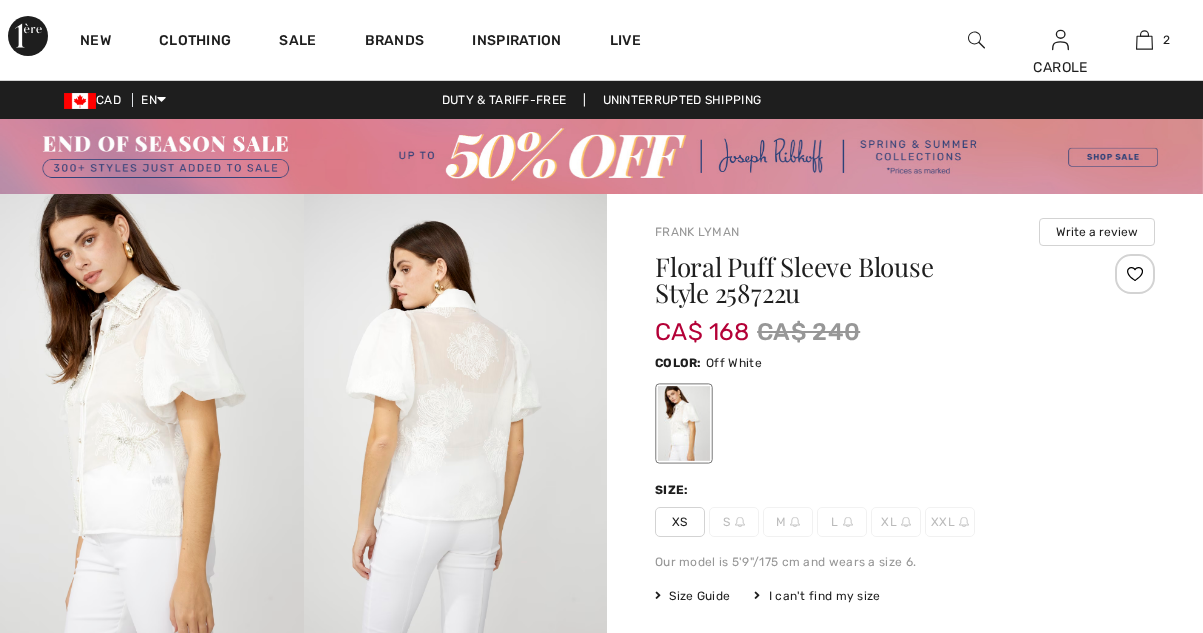 scroll, scrollTop: 0, scrollLeft: 0, axis: both 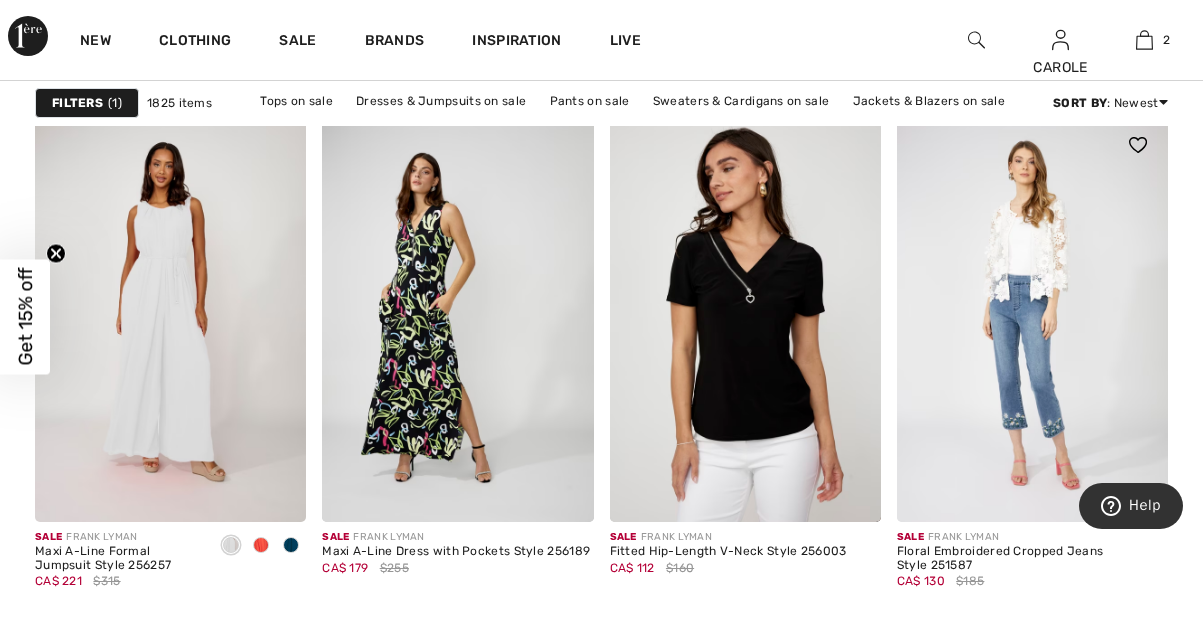 click at bounding box center [1032, 318] 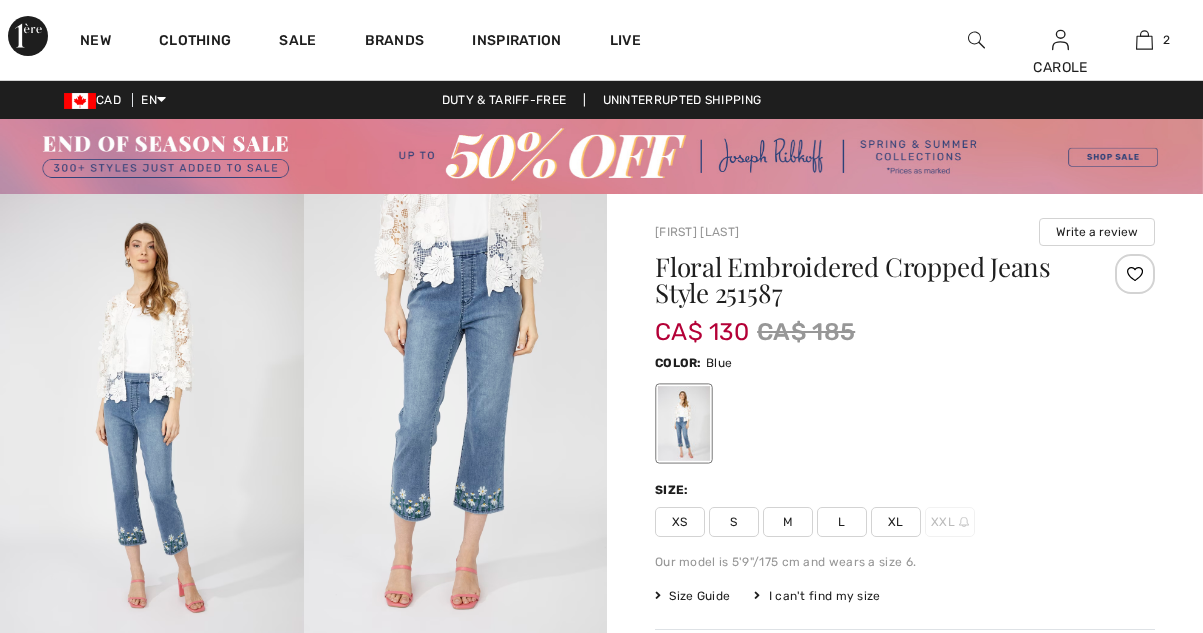 scroll, scrollTop: 0, scrollLeft: 0, axis: both 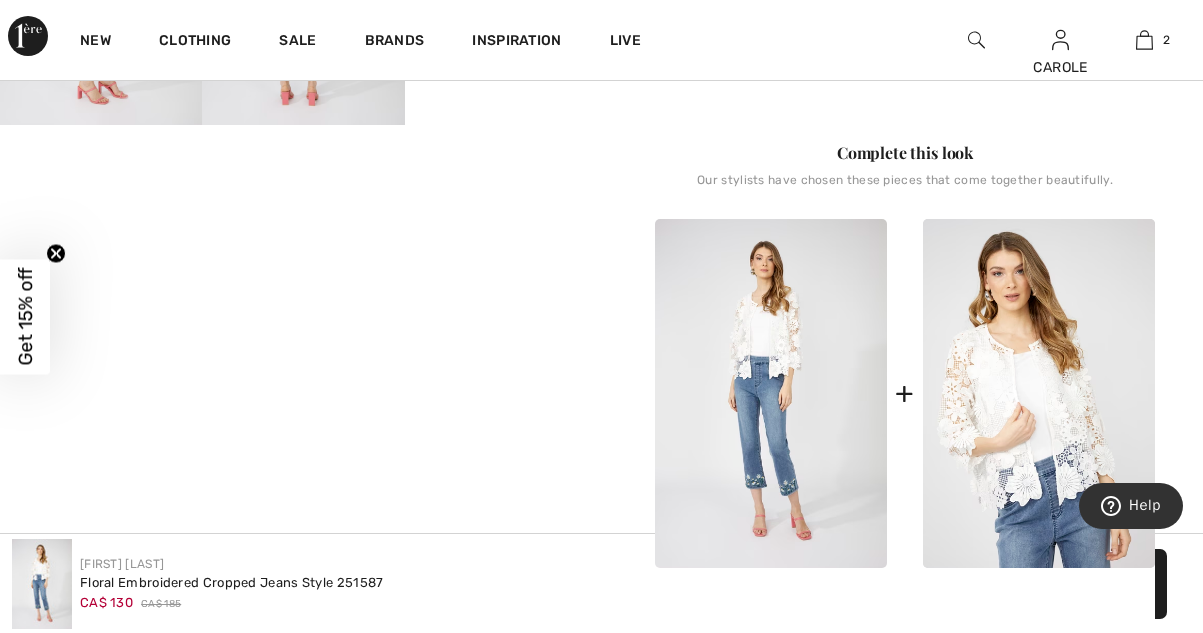 click at bounding box center [1039, 393] 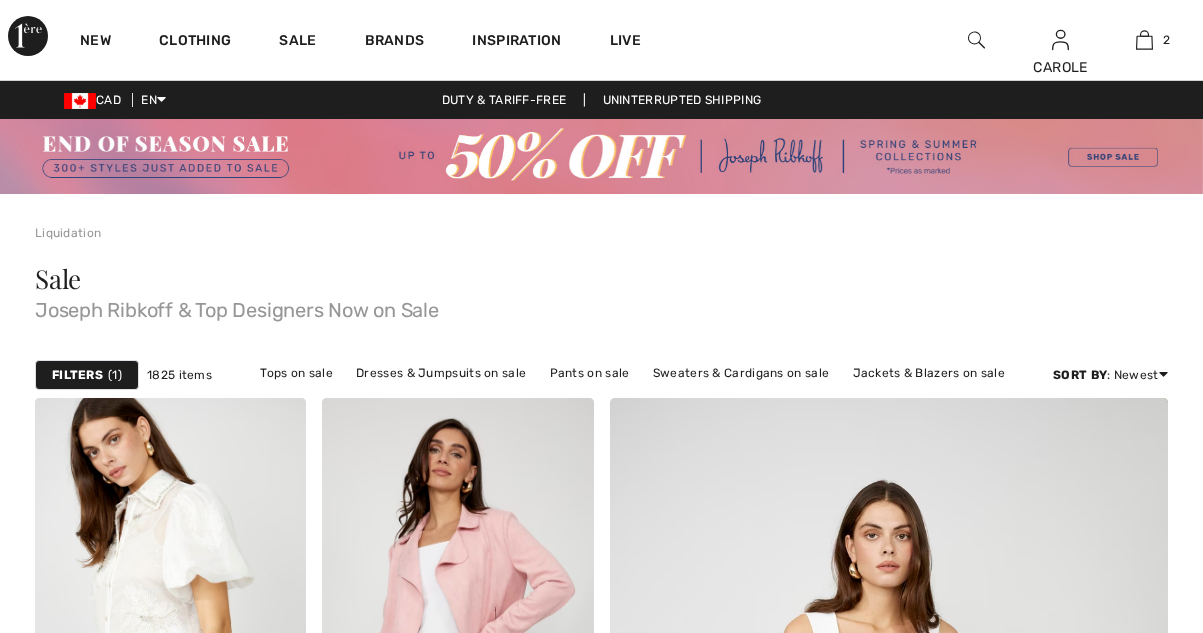 scroll, scrollTop: 1321, scrollLeft: 0, axis: vertical 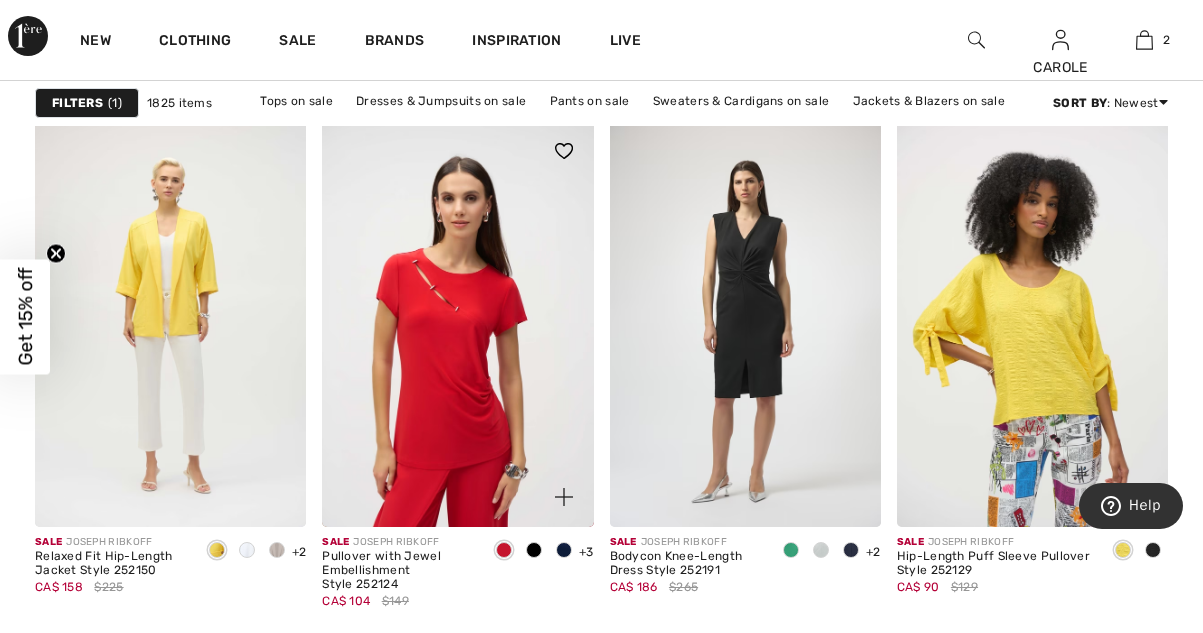 click at bounding box center [457, 324] 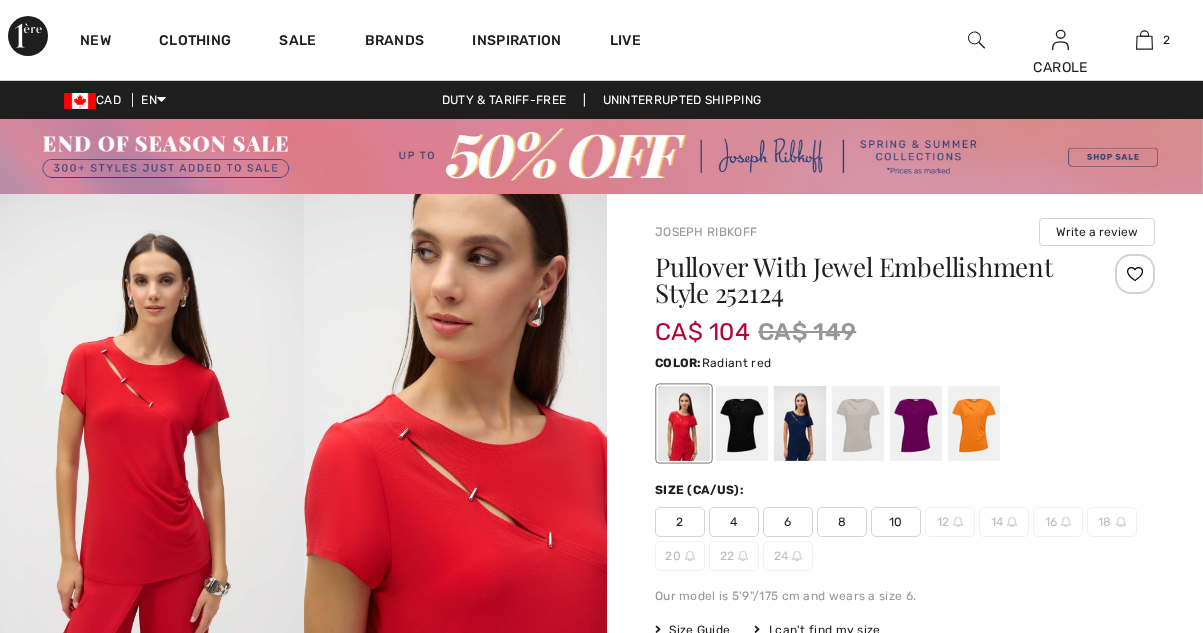 scroll, scrollTop: 0, scrollLeft: 0, axis: both 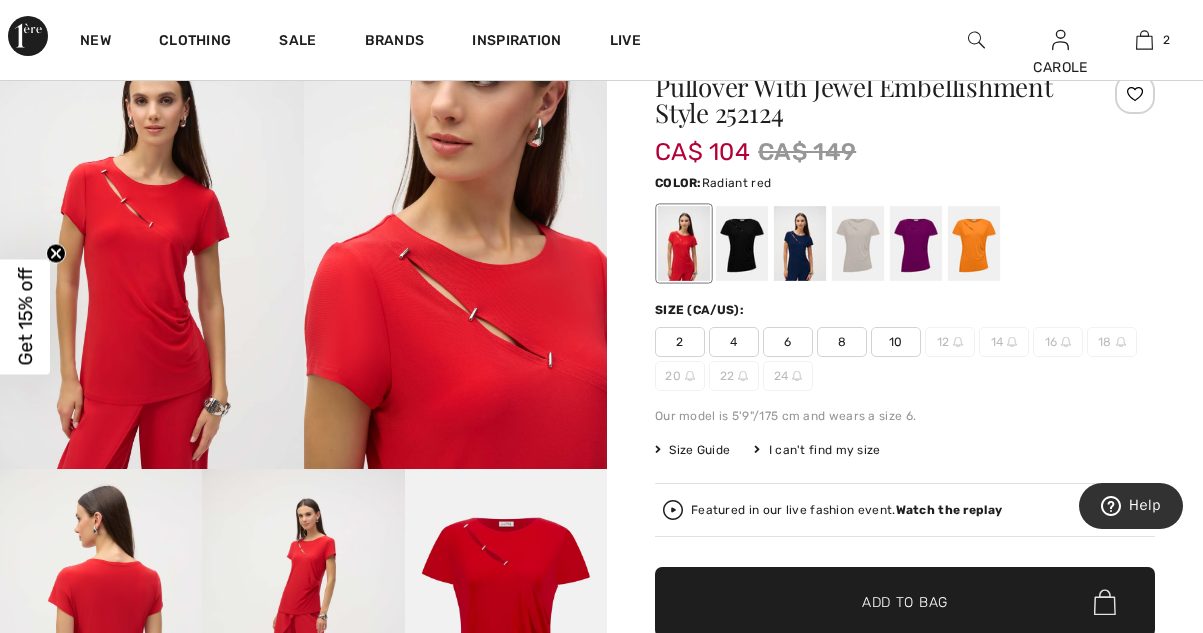 click at bounding box center [974, 243] 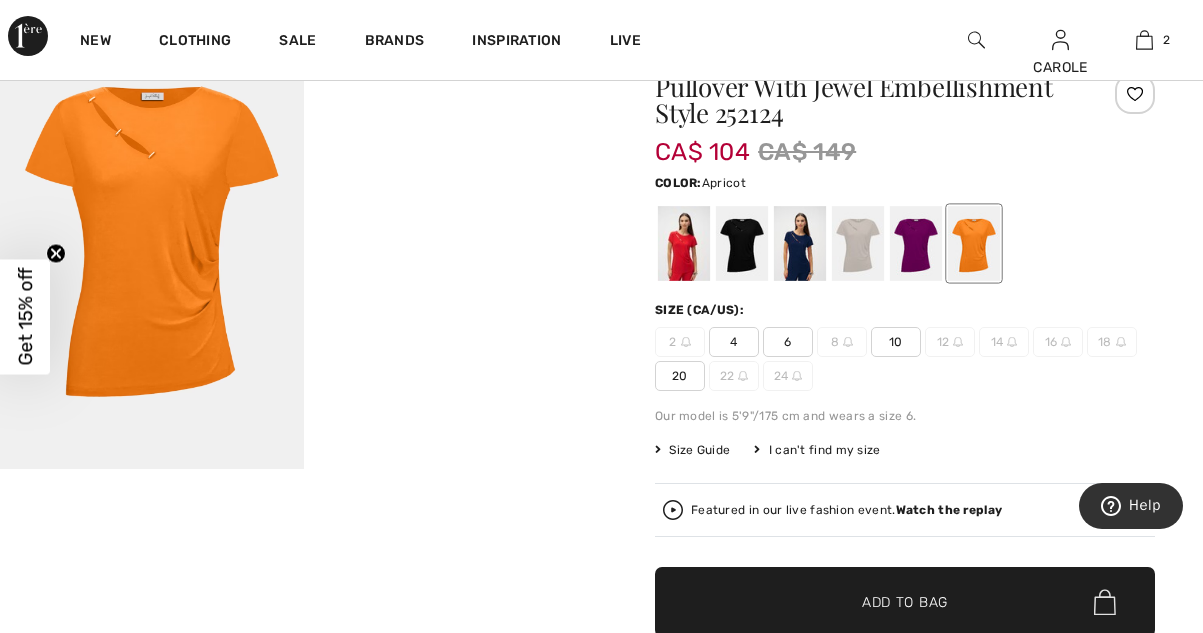 click at bounding box center [858, 243] 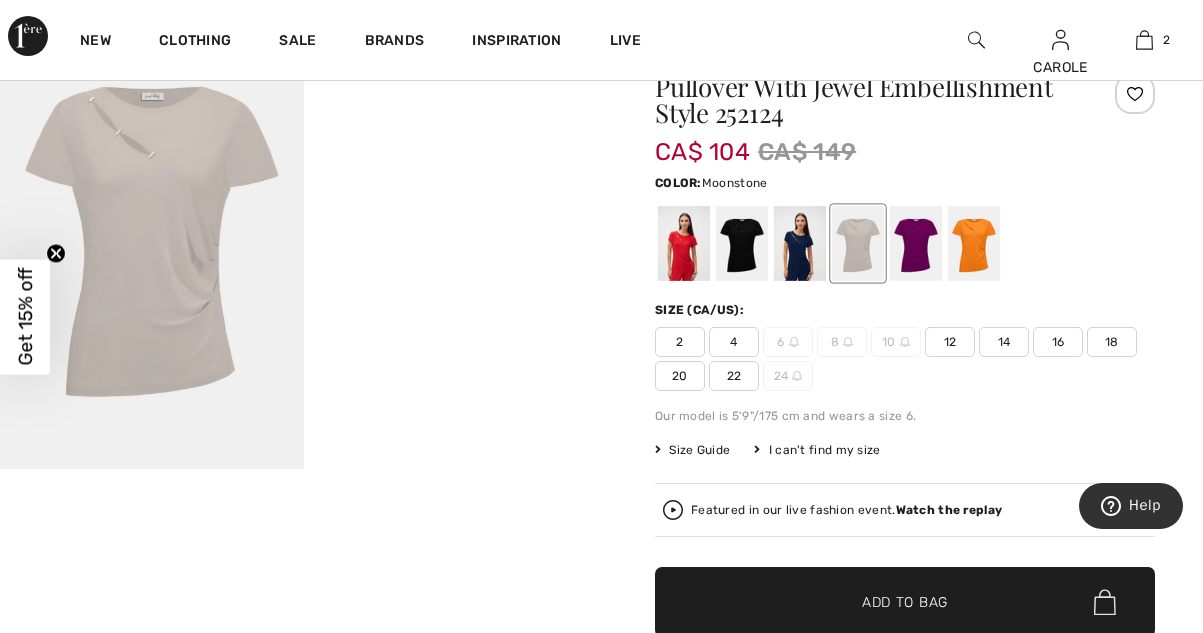 click at bounding box center [800, 243] 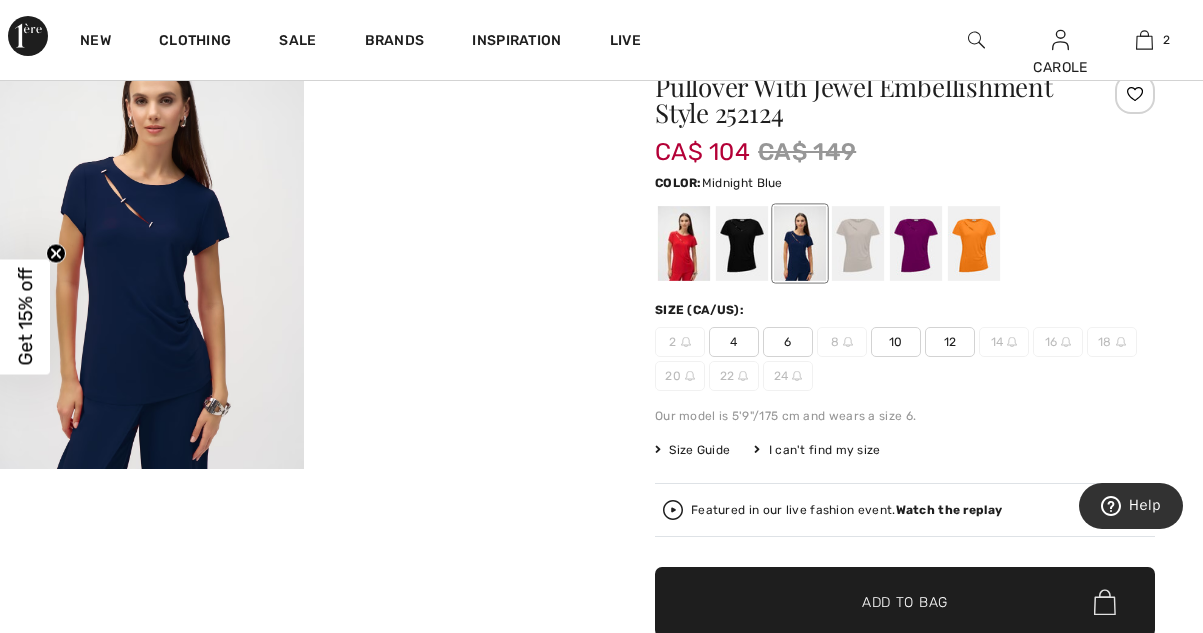 click at bounding box center [858, 243] 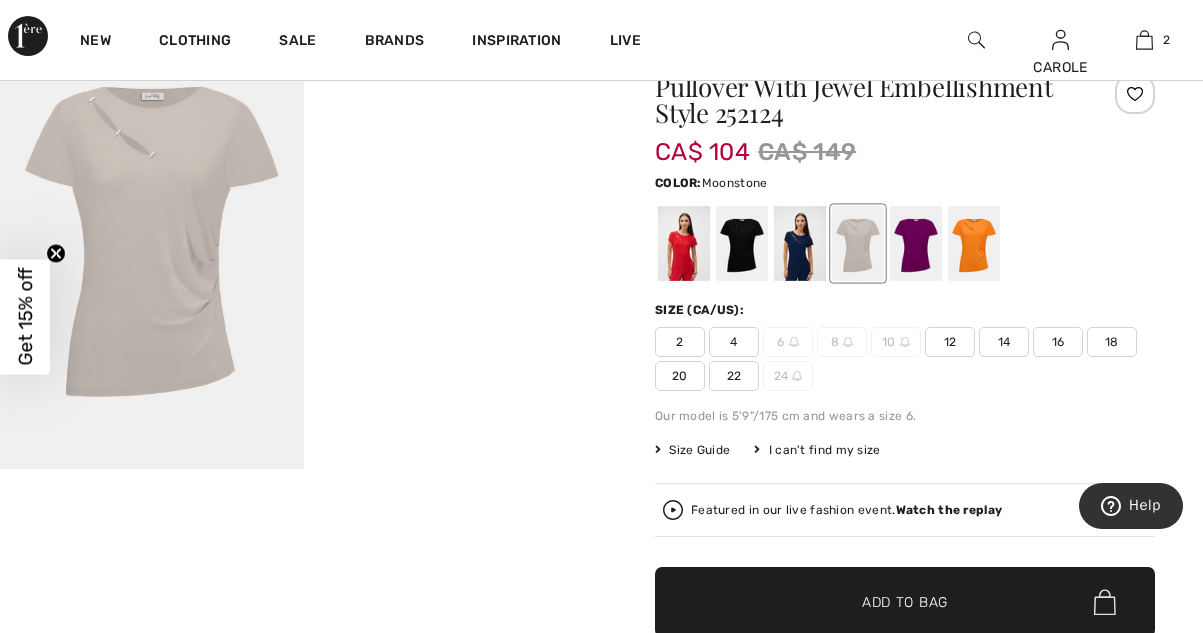 click at bounding box center [684, 243] 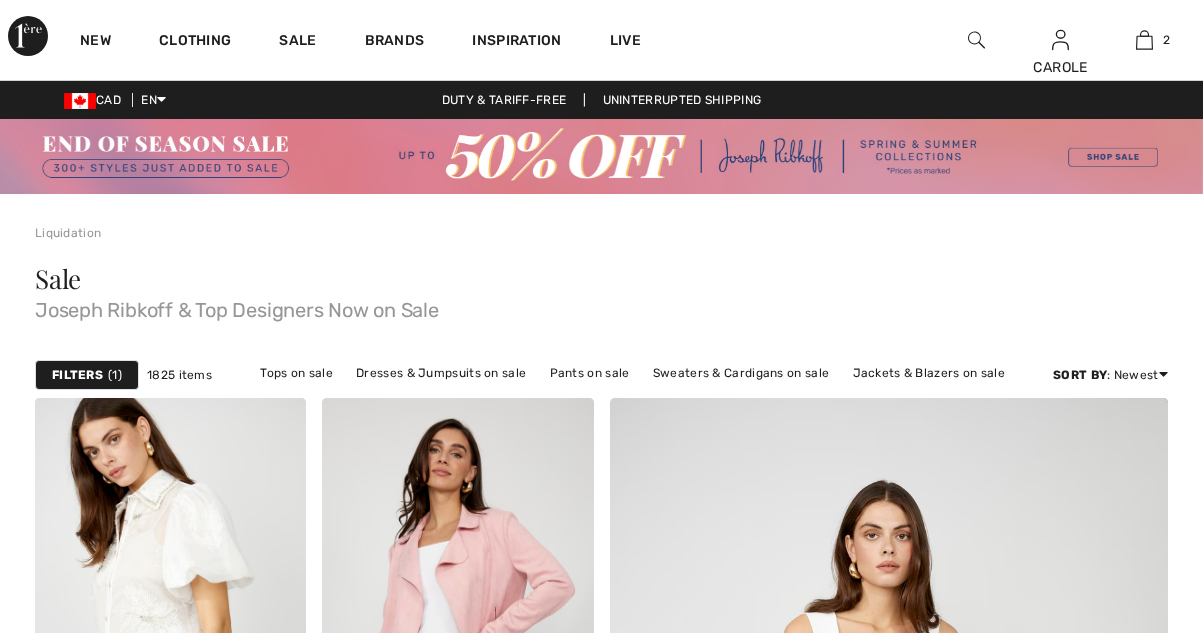 scroll, scrollTop: 6630, scrollLeft: 0, axis: vertical 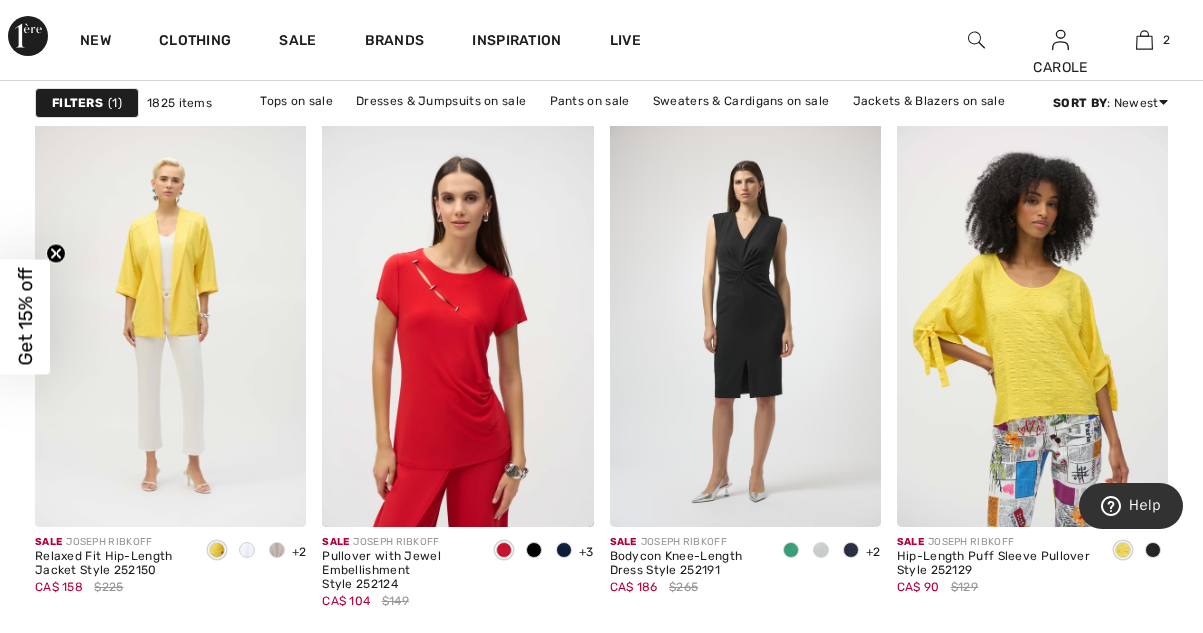 click on "Filters 1" at bounding box center (87, 103) 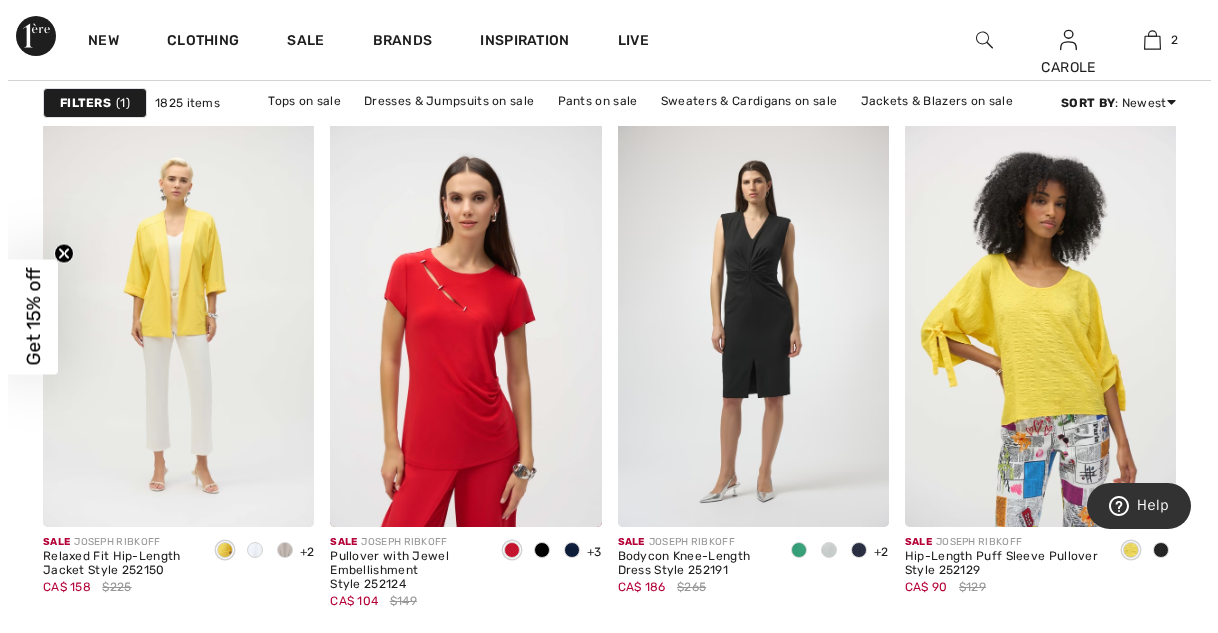 scroll, scrollTop: 6697, scrollLeft: 0, axis: vertical 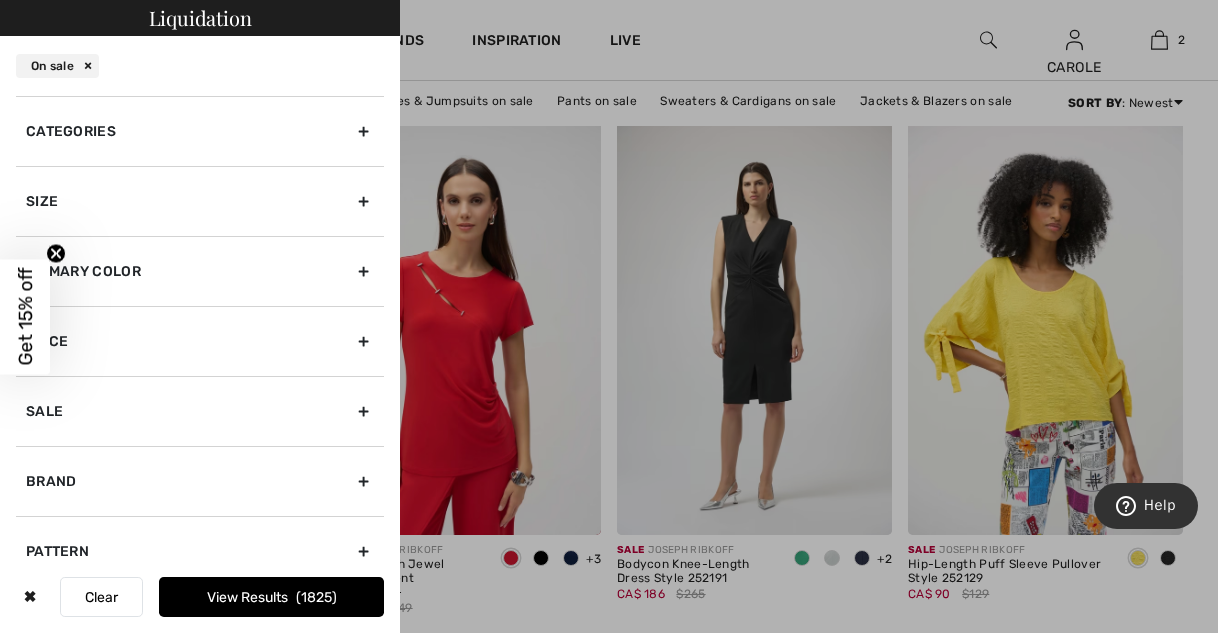 click on "Primary Color" at bounding box center (200, 271) 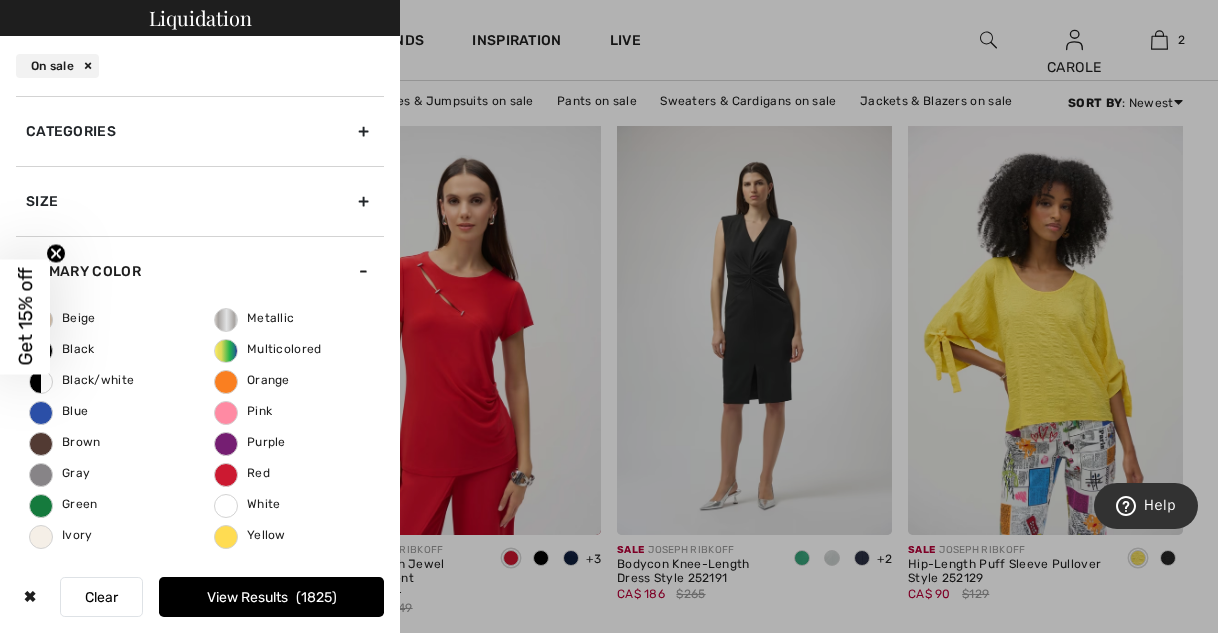 click on "Red" at bounding box center (242, 473) 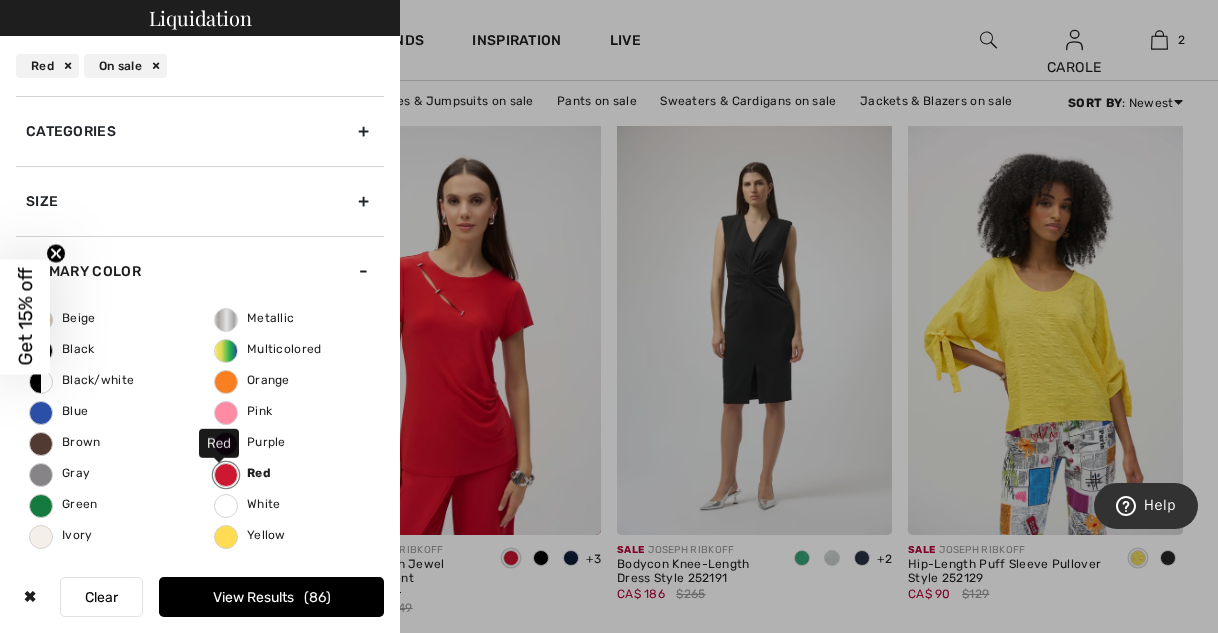 click on "86" at bounding box center [317, 597] 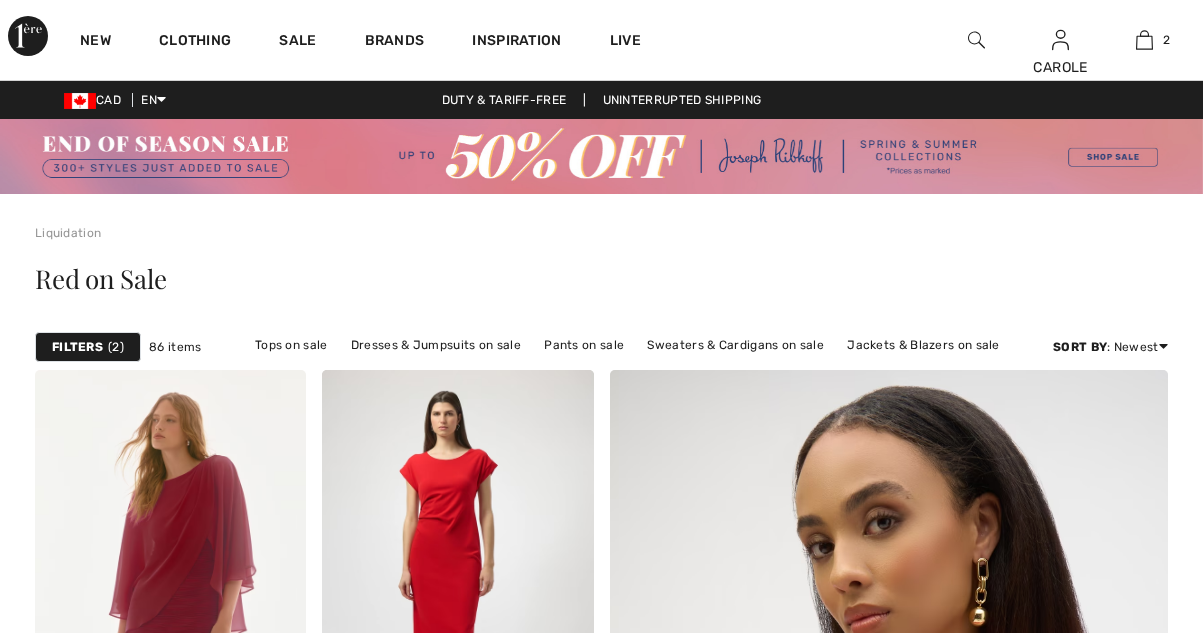 scroll, scrollTop: 0, scrollLeft: 0, axis: both 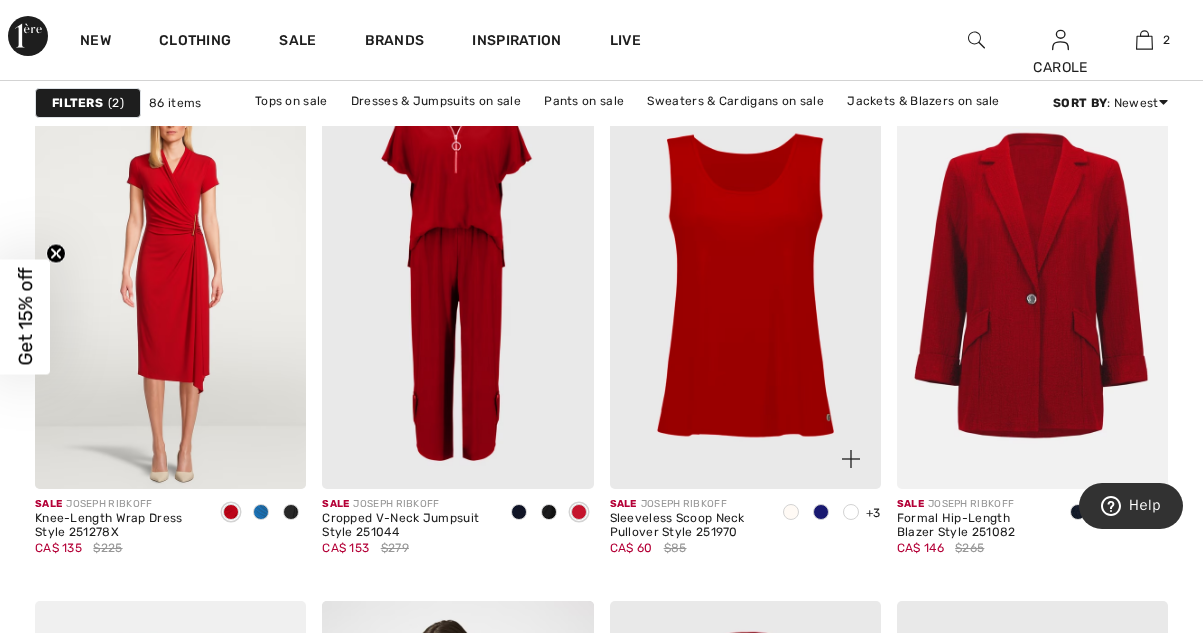 click at bounding box center [839, 447] 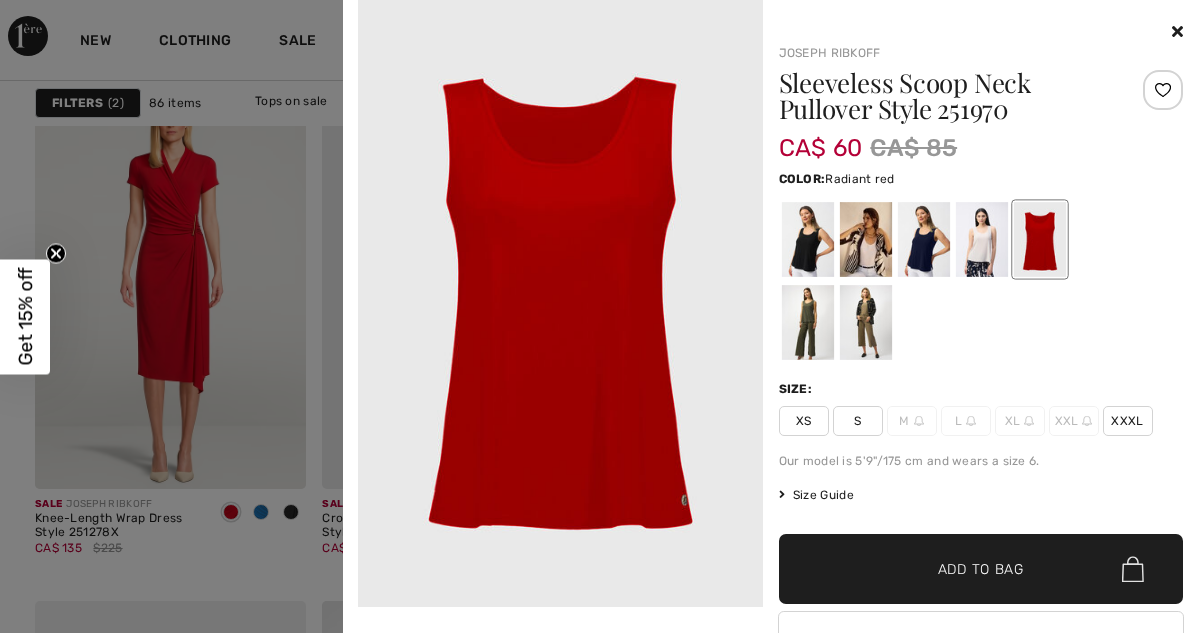 click at bounding box center [981, 239] 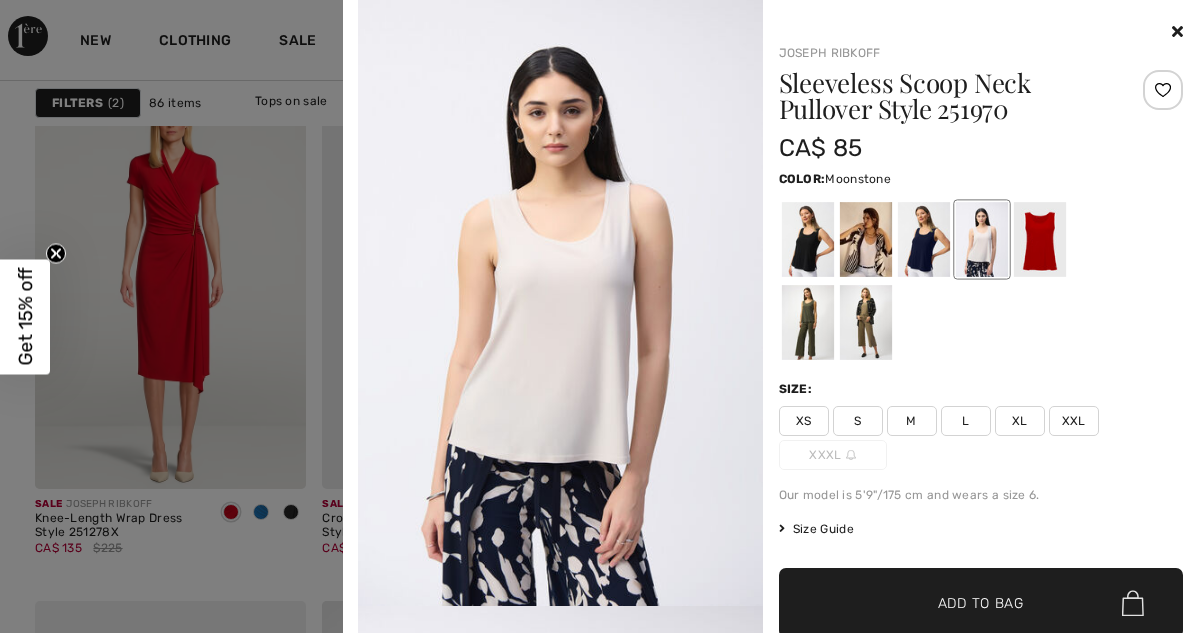click at bounding box center [1039, 239] 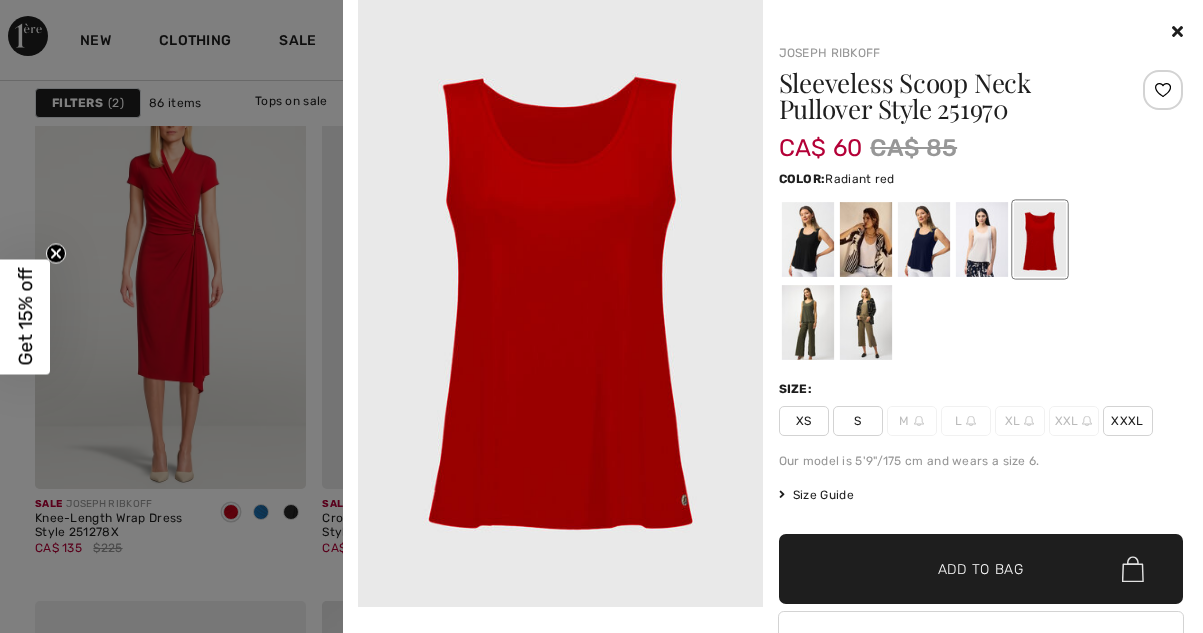 click at bounding box center (923, 239) 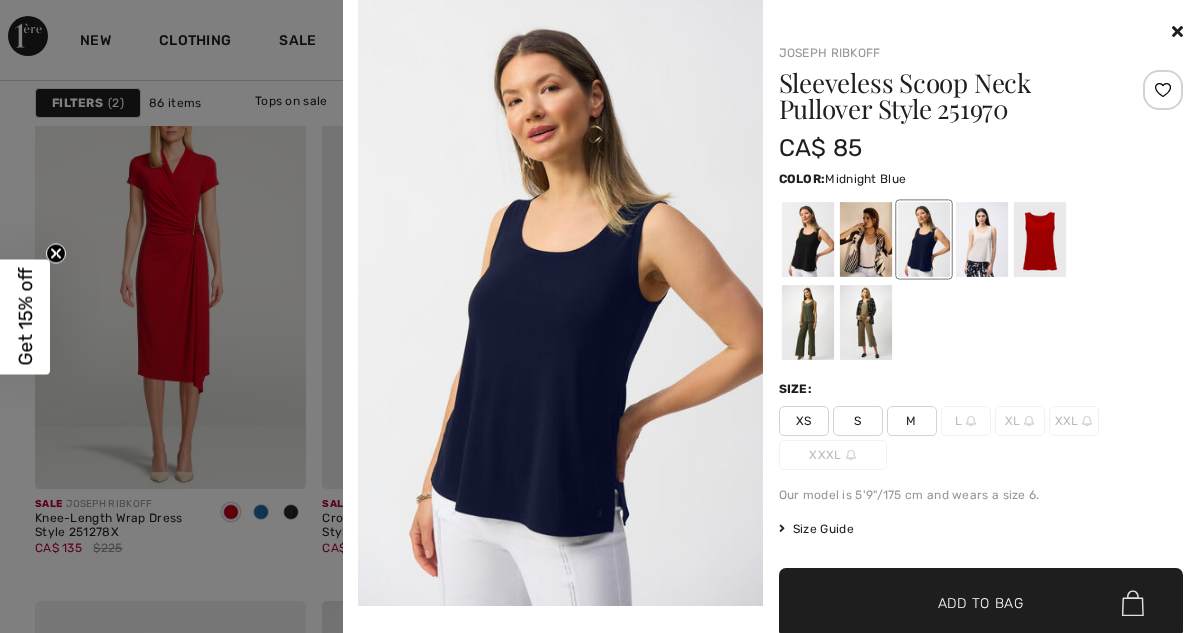 click at bounding box center (1177, 31) 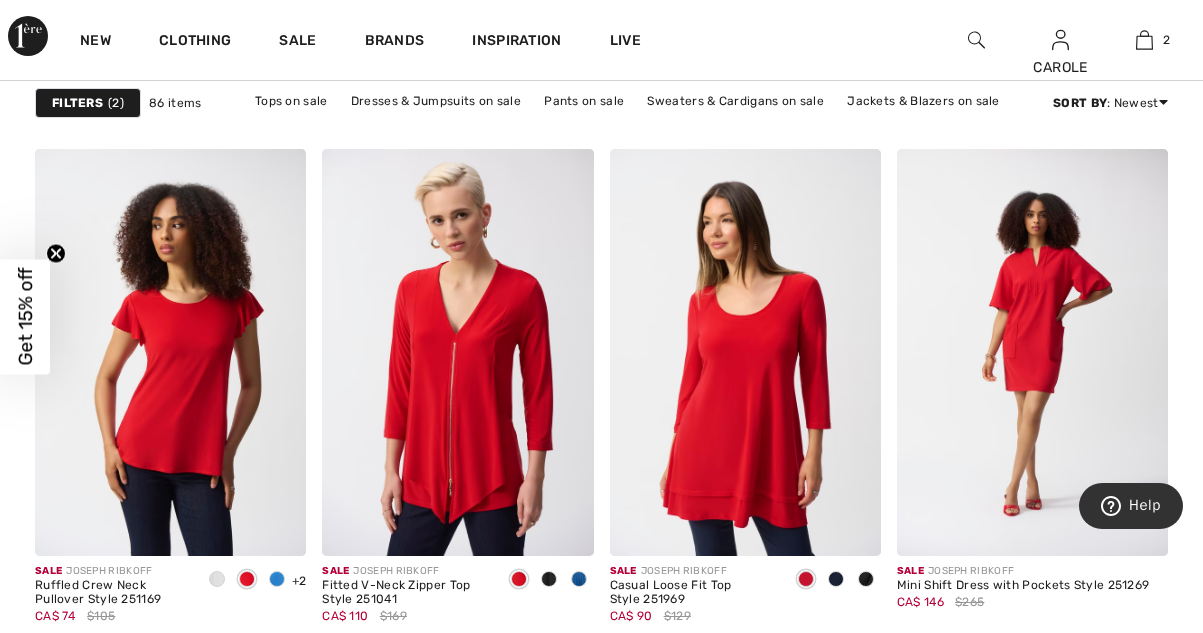 scroll, scrollTop: 5905, scrollLeft: 0, axis: vertical 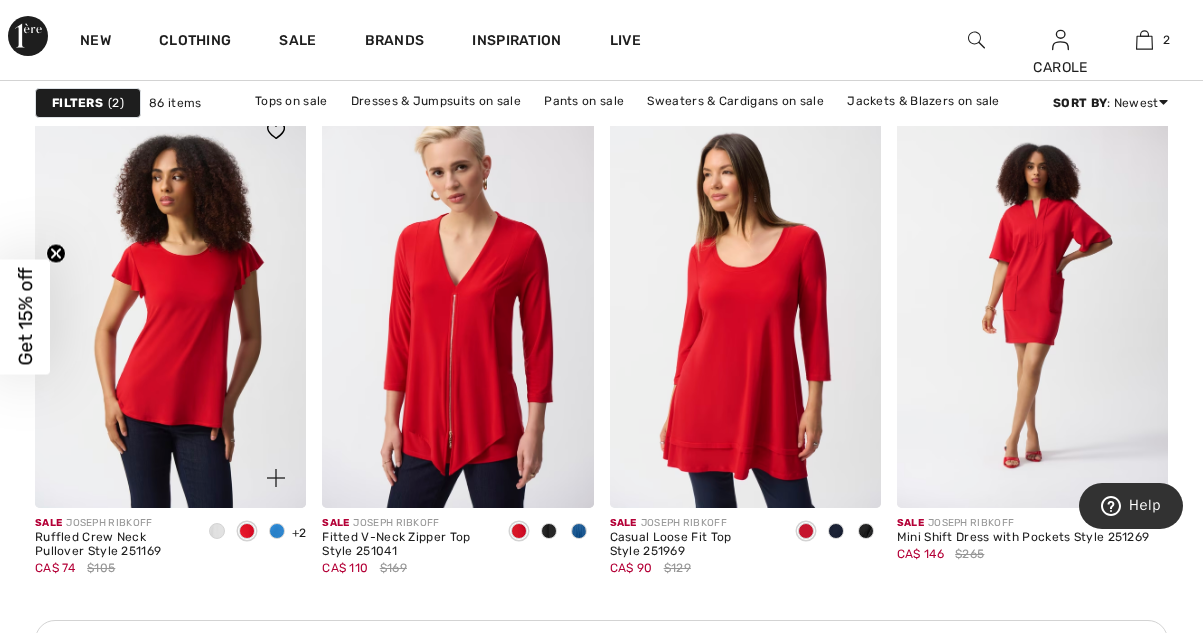 click at bounding box center (170, 304) 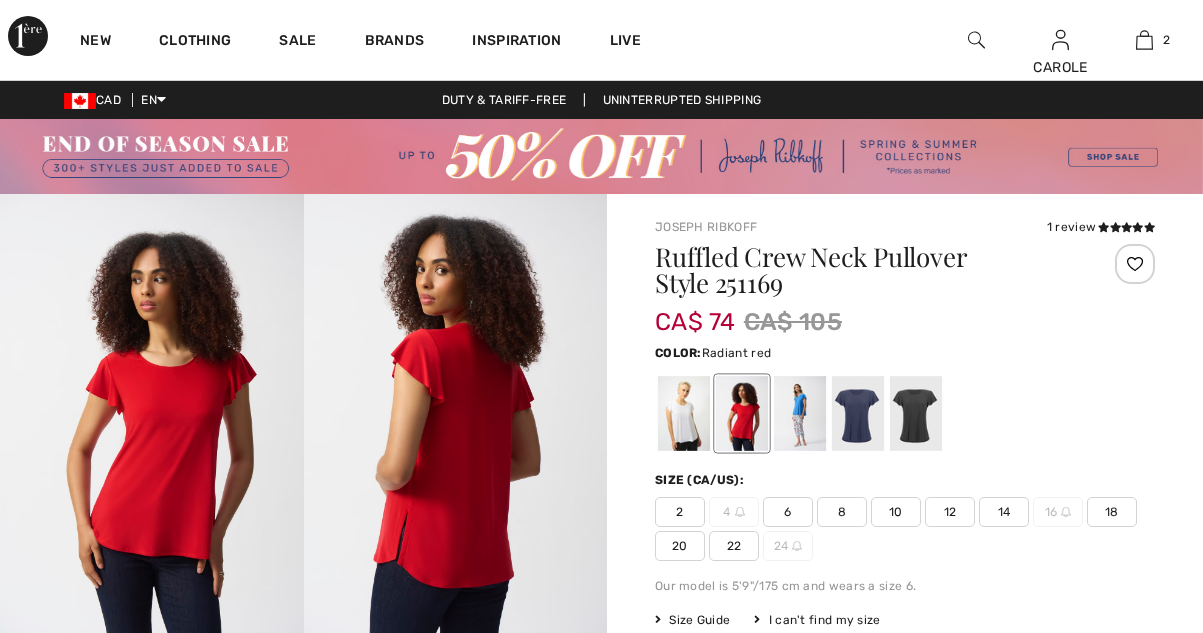 scroll, scrollTop: 0, scrollLeft: 0, axis: both 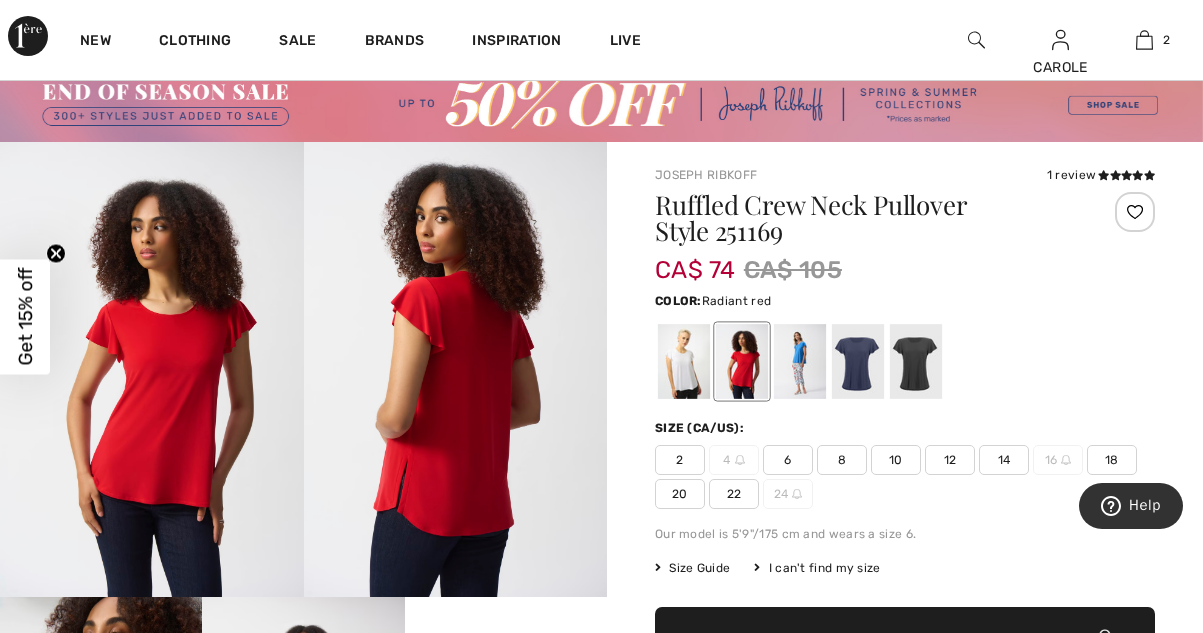 click on "14" at bounding box center [1004, 460] 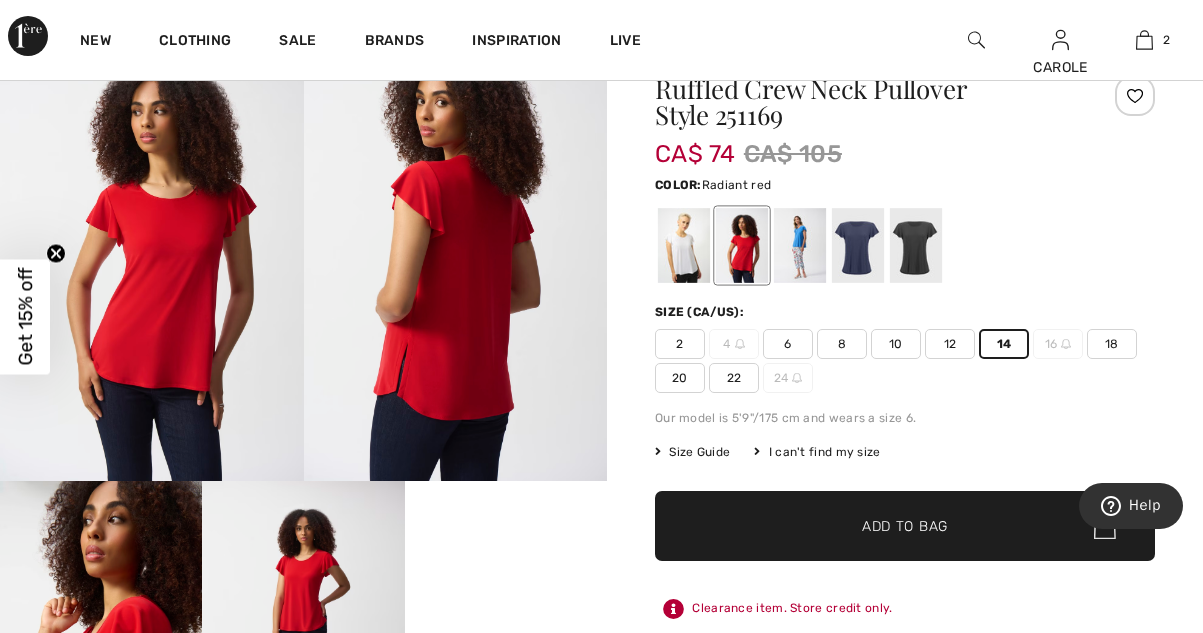 scroll, scrollTop: 176, scrollLeft: 0, axis: vertical 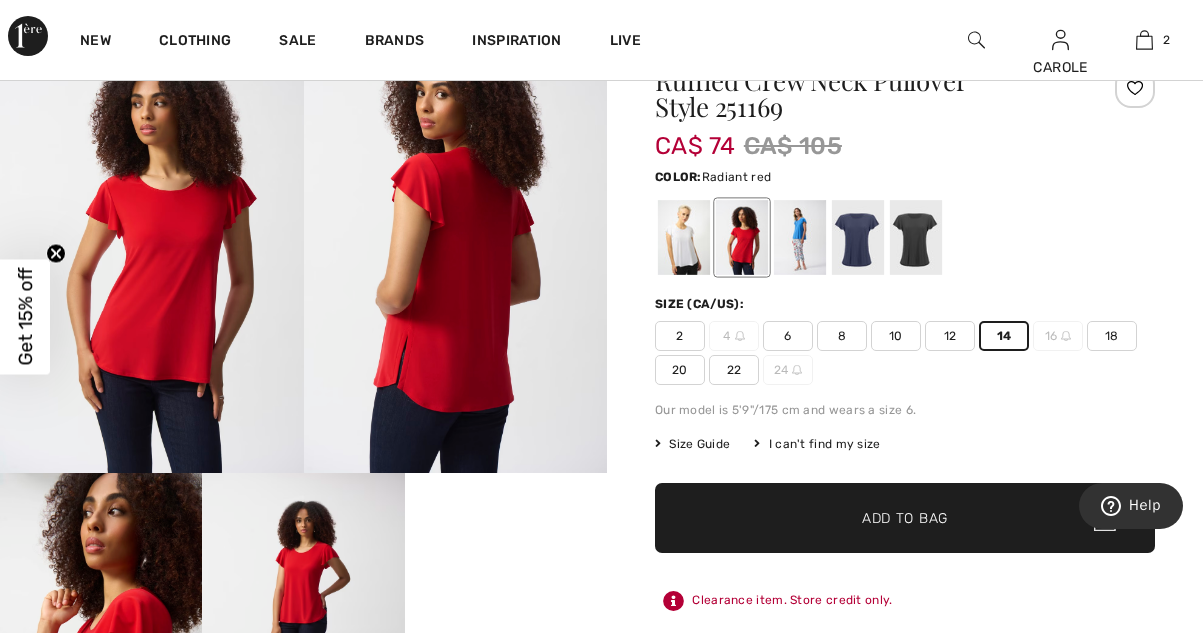 click on "✔ Added to Bag
Add to Bag" at bounding box center [905, 518] 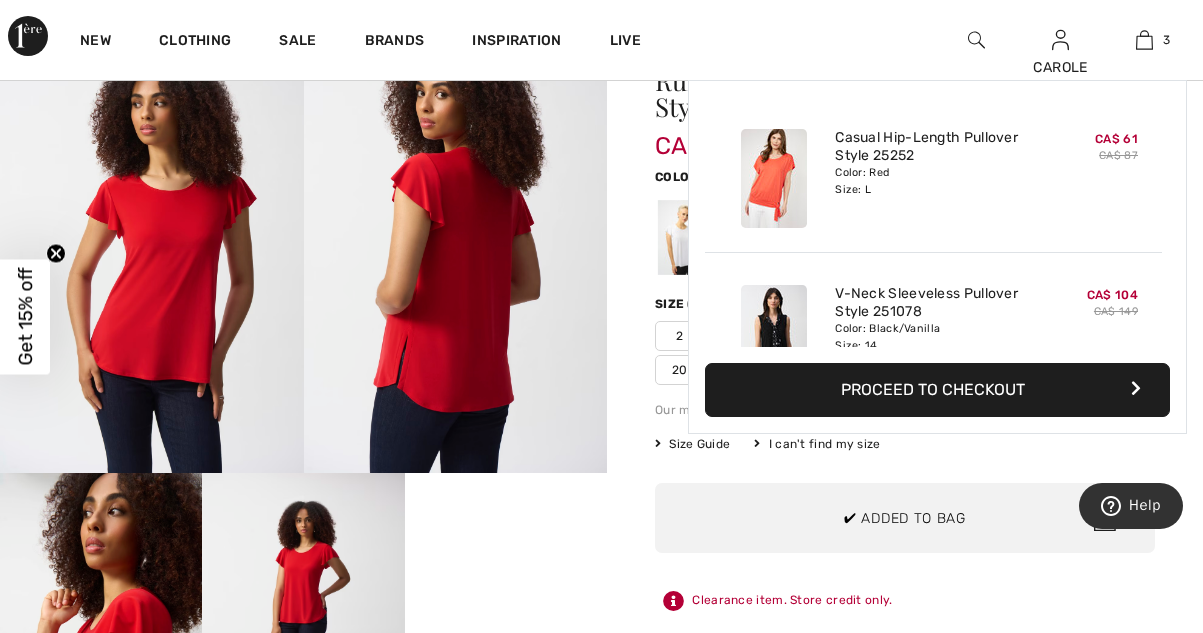 scroll, scrollTop: 218, scrollLeft: 0, axis: vertical 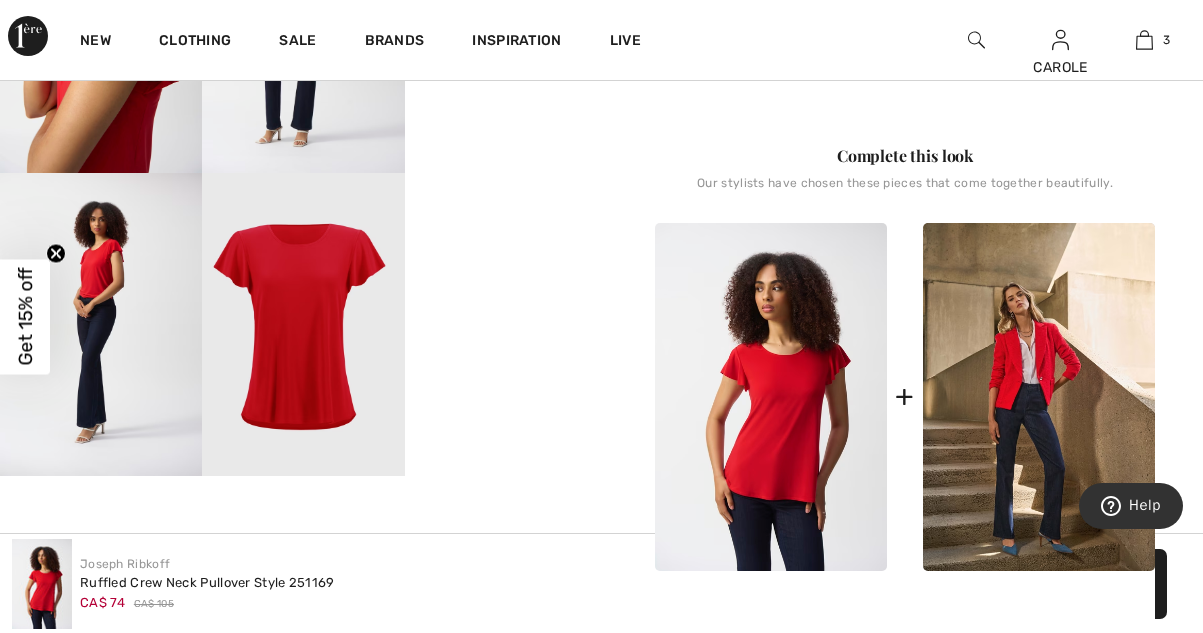 click at bounding box center [1039, 397] 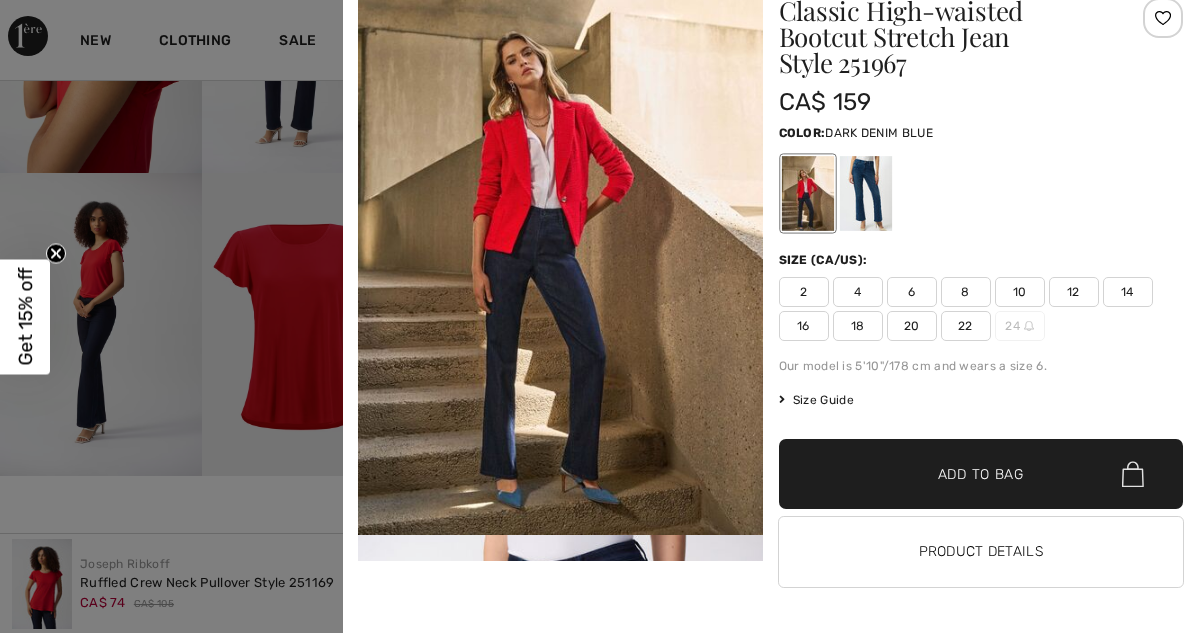 scroll, scrollTop: 0, scrollLeft: 0, axis: both 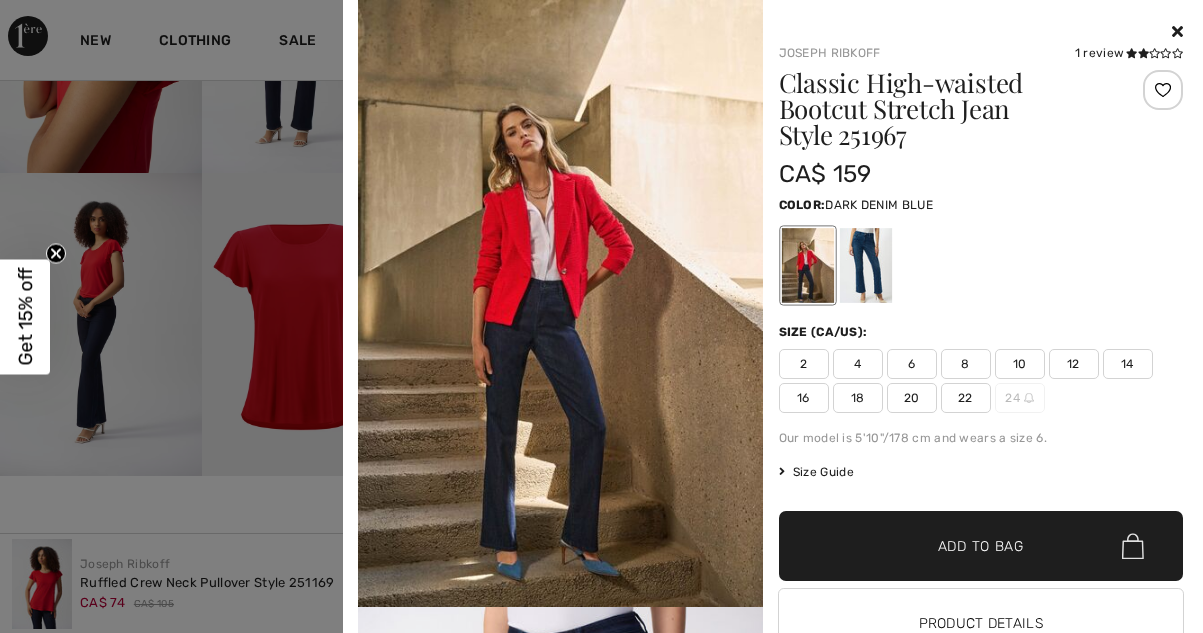 click at bounding box center (865, 265) 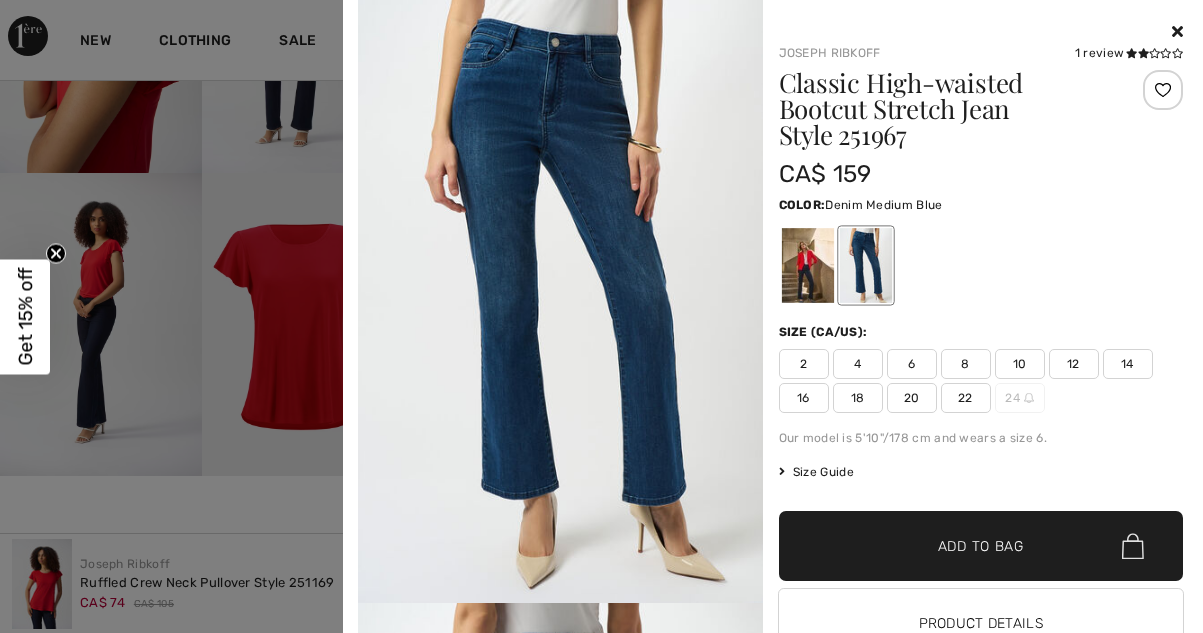 scroll, scrollTop: 0, scrollLeft: 0, axis: both 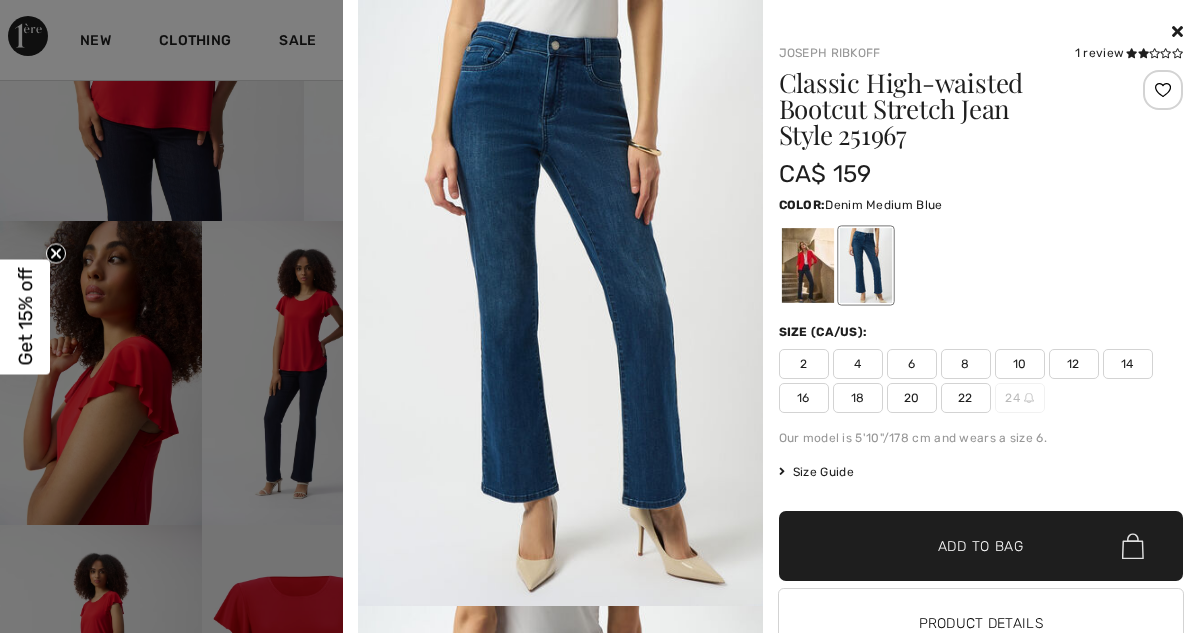 click at bounding box center [1177, 31] 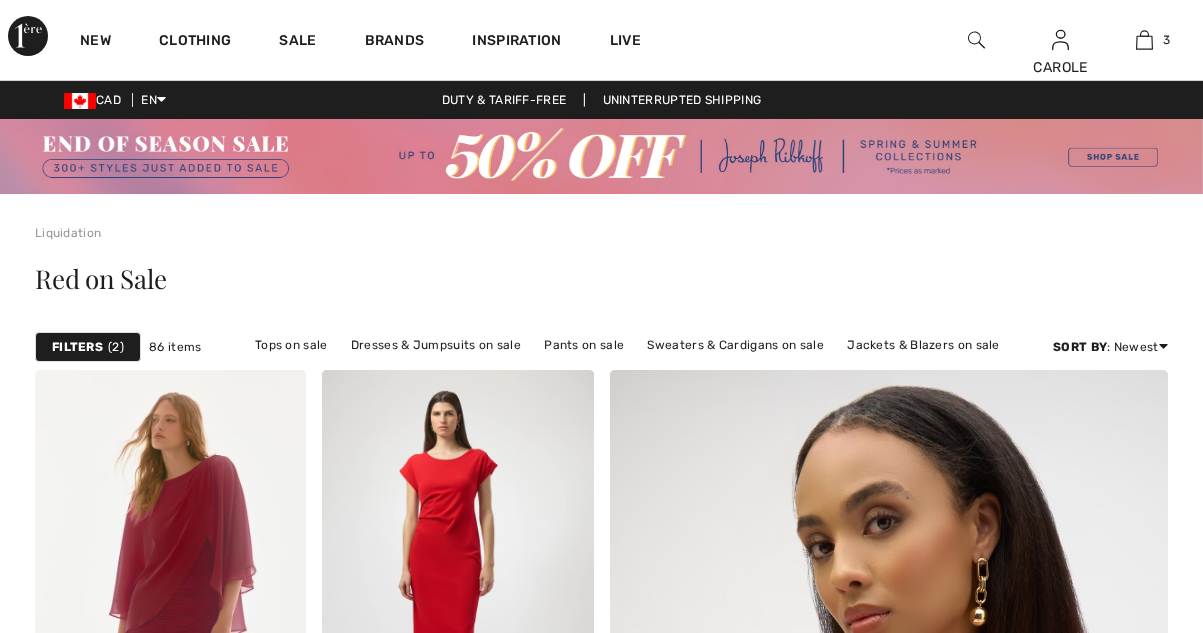 scroll, scrollTop: 5905, scrollLeft: 0, axis: vertical 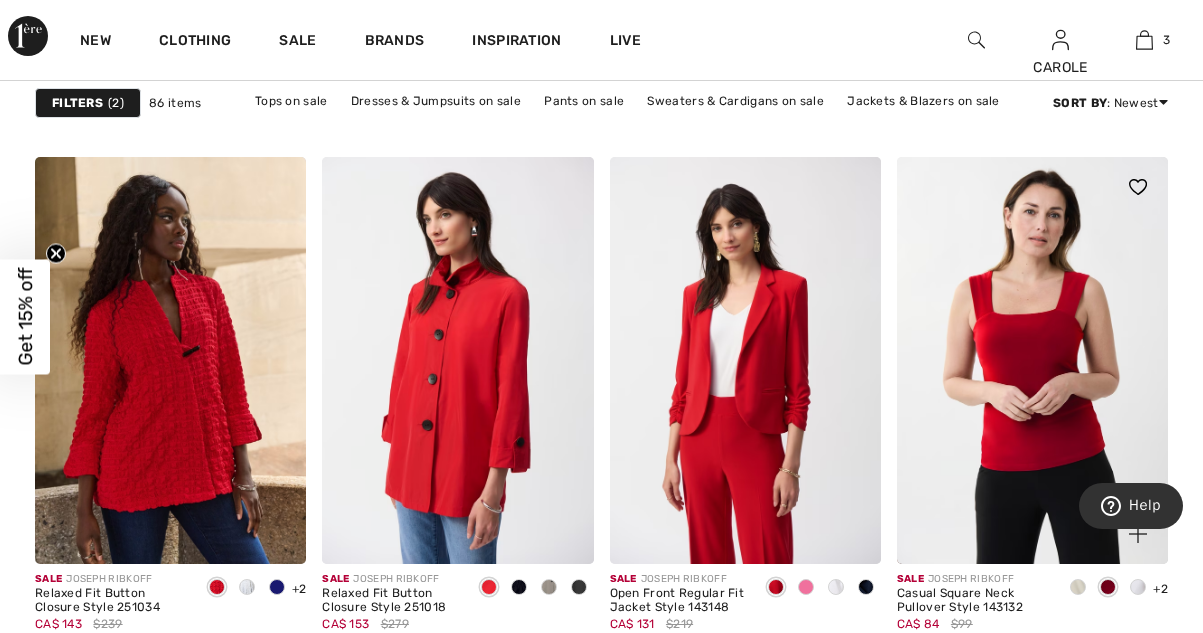 click at bounding box center [1032, 360] 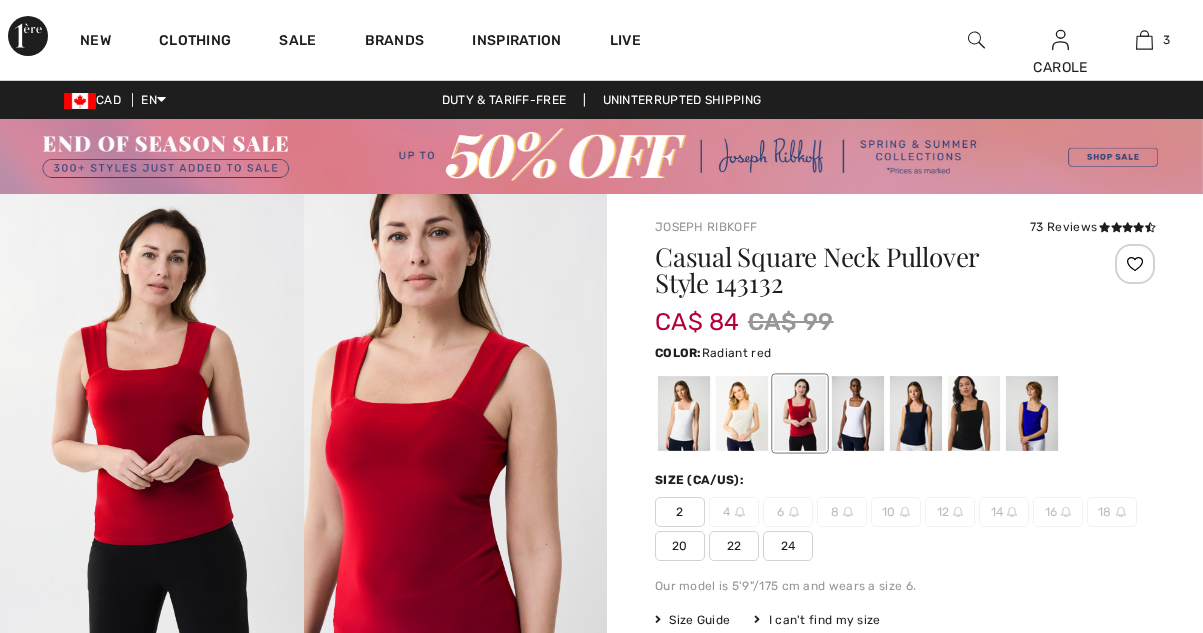 scroll, scrollTop: 0, scrollLeft: 0, axis: both 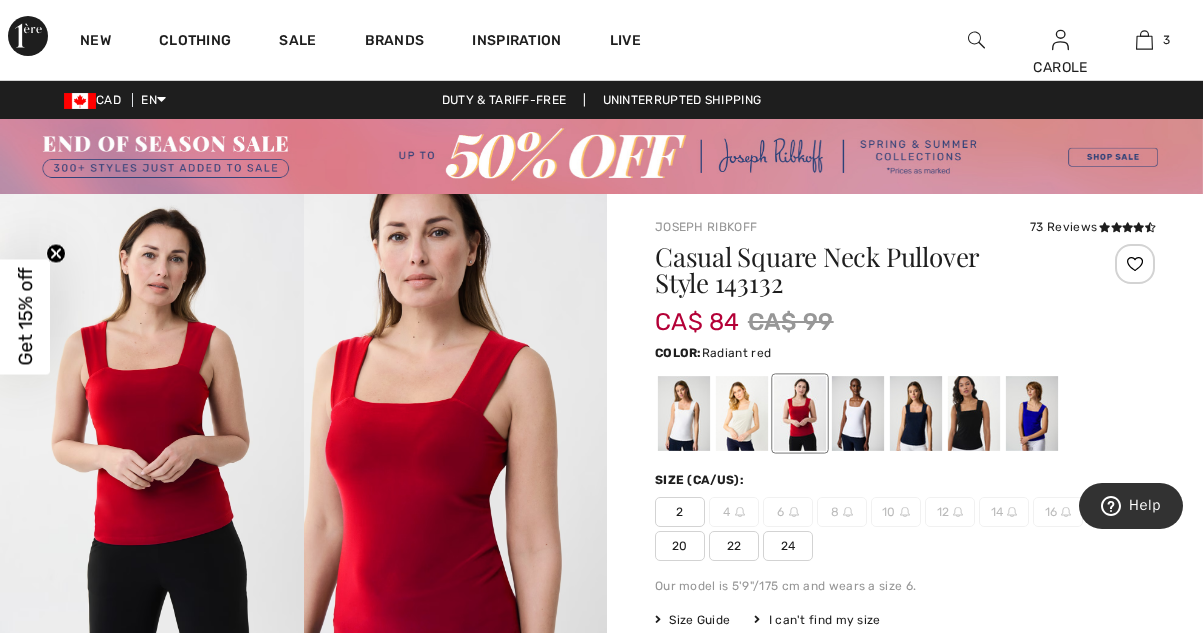 click at bounding box center (1032, 413) 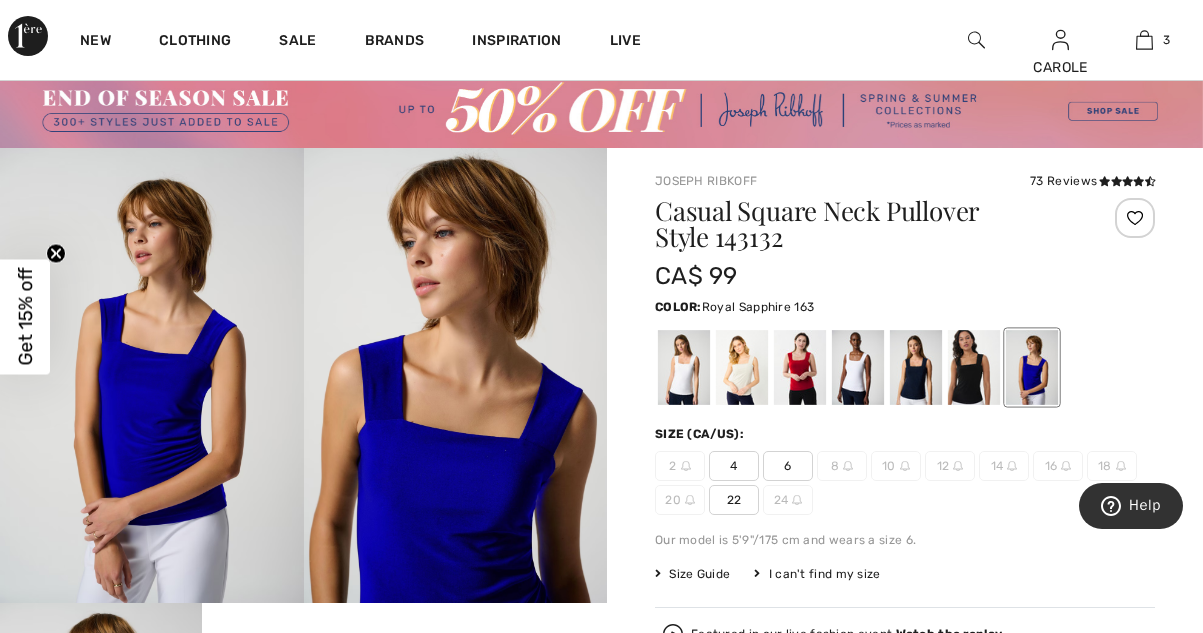 scroll, scrollTop: 46, scrollLeft: 0, axis: vertical 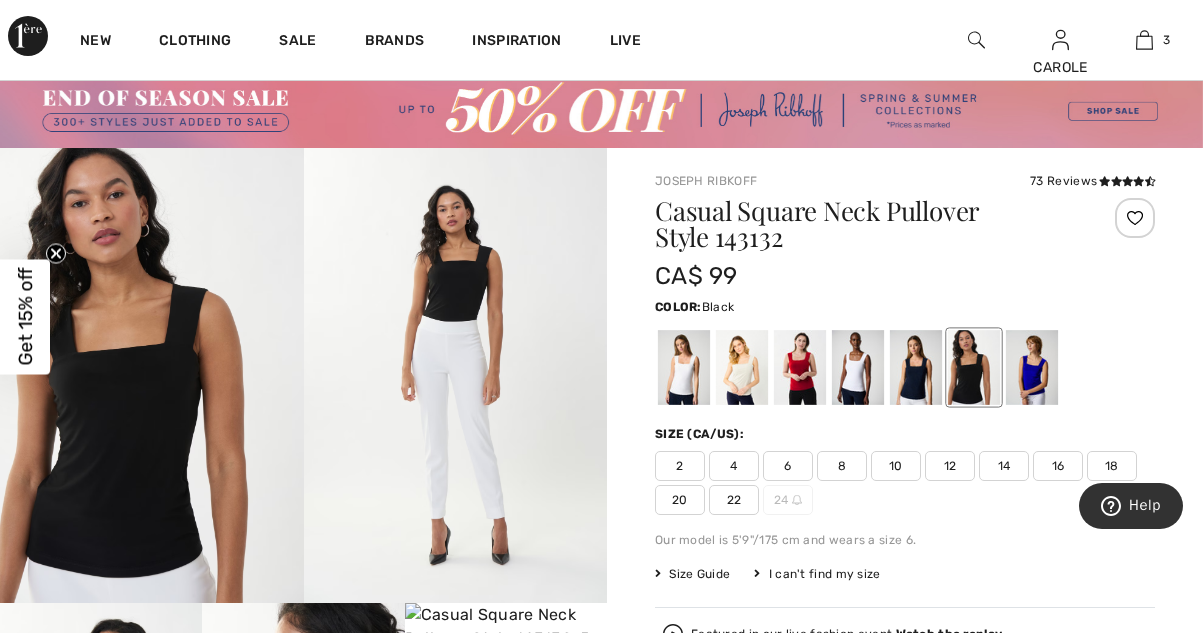 click at bounding box center [916, 367] 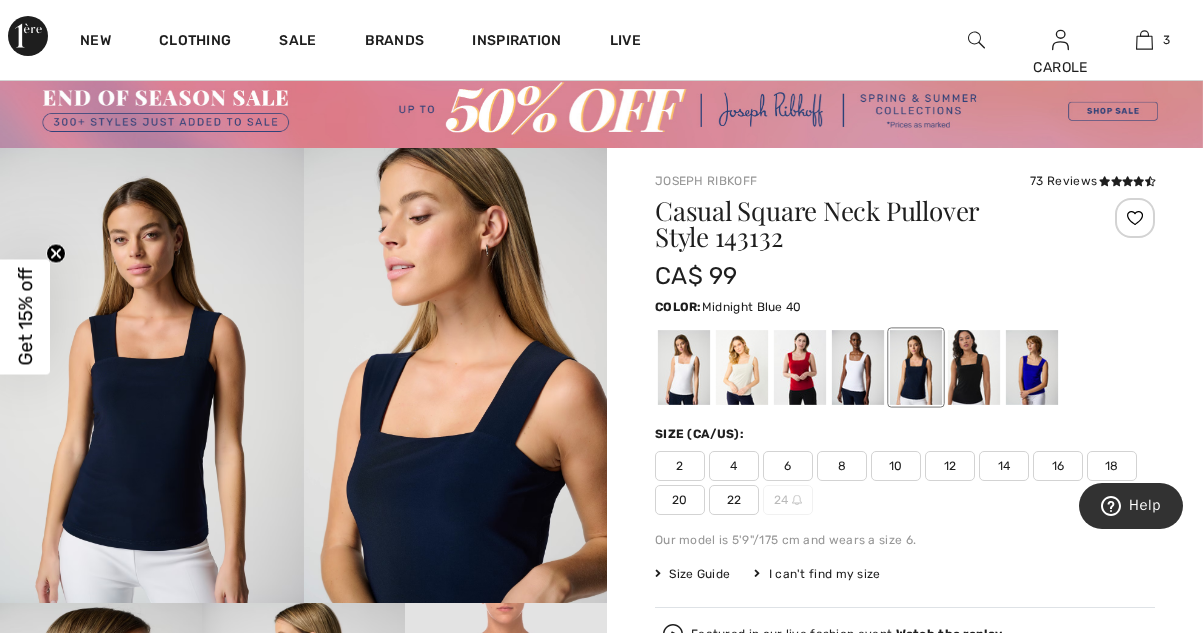 click at bounding box center (742, 367) 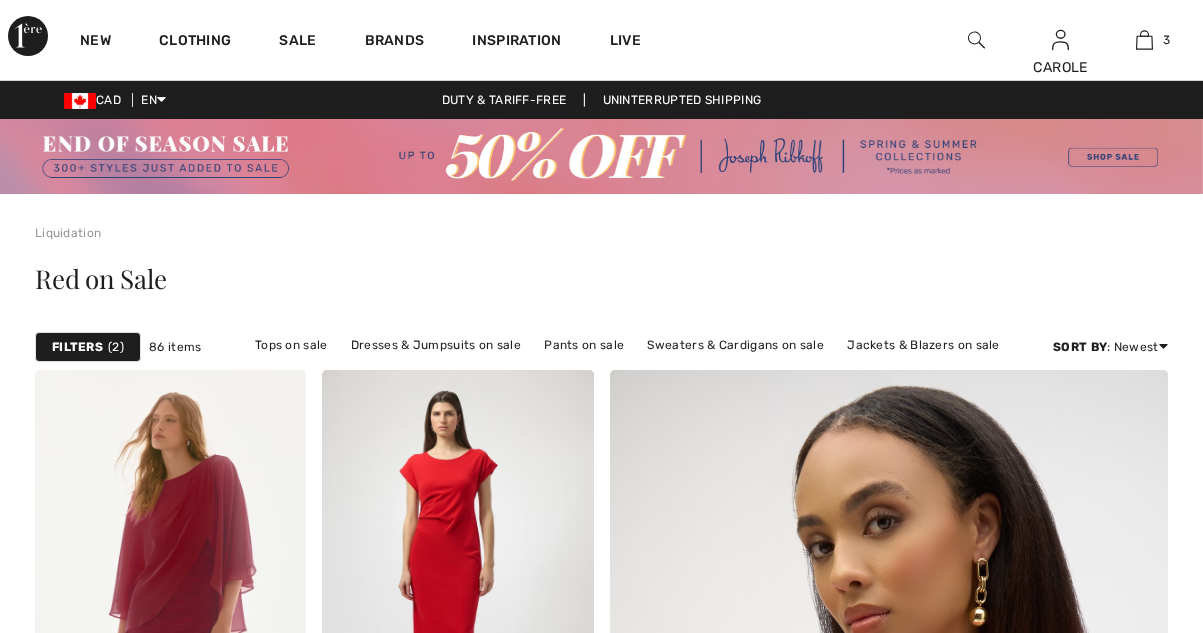 scroll, scrollTop: 7604, scrollLeft: 0, axis: vertical 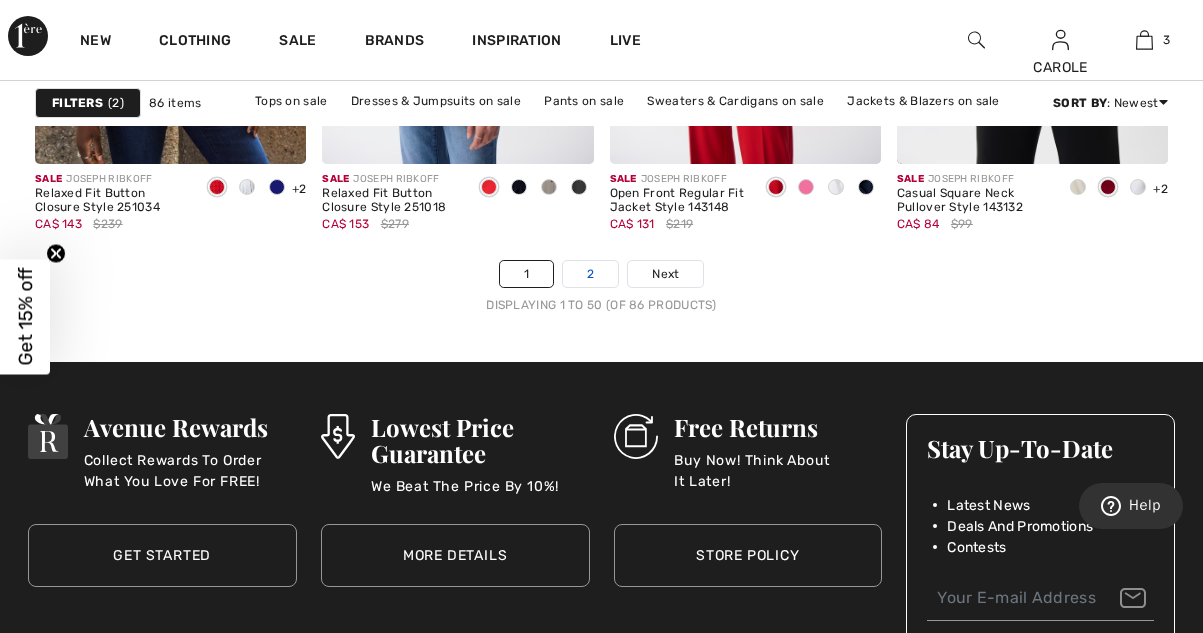 click on "2" at bounding box center [590, 274] 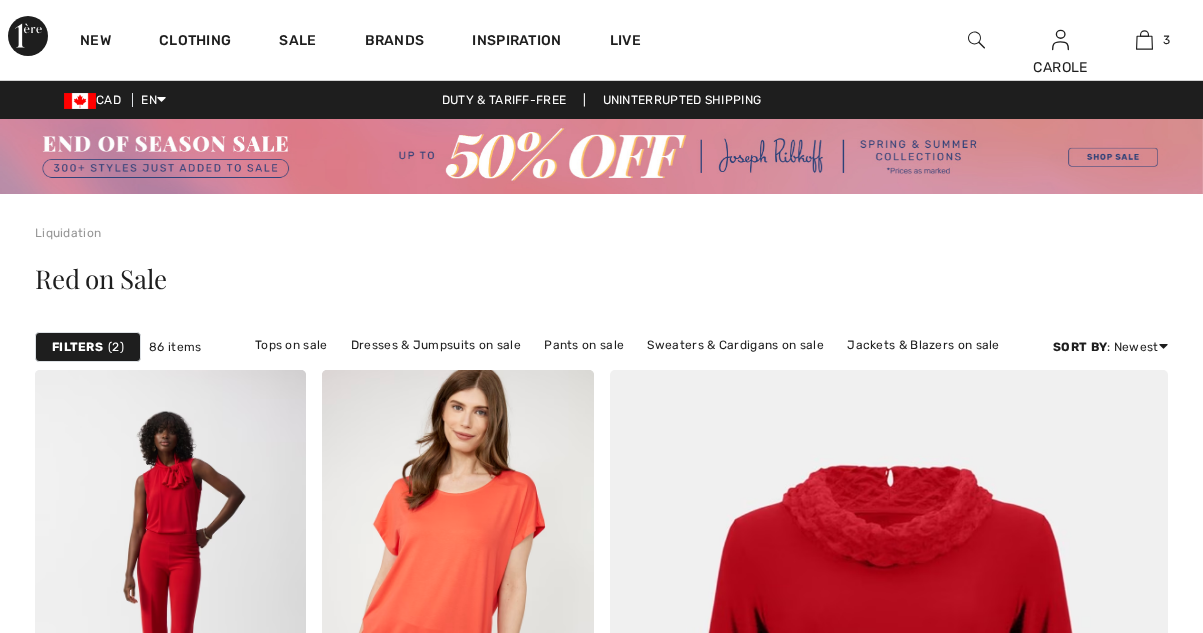scroll, scrollTop: 0, scrollLeft: 0, axis: both 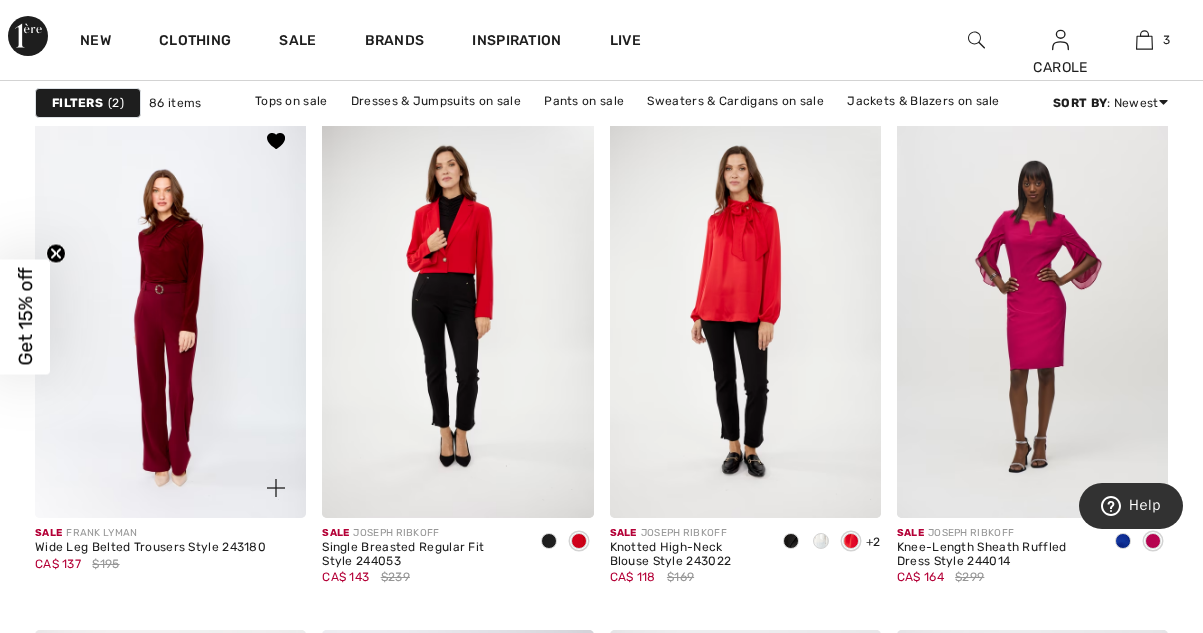 click at bounding box center [170, 314] 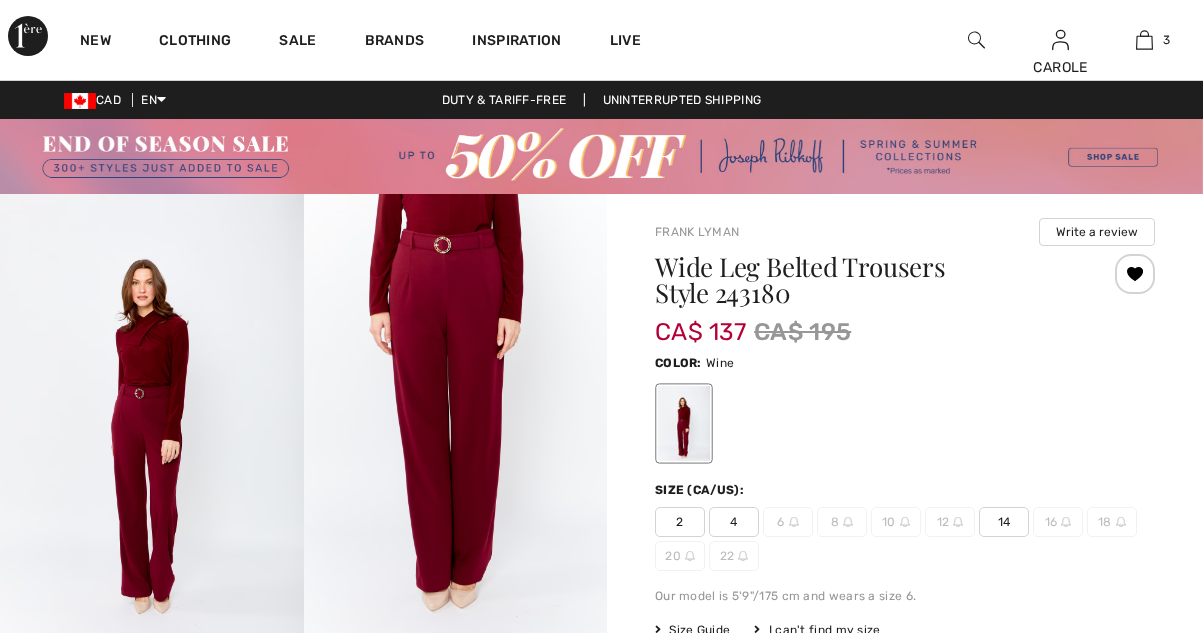 scroll, scrollTop: 0, scrollLeft: 0, axis: both 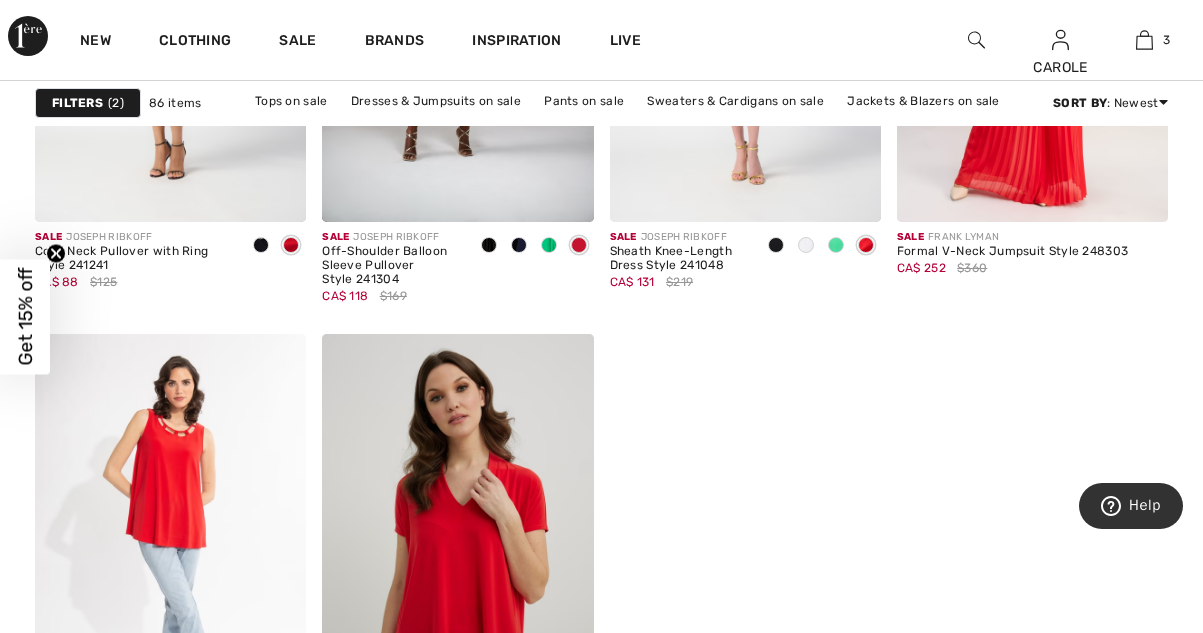 click on "2" at bounding box center (116, 103) 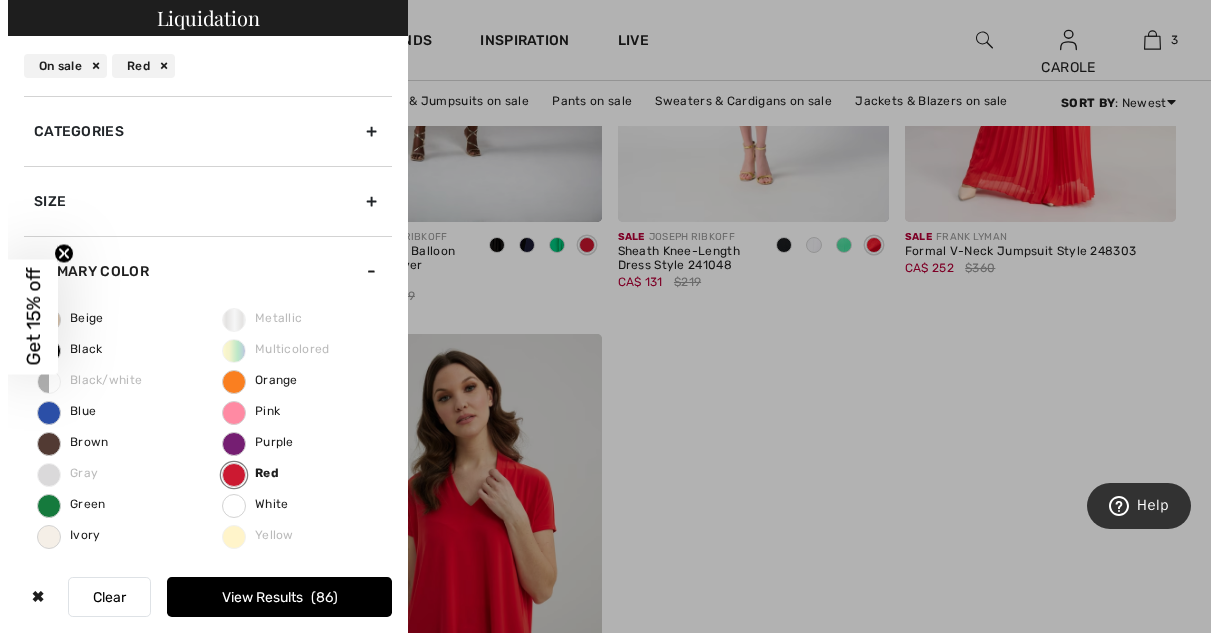 scroll, scrollTop: 5728, scrollLeft: 0, axis: vertical 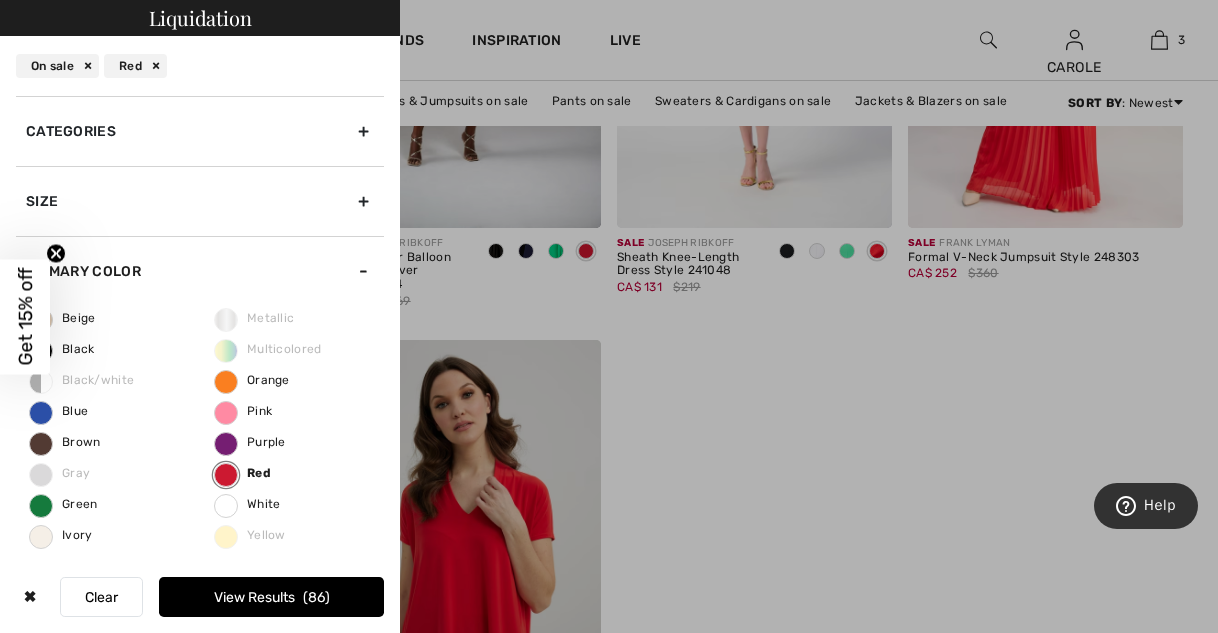 click 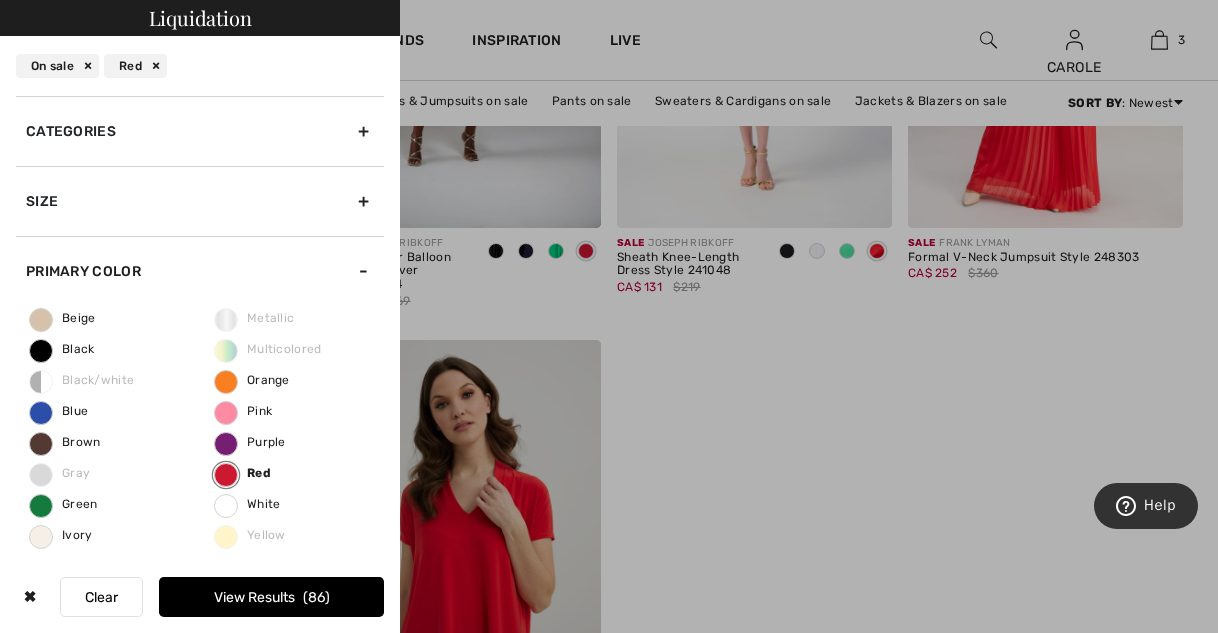 click on "Orange" at bounding box center [252, 380] 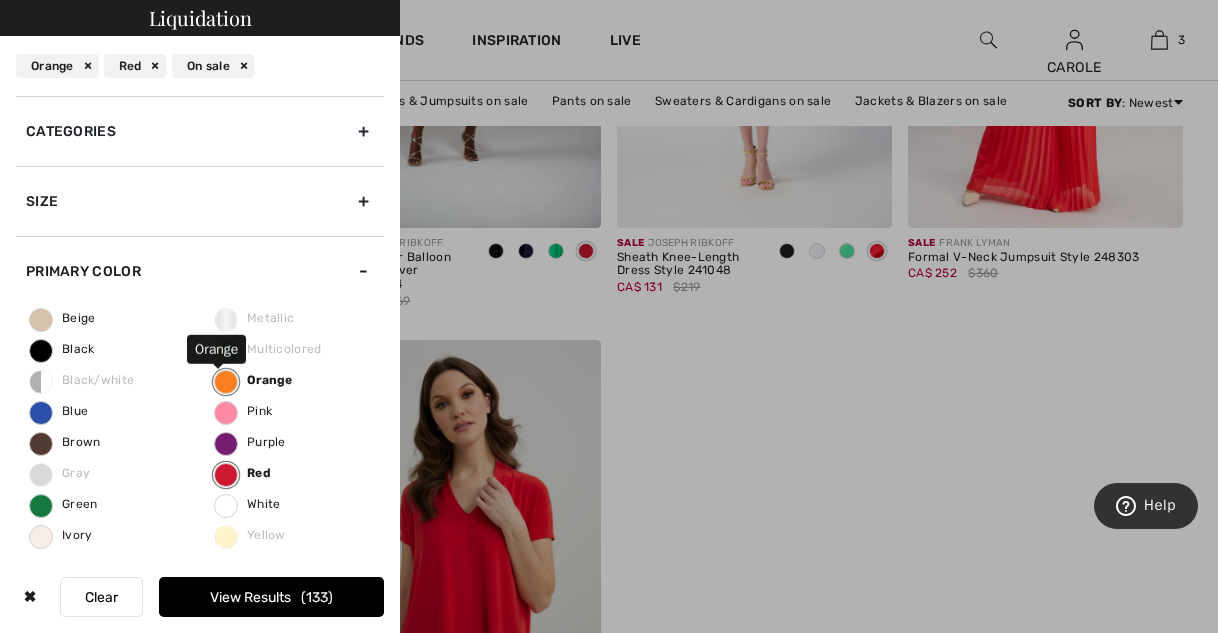 click on "133" at bounding box center (317, 597) 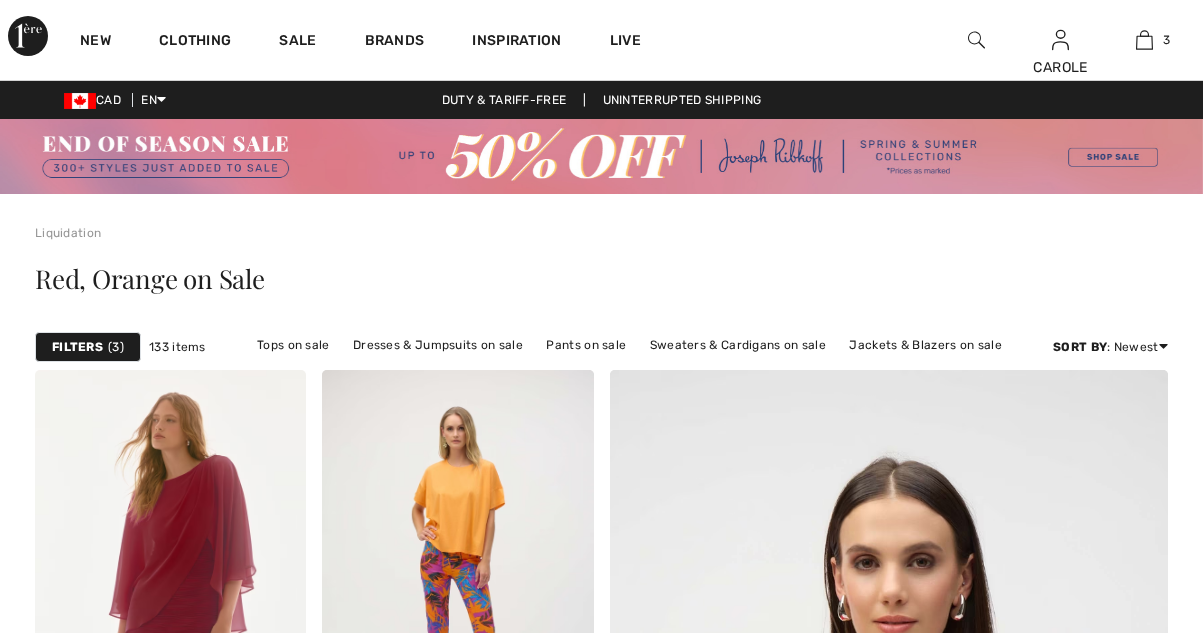 scroll, scrollTop: 0, scrollLeft: 0, axis: both 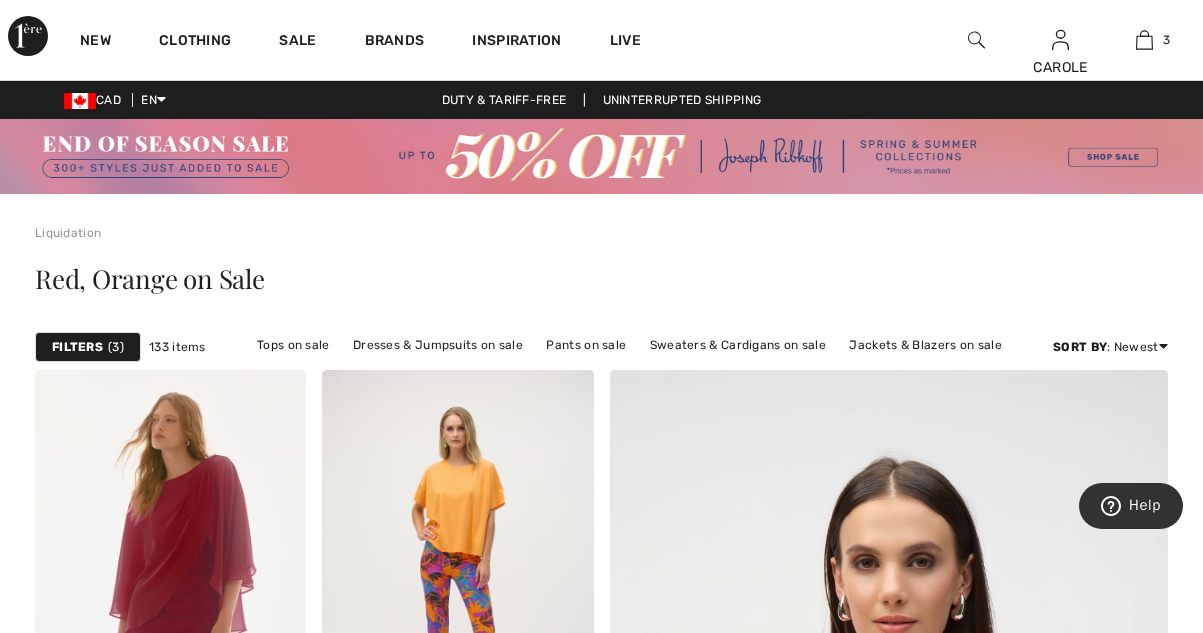 click on "Filters 3" at bounding box center [88, 347] 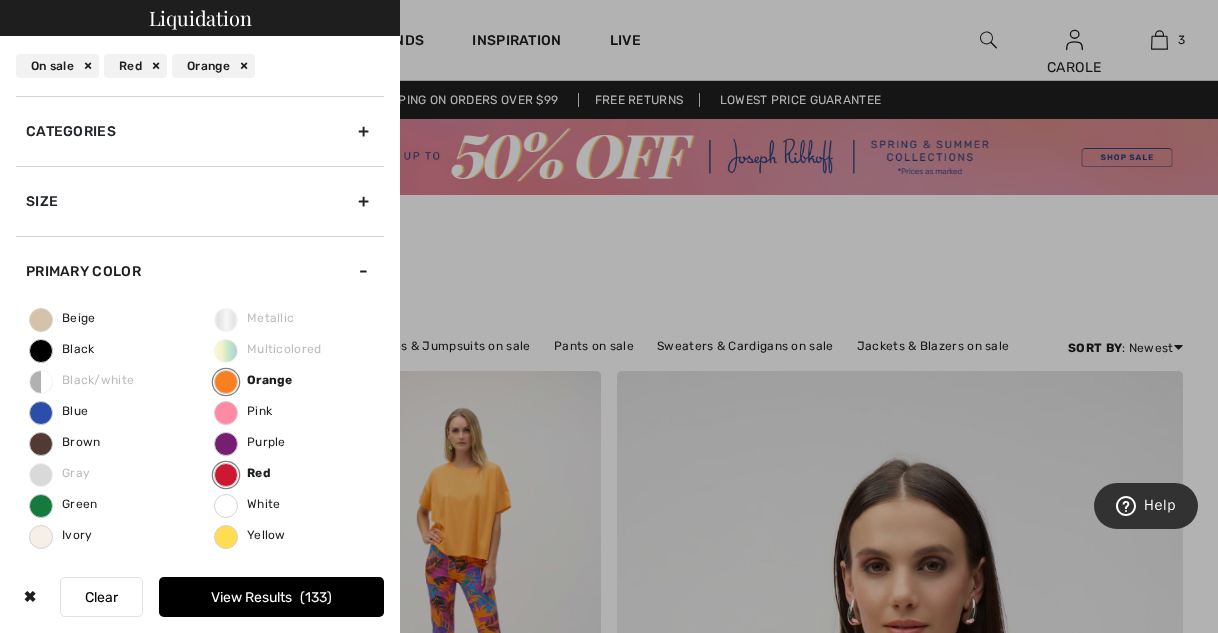 click on "Red" at bounding box center (135, 66) 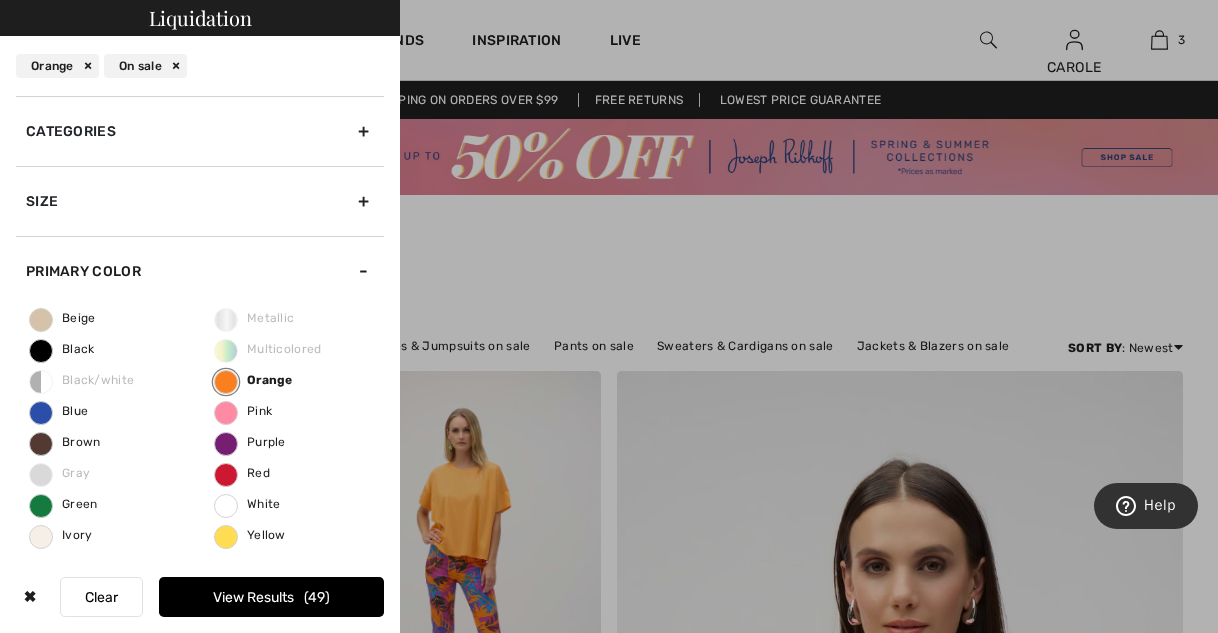 click on "View Results 49" at bounding box center [271, 597] 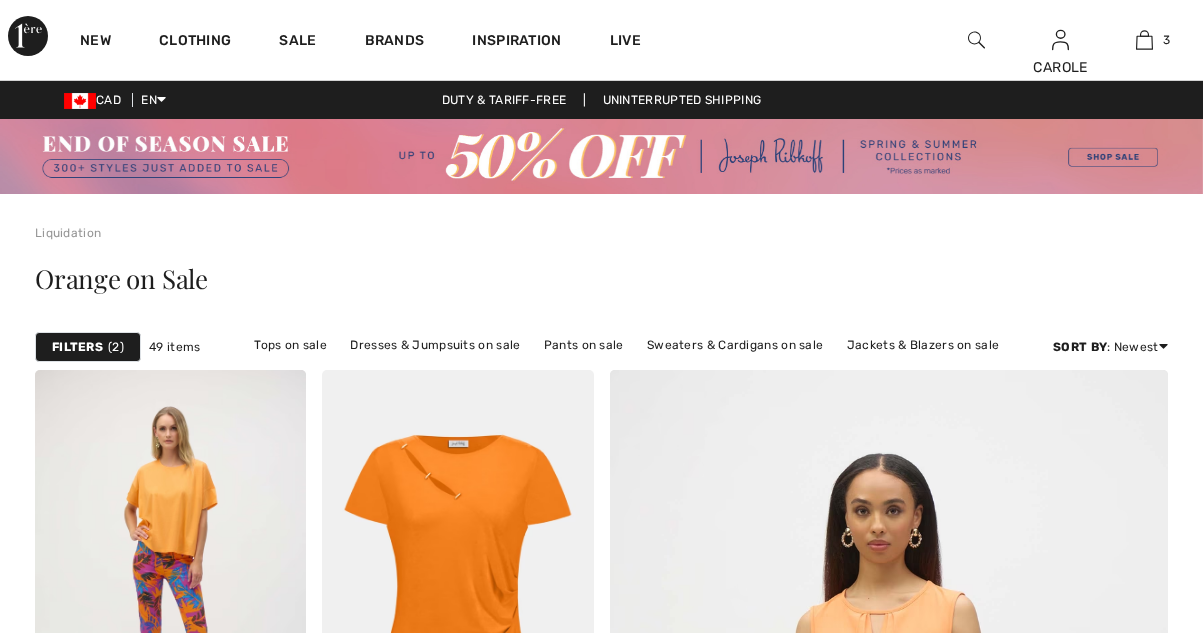 scroll, scrollTop: 0, scrollLeft: 0, axis: both 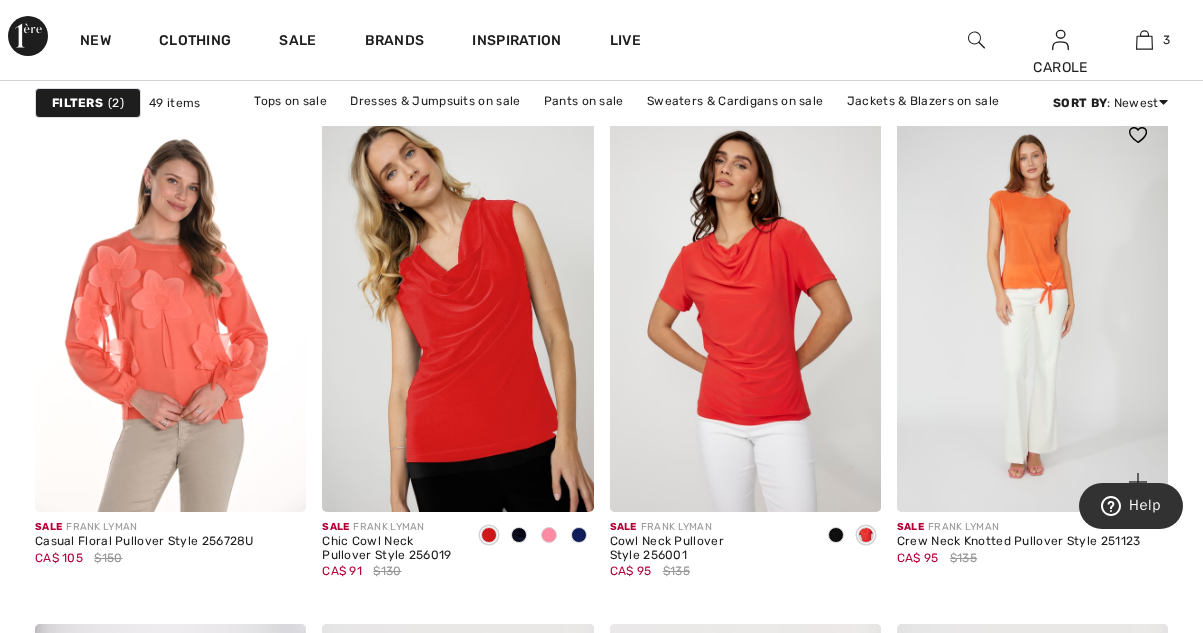 click at bounding box center [1032, 308] 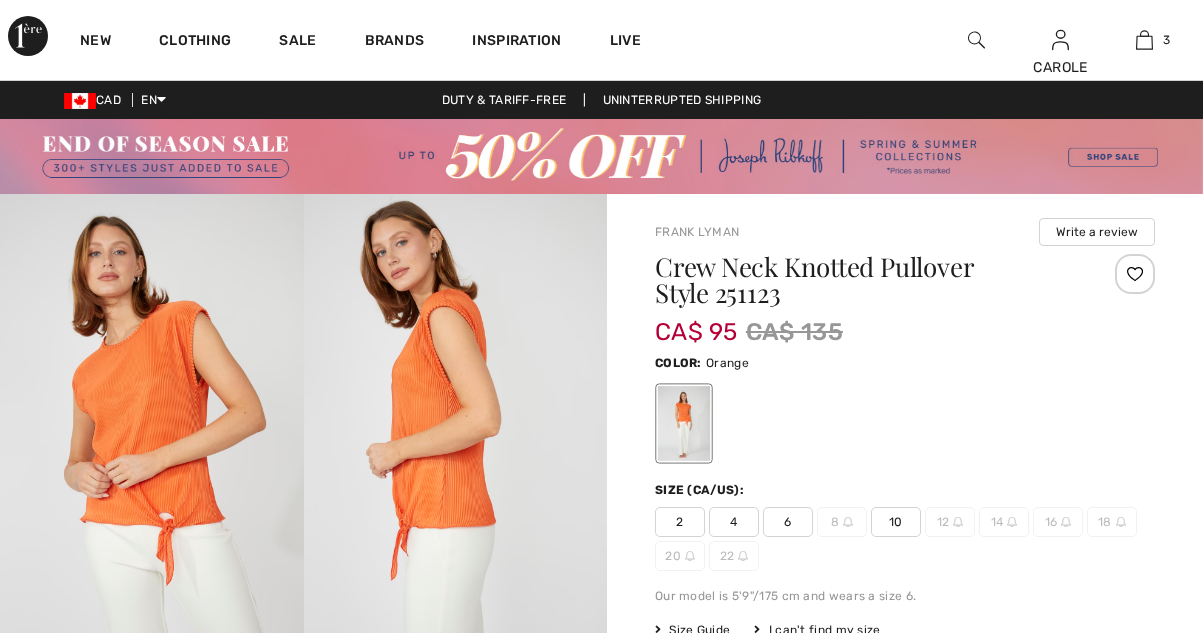 scroll, scrollTop: 0, scrollLeft: 0, axis: both 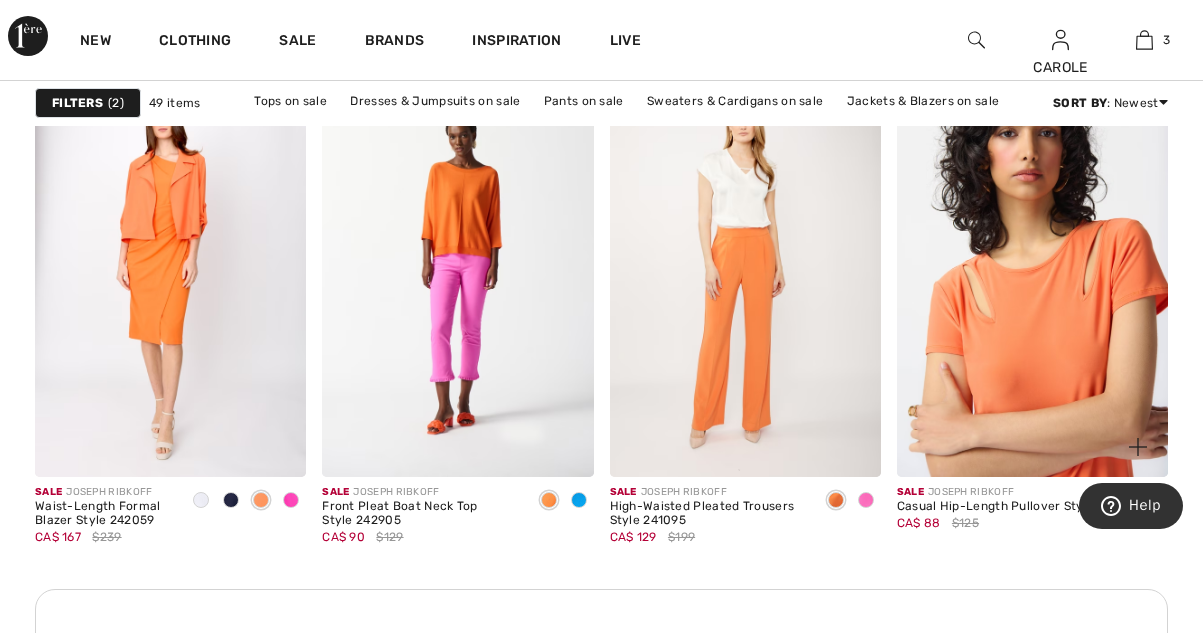 click at bounding box center [1032, 273] 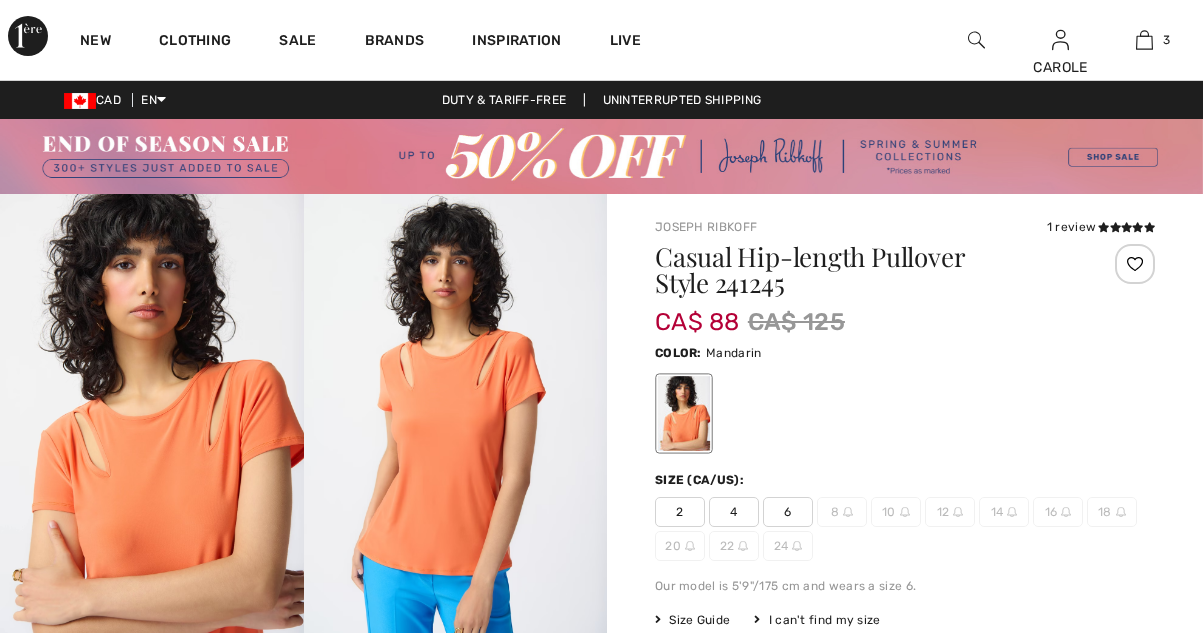 scroll, scrollTop: 0, scrollLeft: 0, axis: both 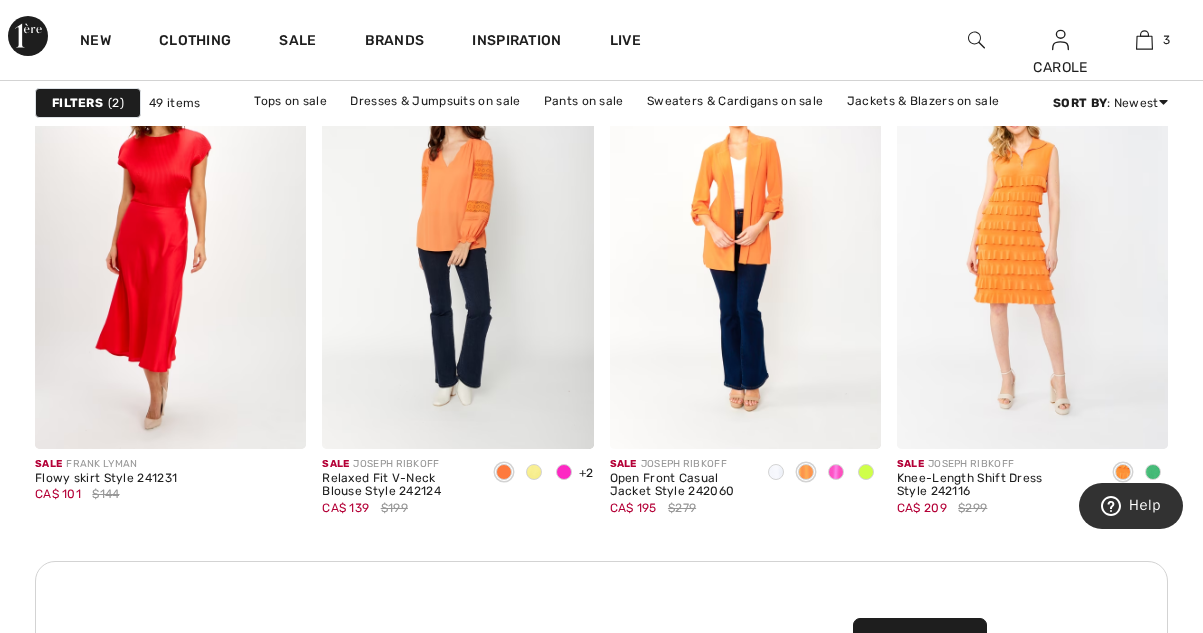 click on "2" at bounding box center [116, 103] 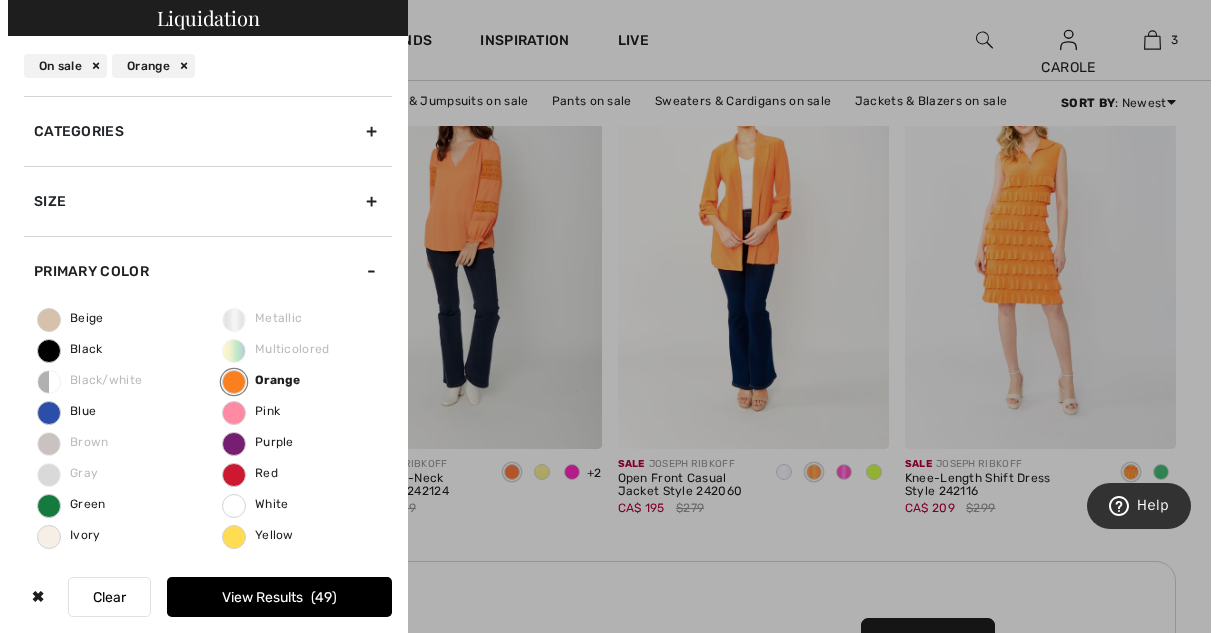 scroll, scrollTop: 3675, scrollLeft: 0, axis: vertical 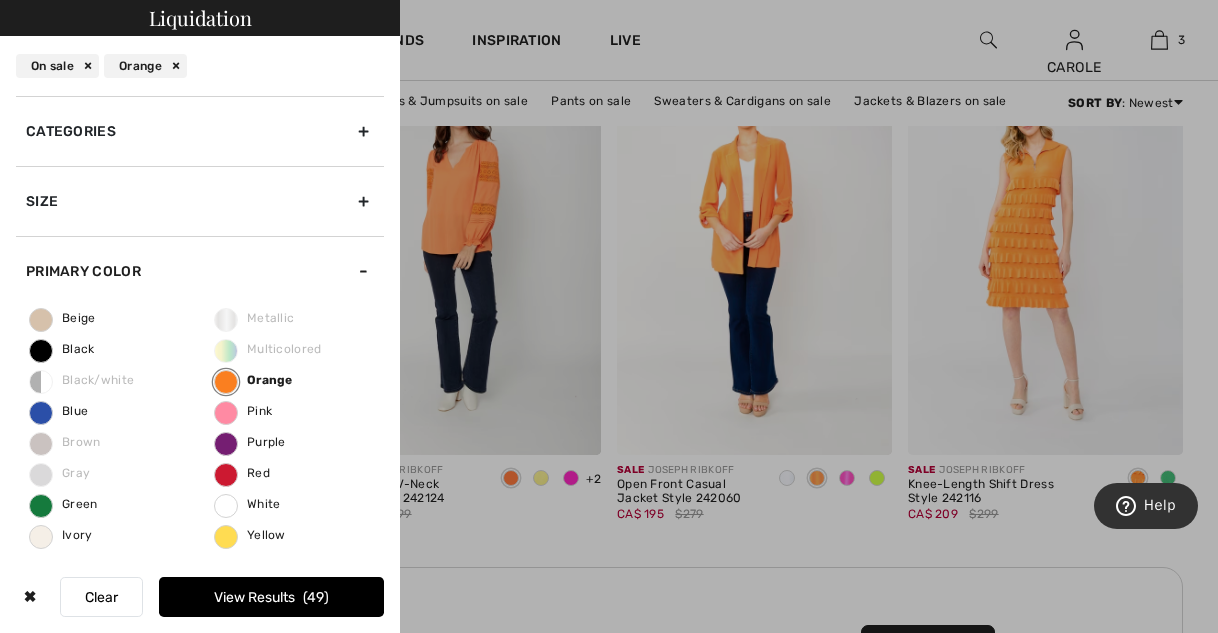 click on "Pink" at bounding box center [243, 411] 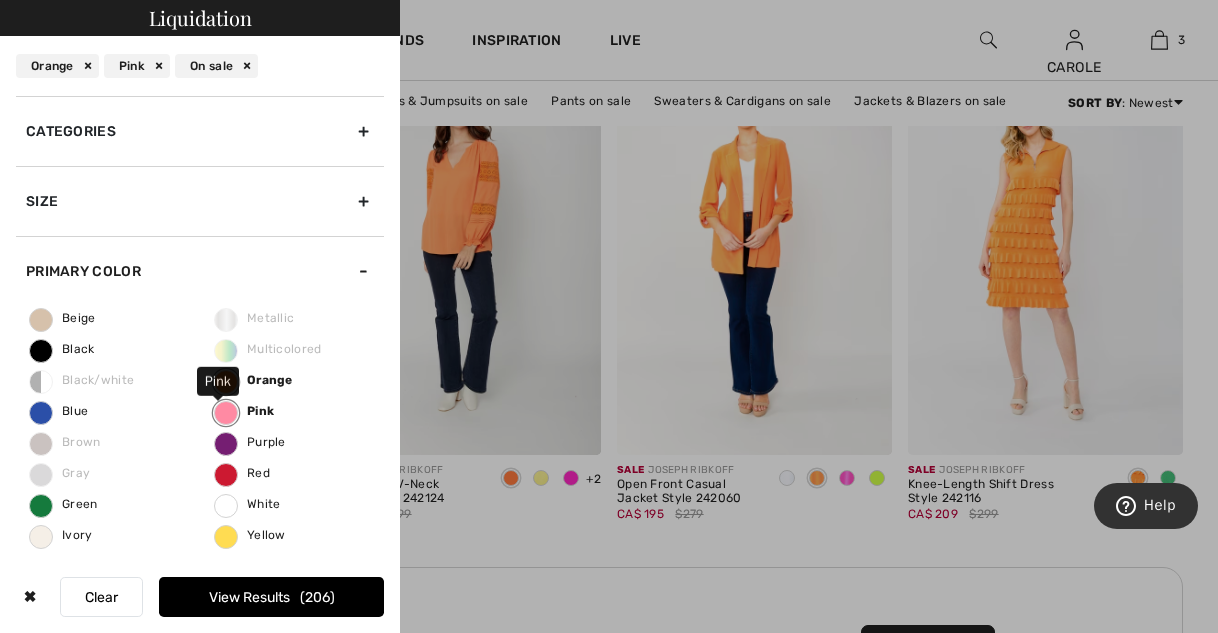 click on "Orange" at bounding box center [57, 66] 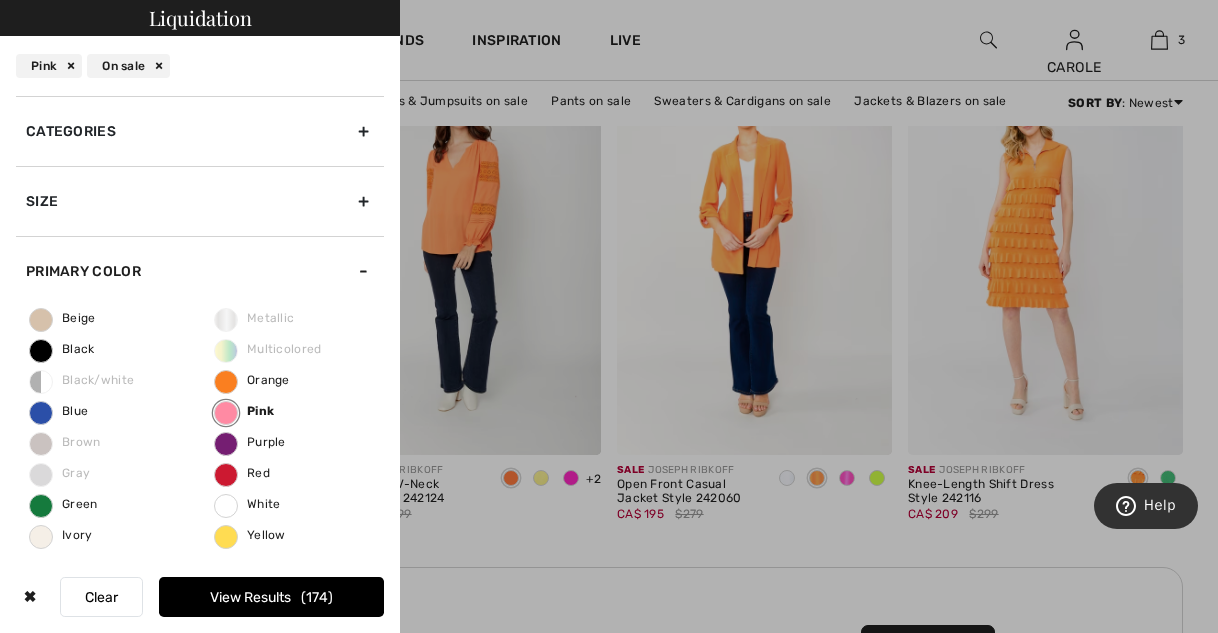 click on "View Results 174" at bounding box center [271, 597] 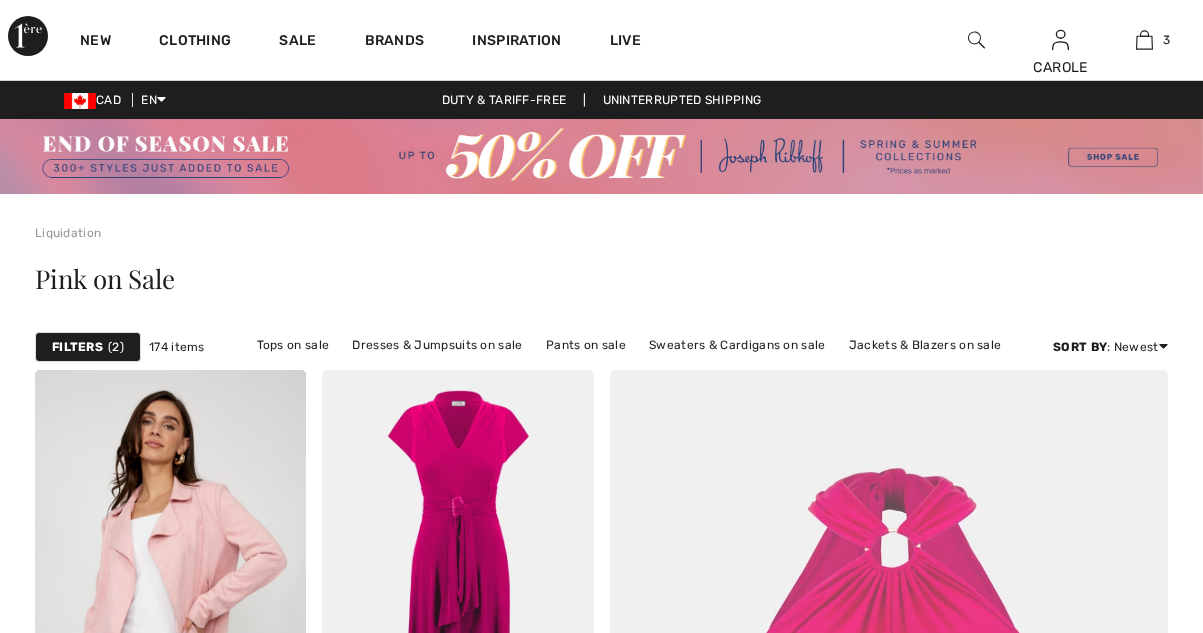 scroll, scrollTop: 0, scrollLeft: 0, axis: both 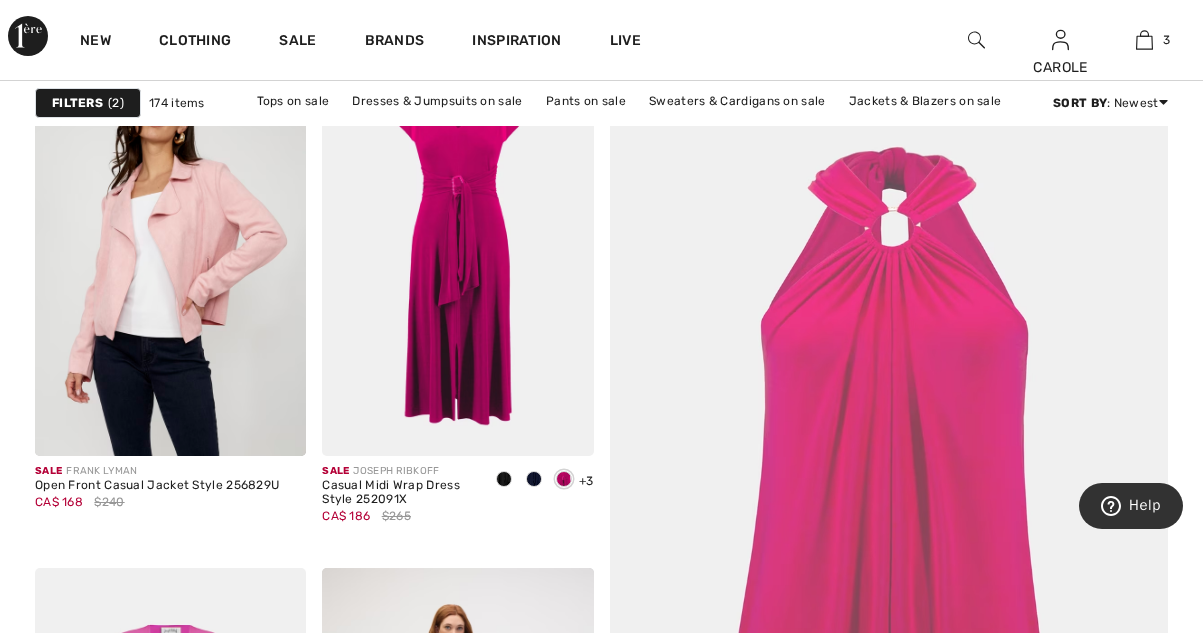 click at bounding box center (889, 551) 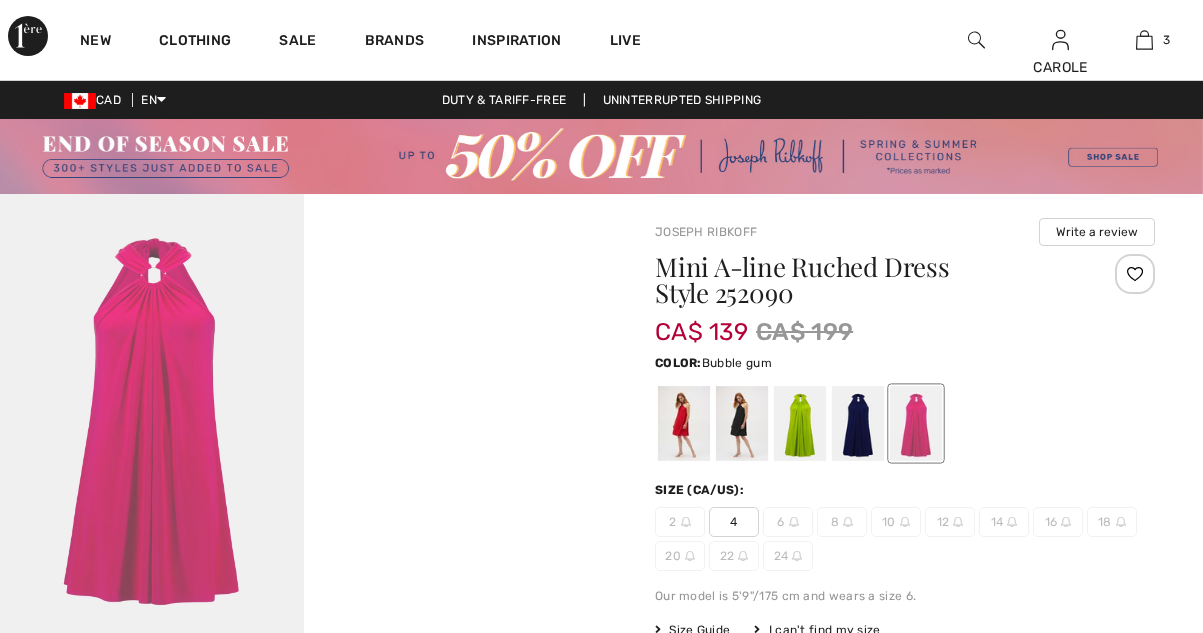 scroll, scrollTop: 0, scrollLeft: 0, axis: both 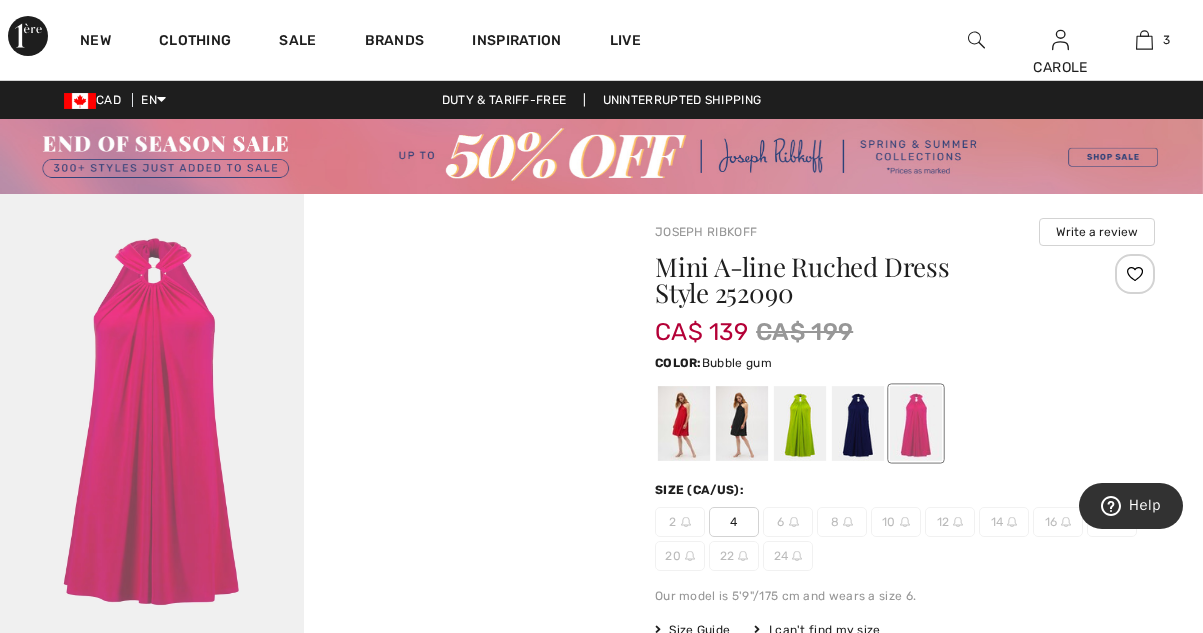click at bounding box center [684, 423] 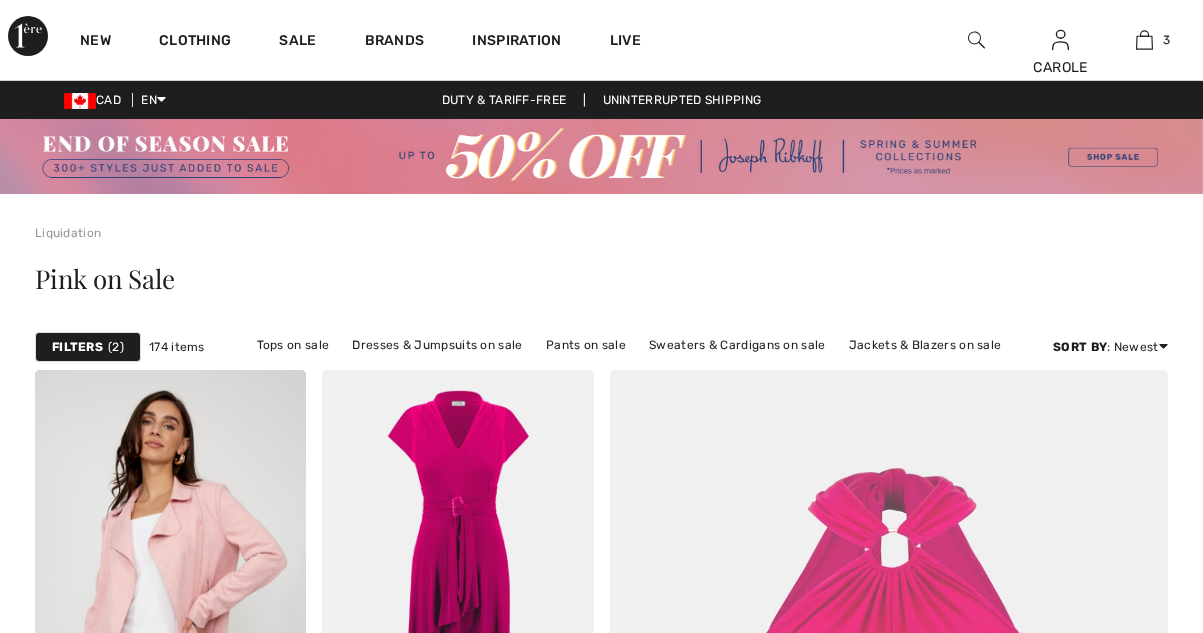 scroll, scrollTop: 321, scrollLeft: 0, axis: vertical 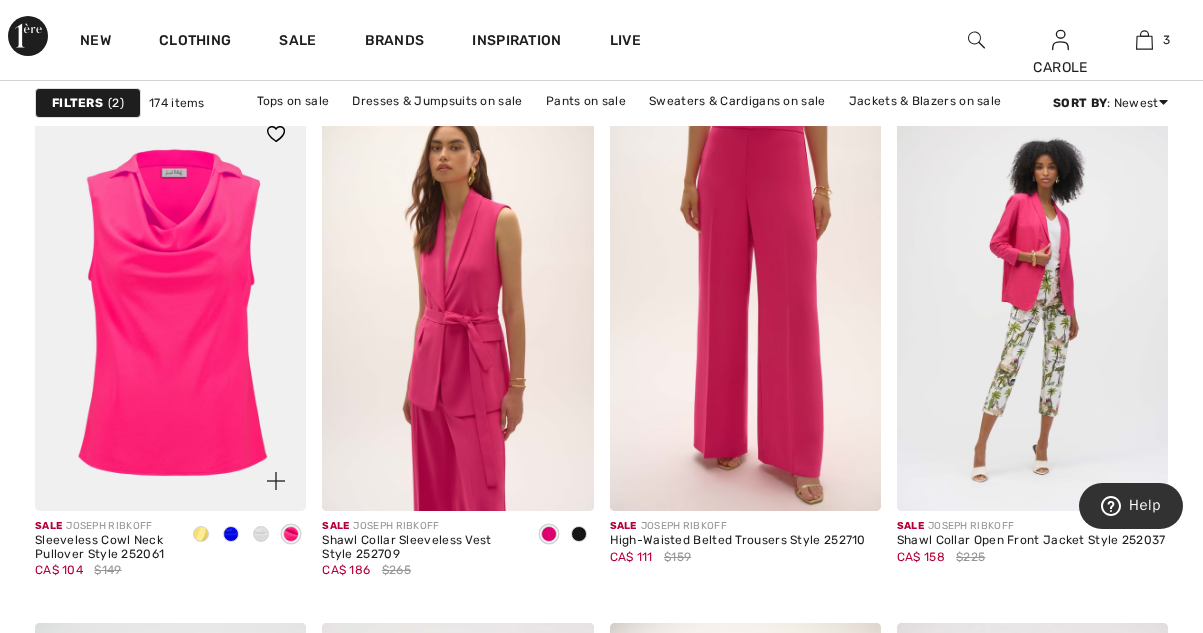 click at bounding box center (170, 307) 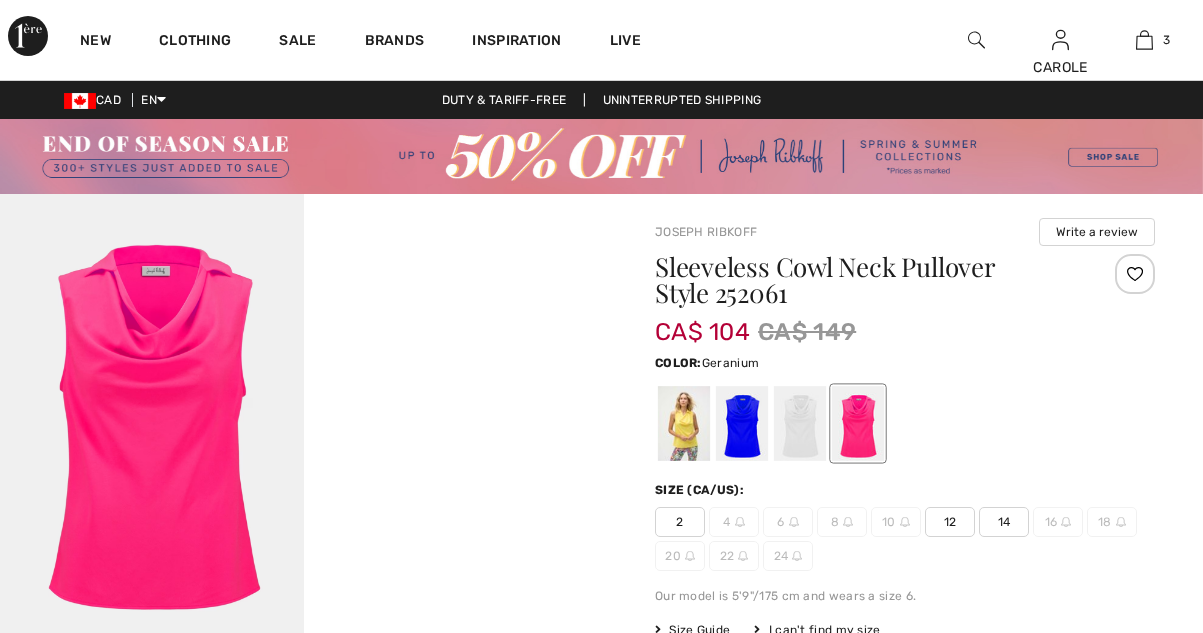 scroll, scrollTop: 0, scrollLeft: 0, axis: both 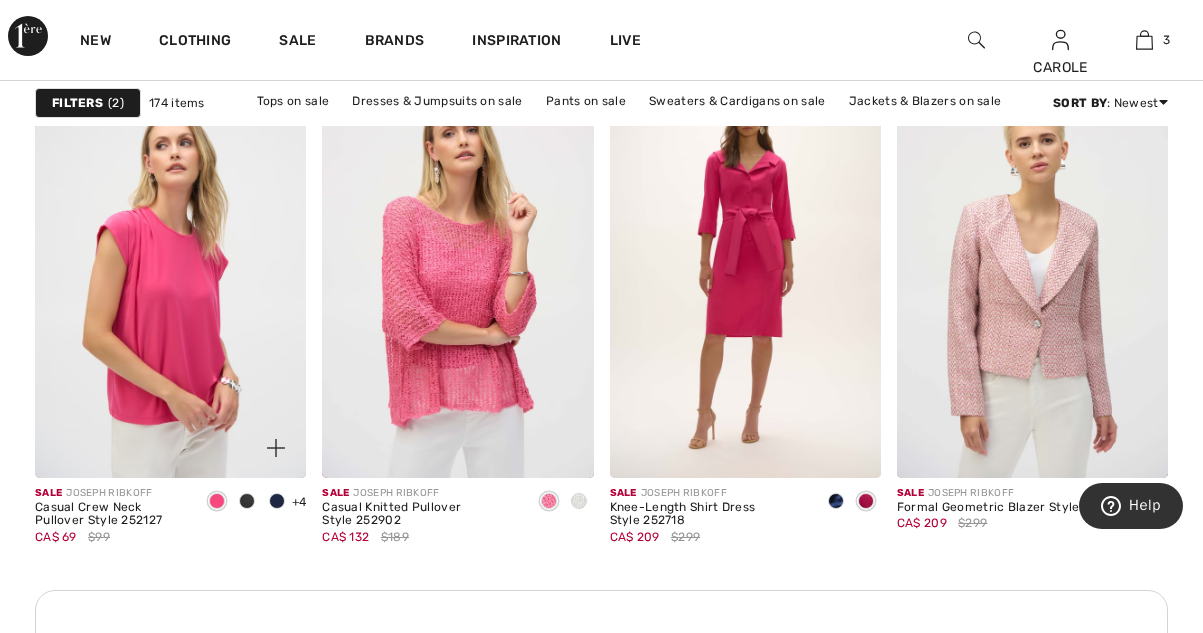 click at bounding box center [170, 274] 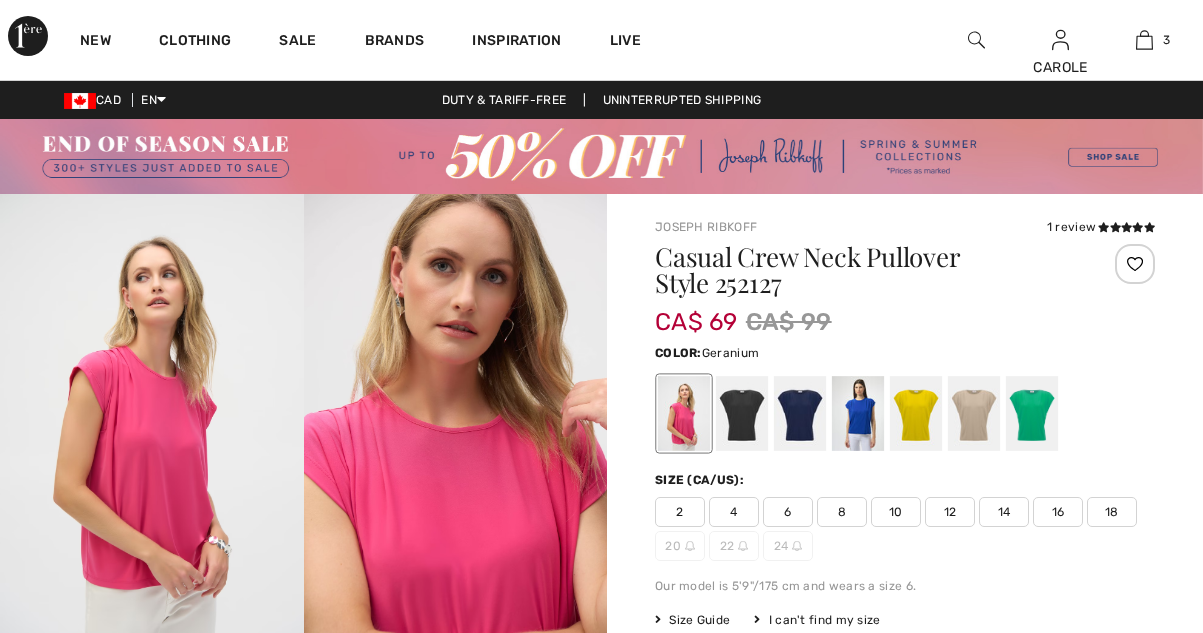 scroll, scrollTop: 0, scrollLeft: 0, axis: both 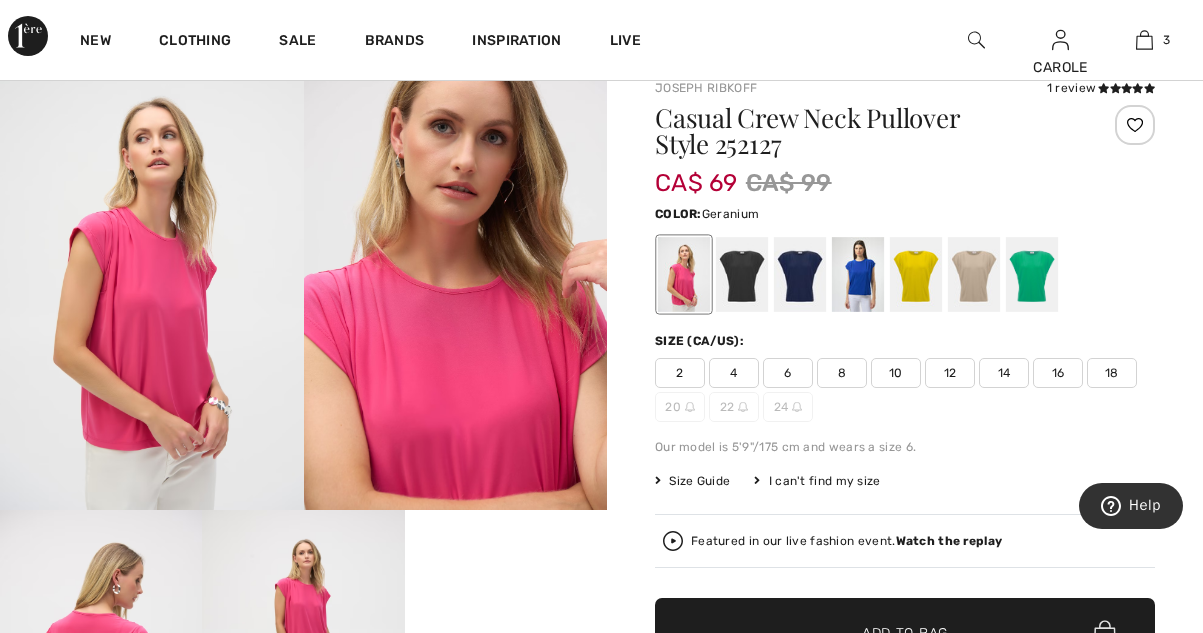 click on "14" at bounding box center (1004, 373) 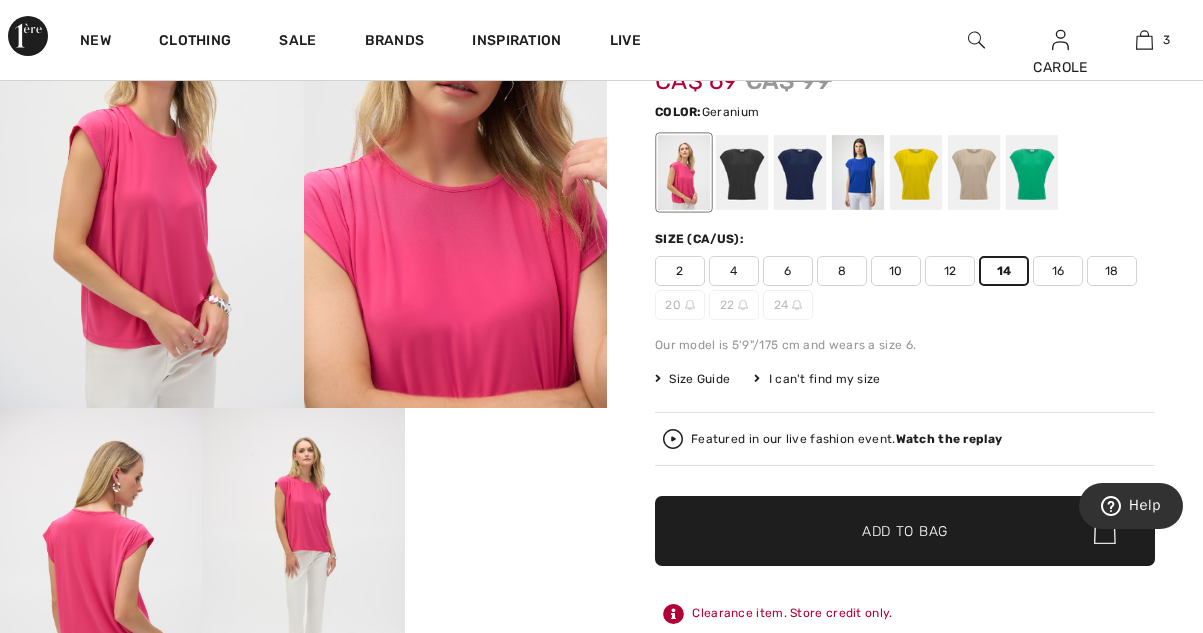 scroll, scrollTop: 241, scrollLeft: 0, axis: vertical 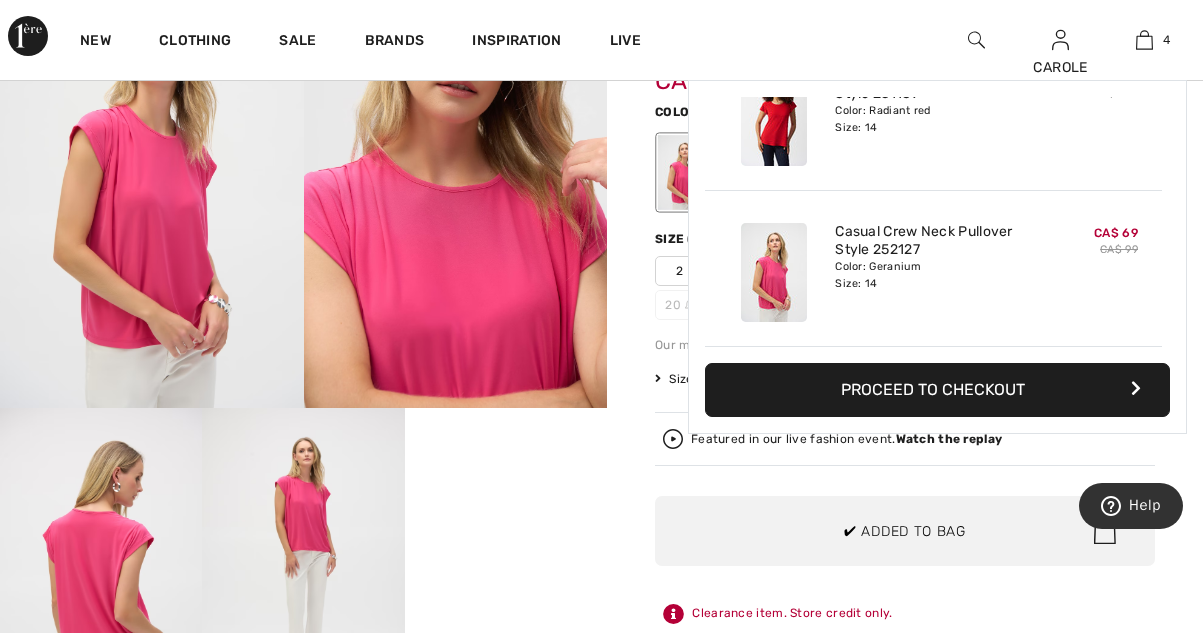 click on "Sale" at bounding box center (297, 40) 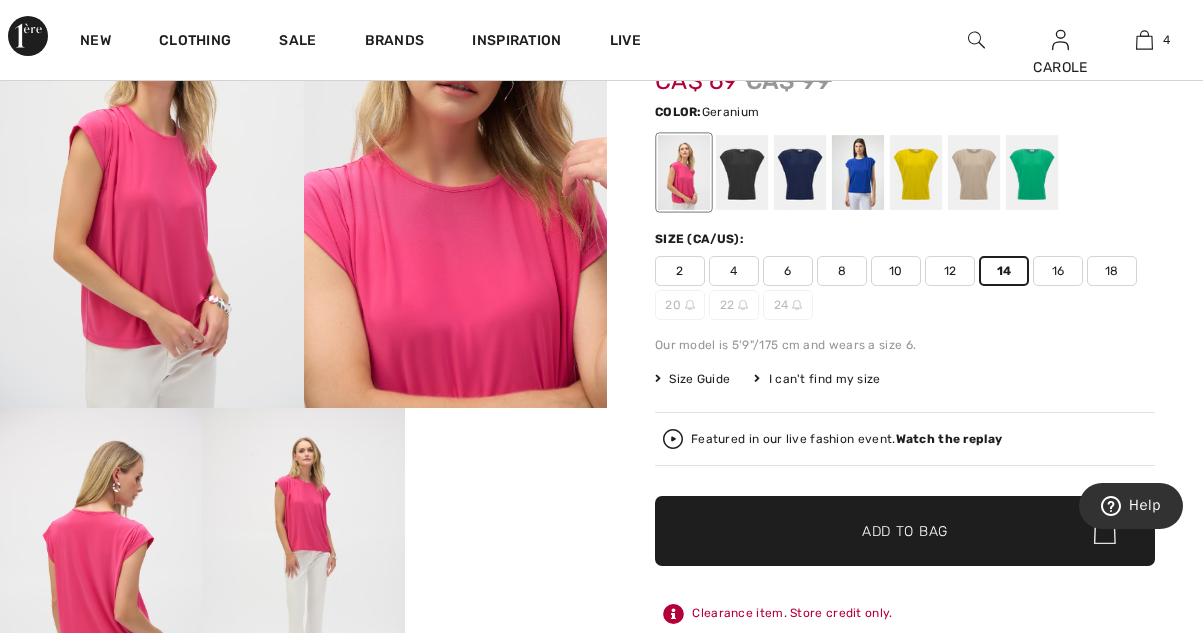 click at bounding box center [974, 172] 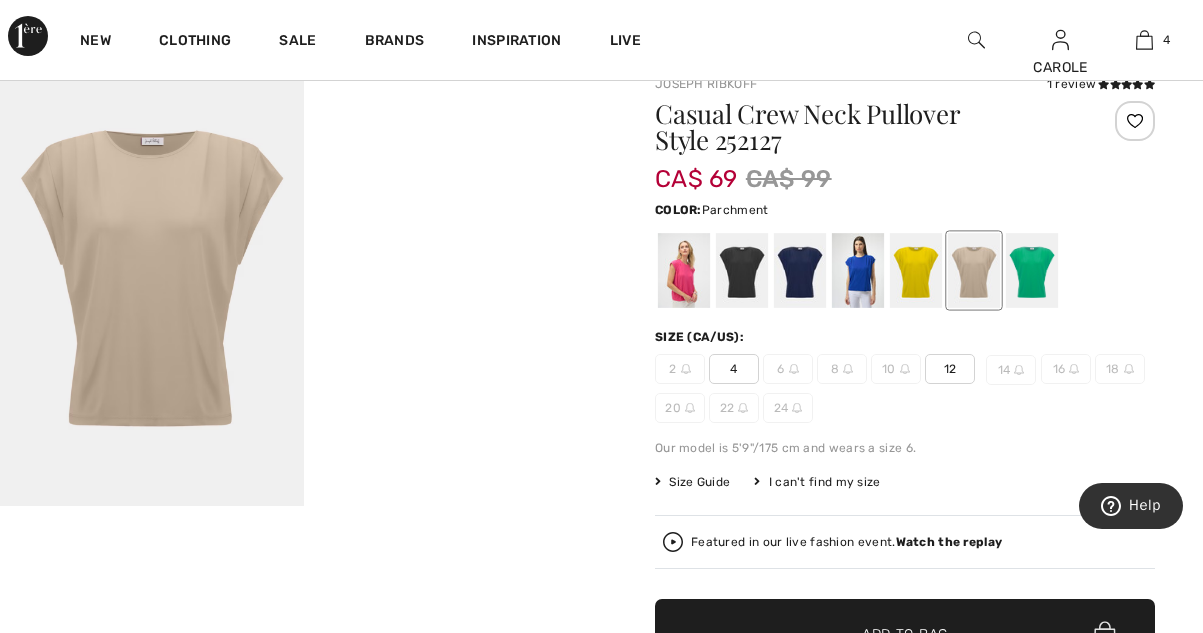 scroll, scrollTop: 141, scrollLeft: 0, axis: vertical 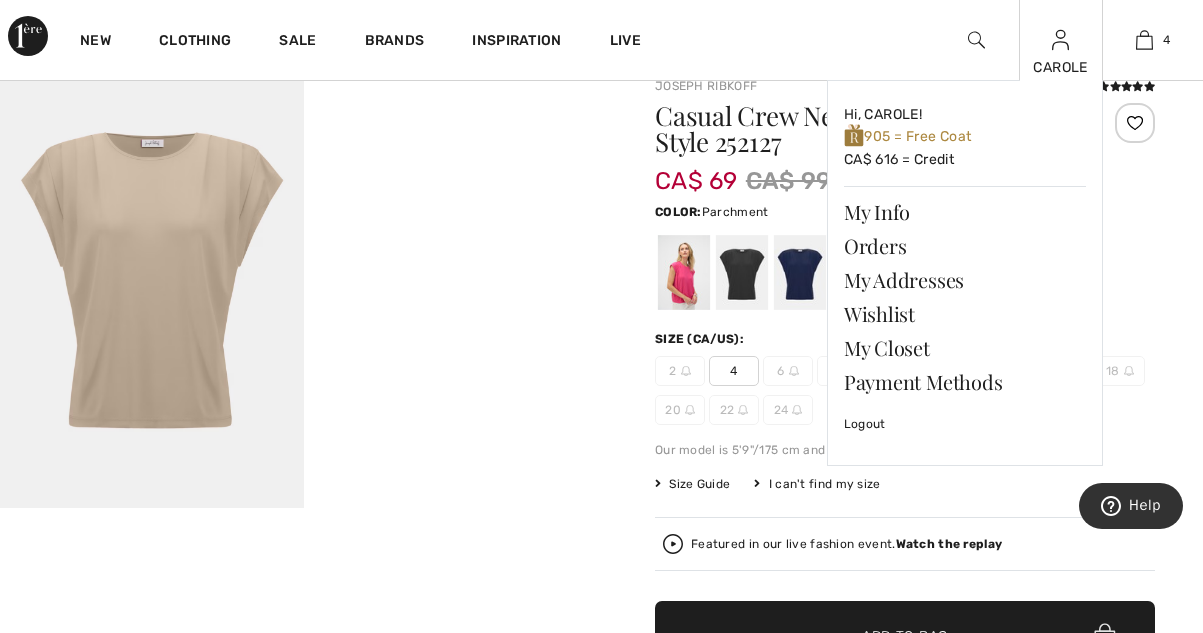 click at bounding box center (1060, 40) 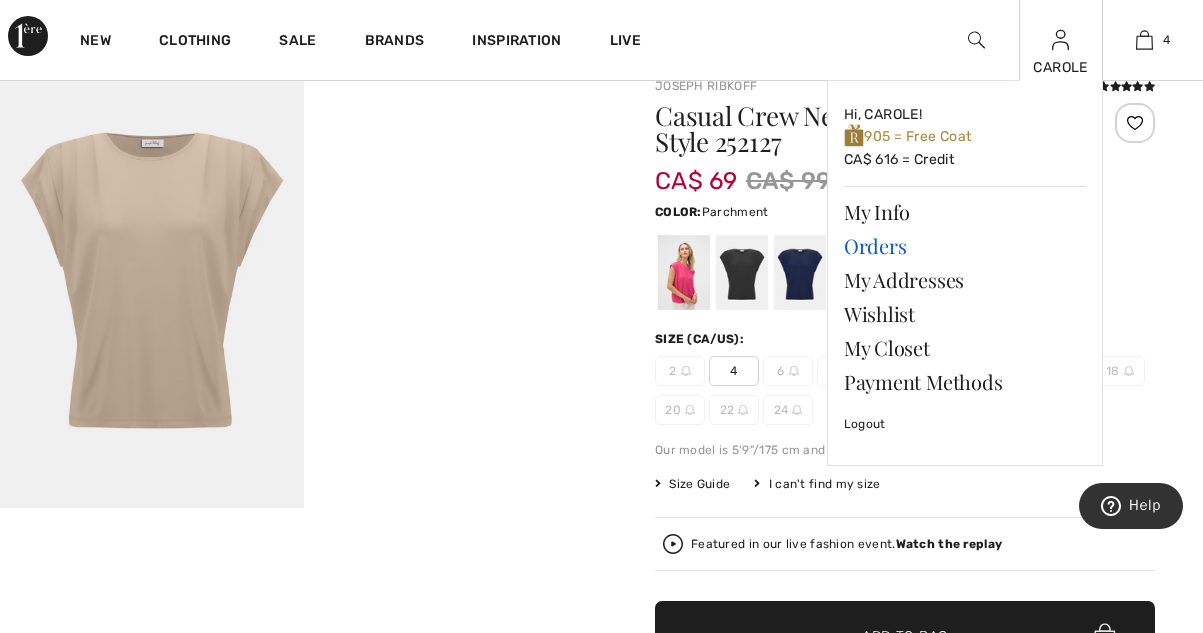 click on "Orders" at bounding box center (965, 246) 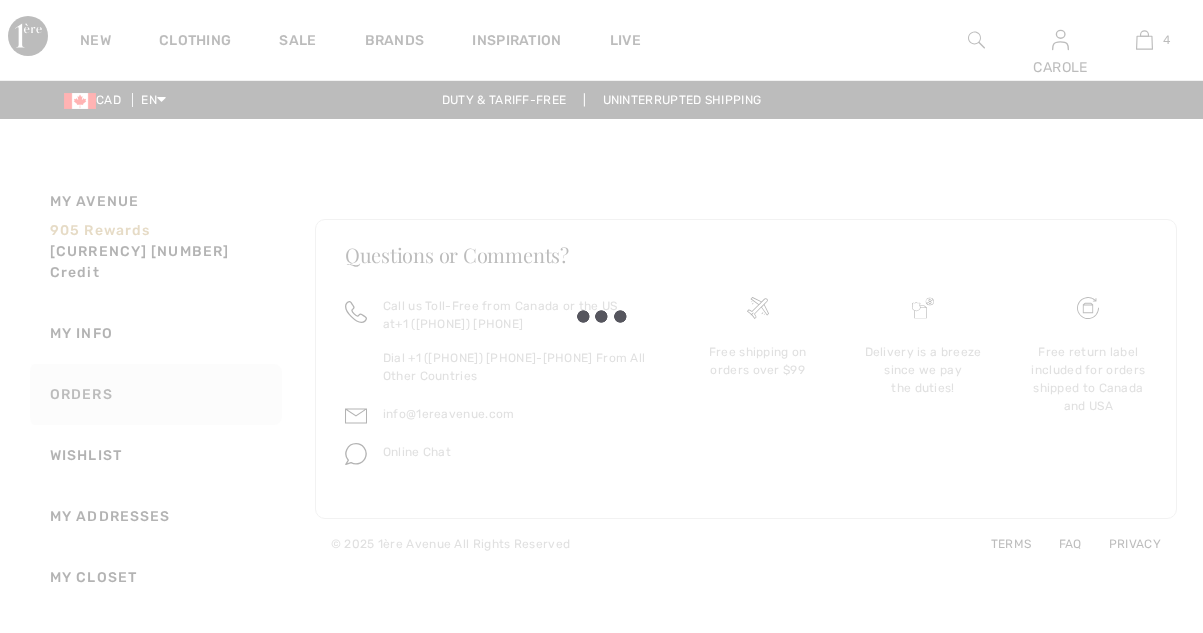 scroll, scrollTop: 0, scrollLeft: 0, axis: both 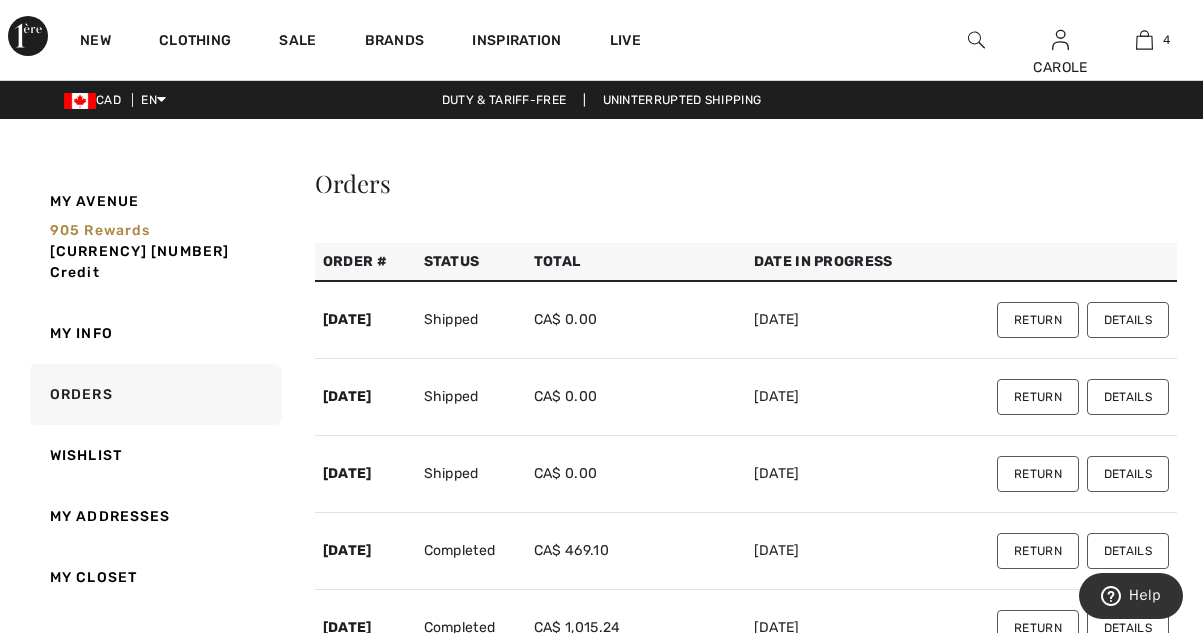 click on "Details" at bounding box center [1128, 320] 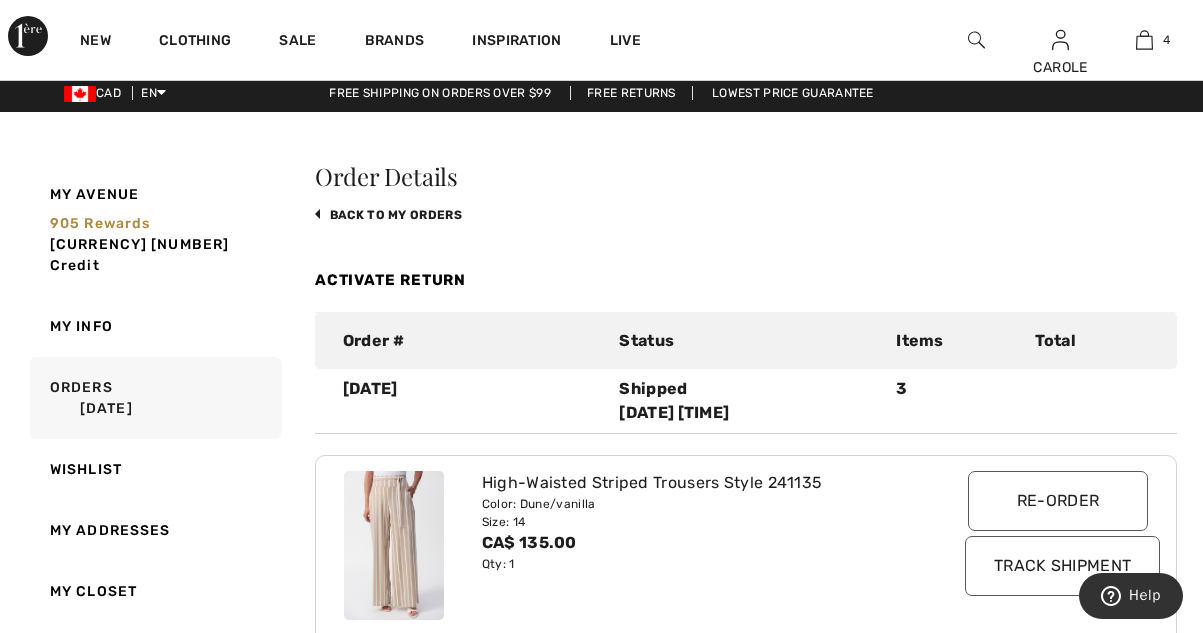 scroll, scrollTop: 7, scrollLeft: 0, axis: vertical 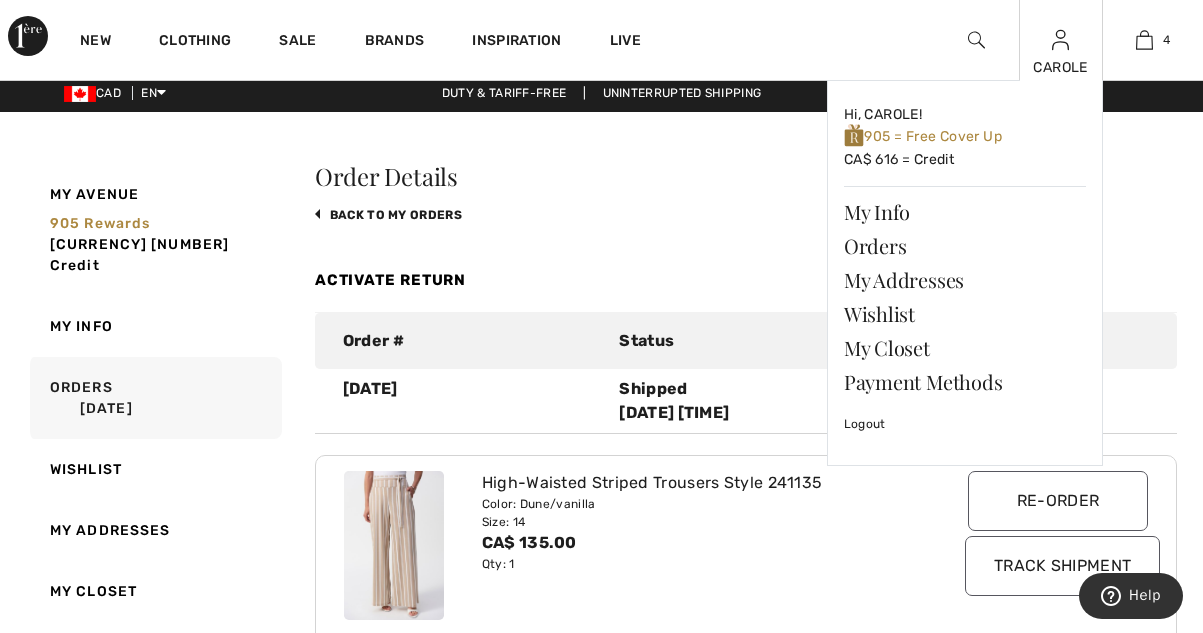 click at bounding box center (1060, 40) 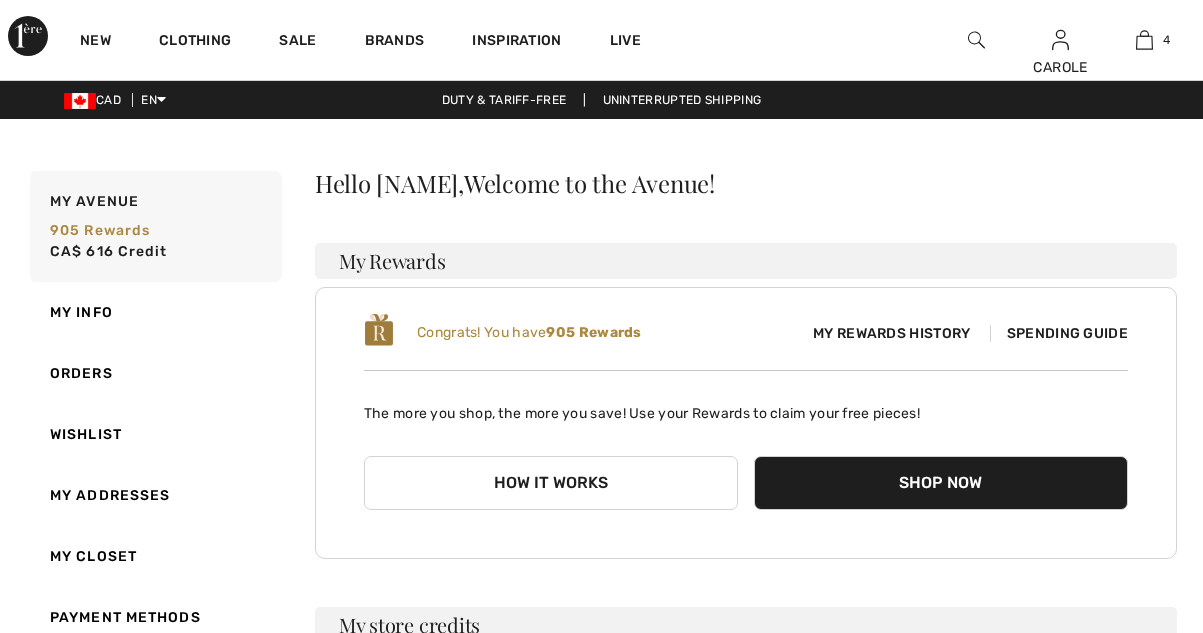 scroll, scrollTop: 0, scrollLeft: 0, axis: both 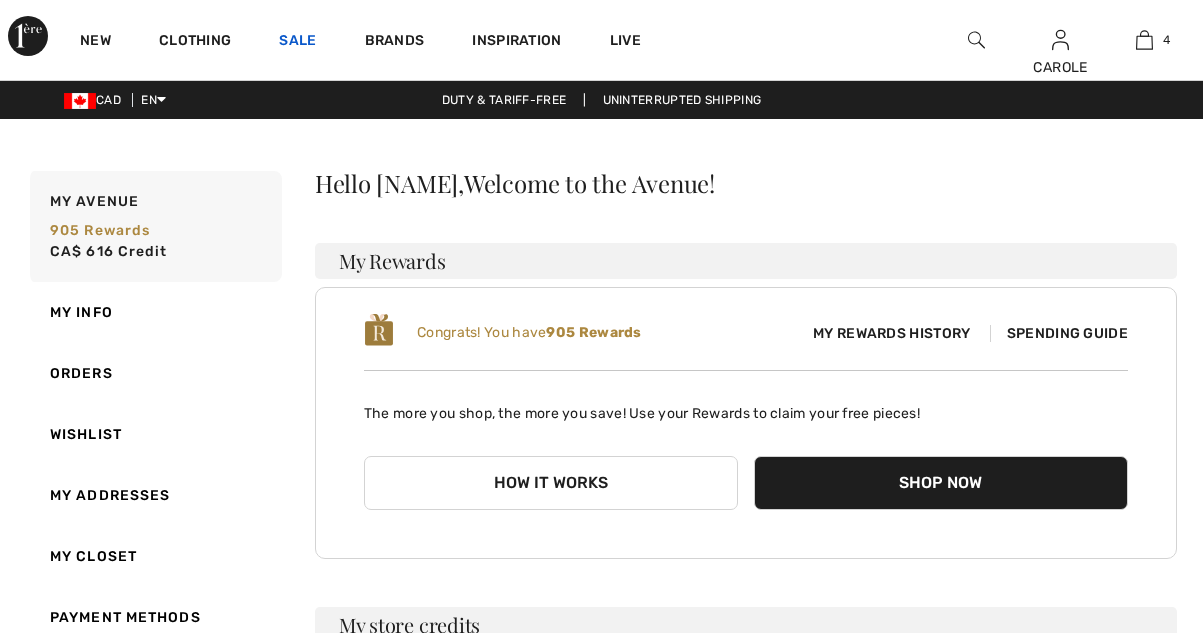 click on "Sale" at bounding box center (297, 42) 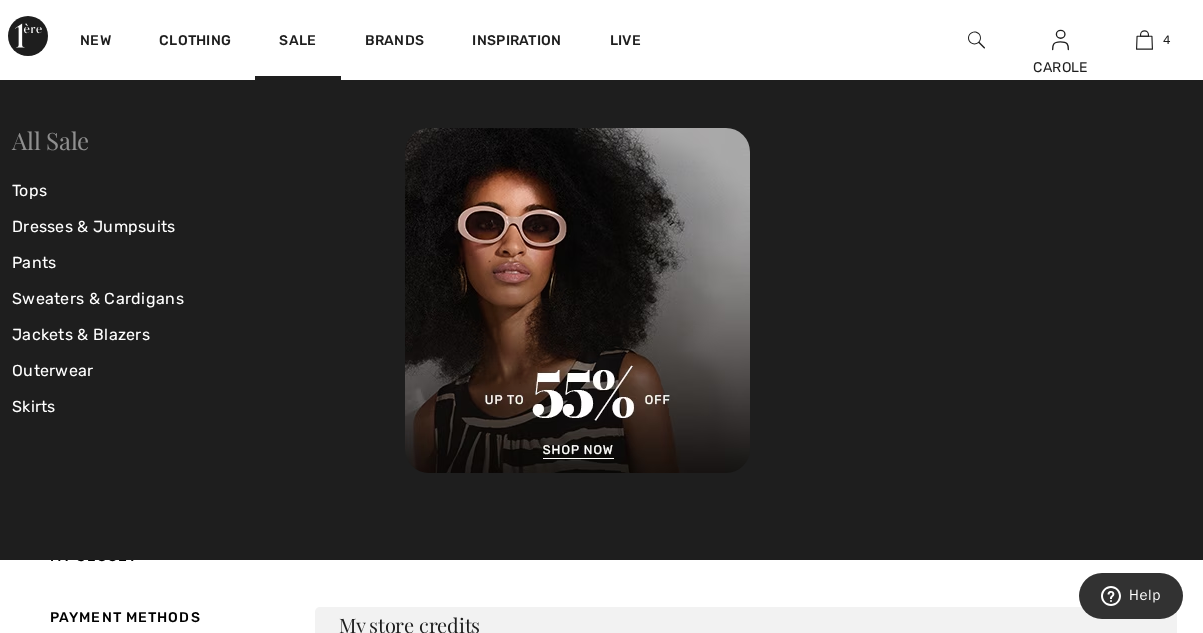 click on "All Sale" at bounding box center (50, 140) 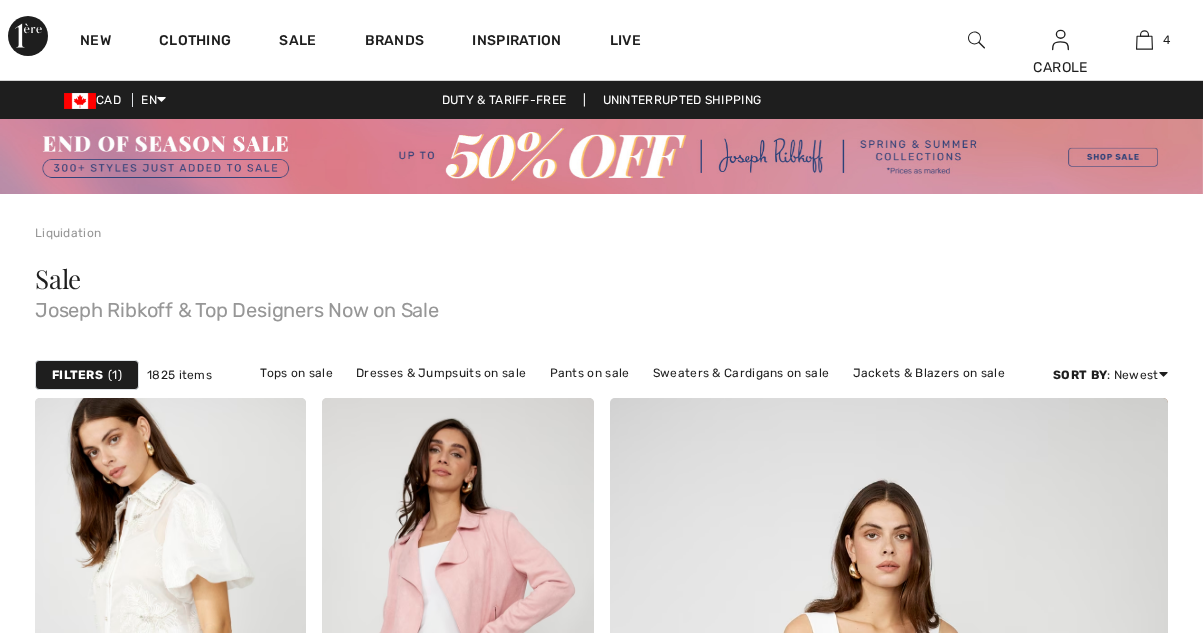 scroll, scrollTop: 0, scrollLeft: 0, axis: both 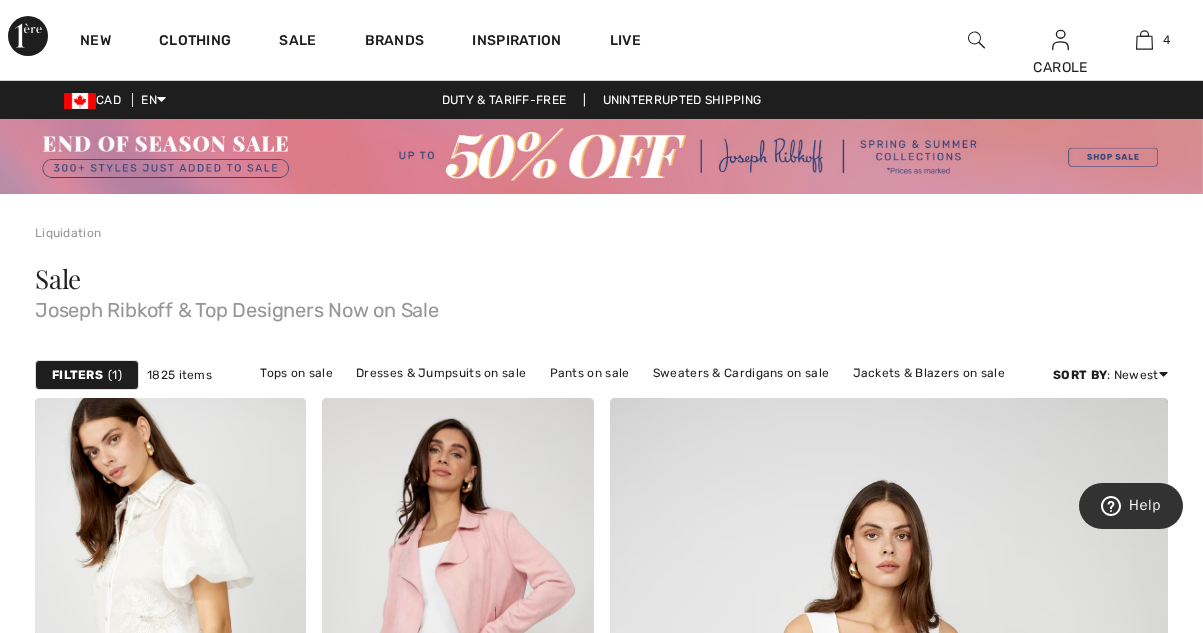 click at bounding box center [976, 40] 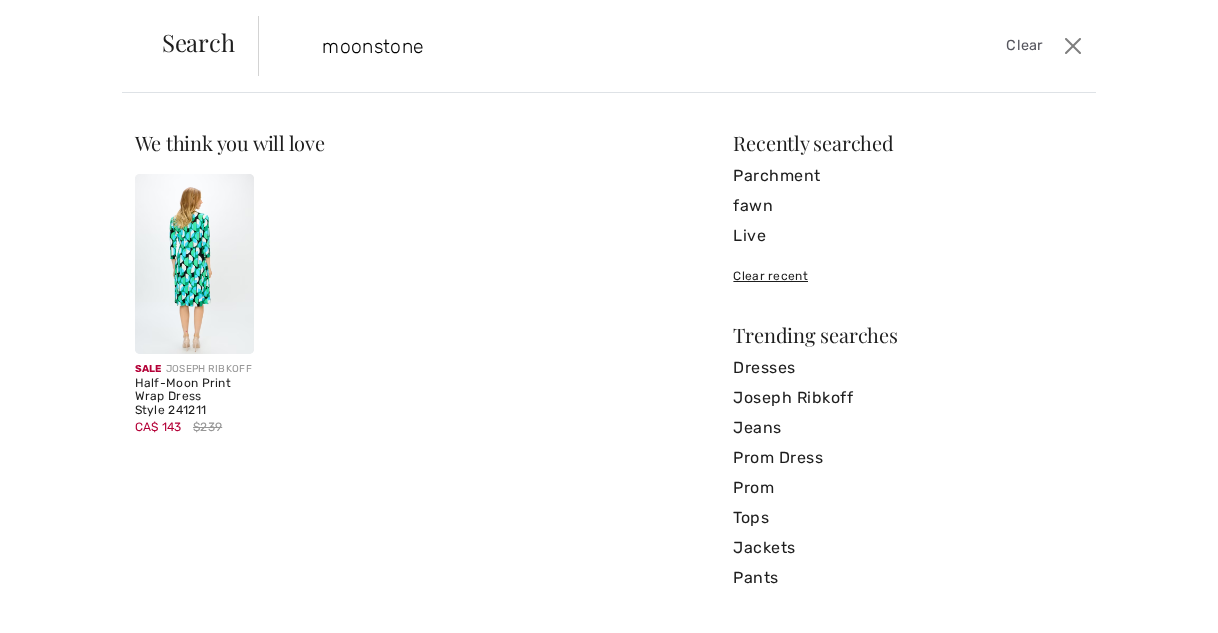 type on "moonstone" 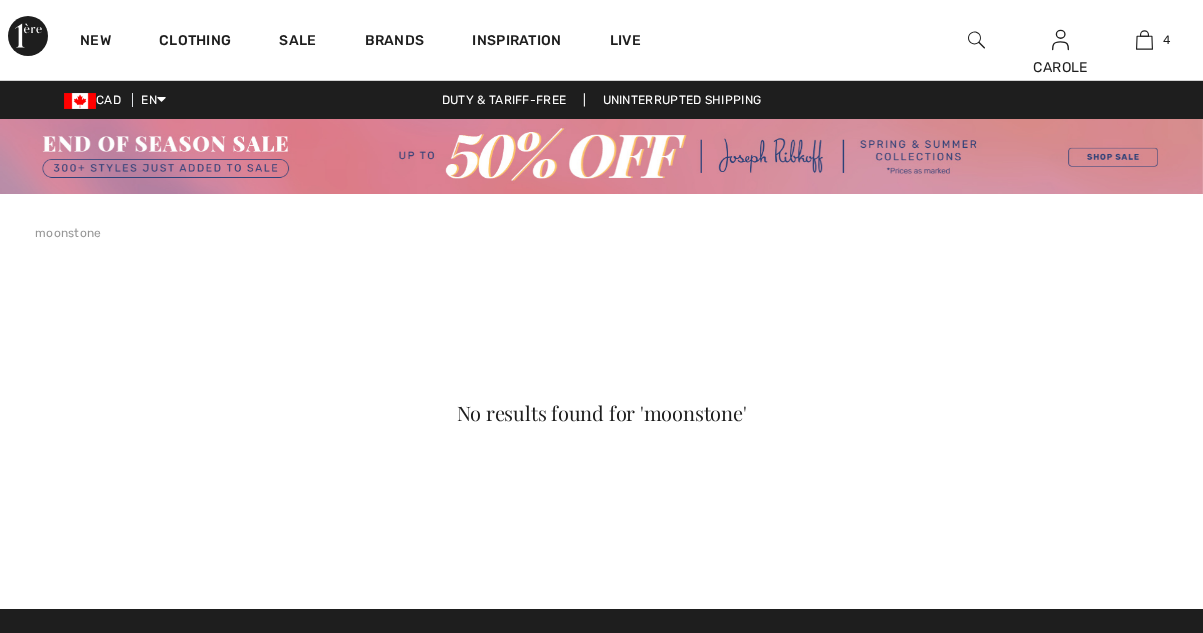 scroll, scrollTop: 0, scrollLeft: 0, axis: both 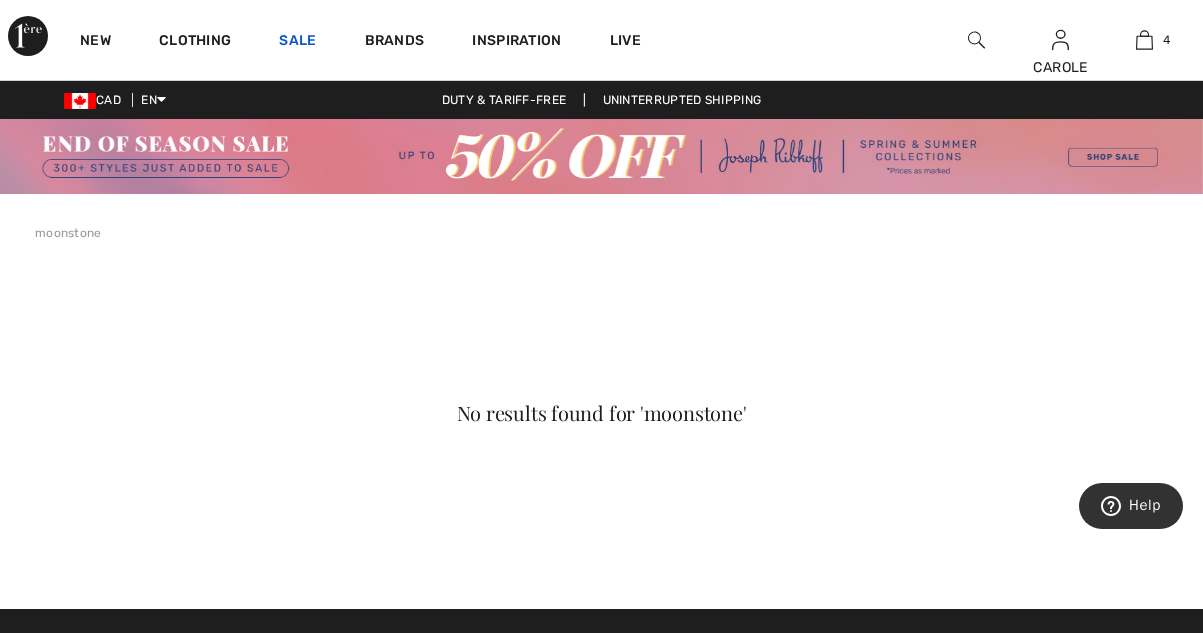 click on "Sale" at bounding box center (297, 42) 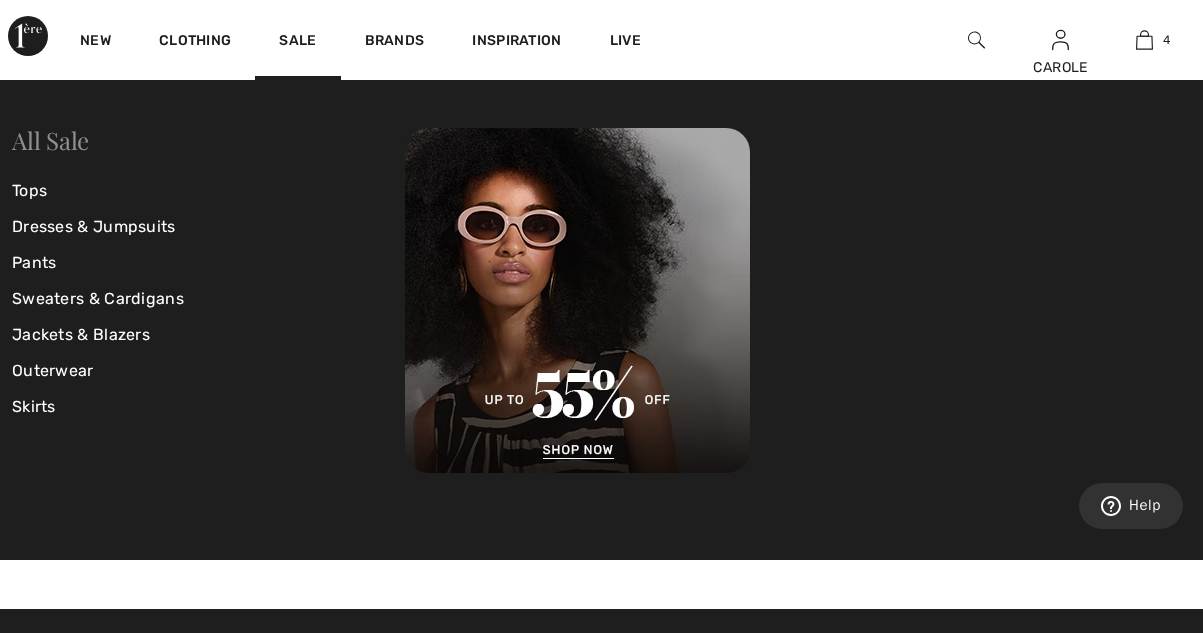 click on "All Sale" at bounding box center (50, 140) 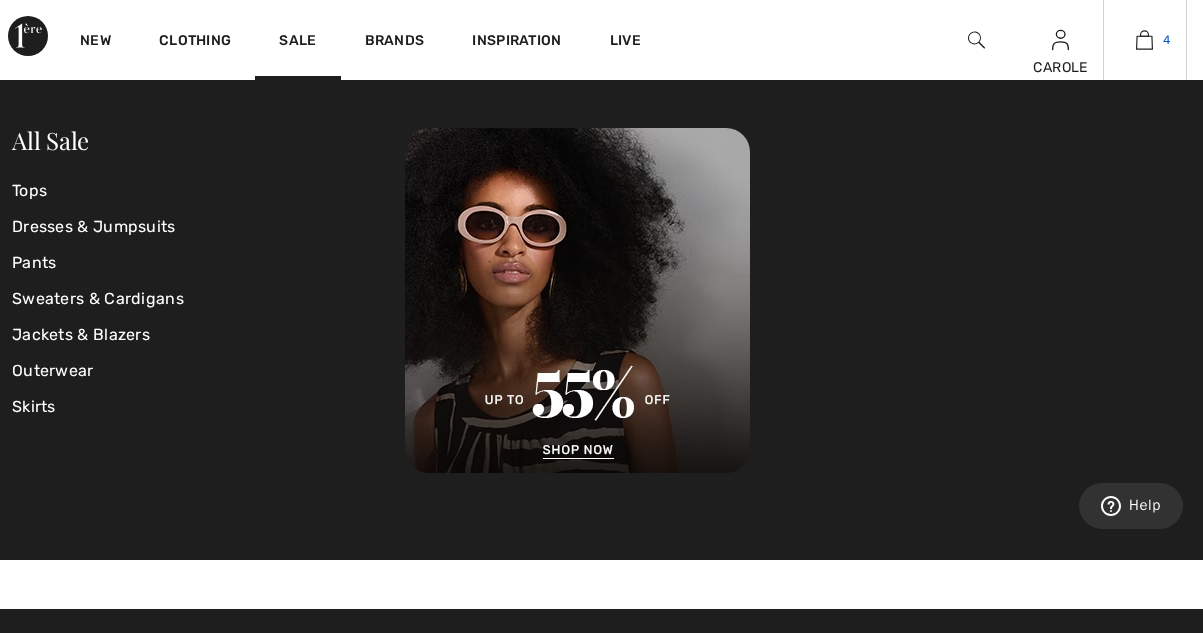 click on "4" at bounding box center [1145, 40] 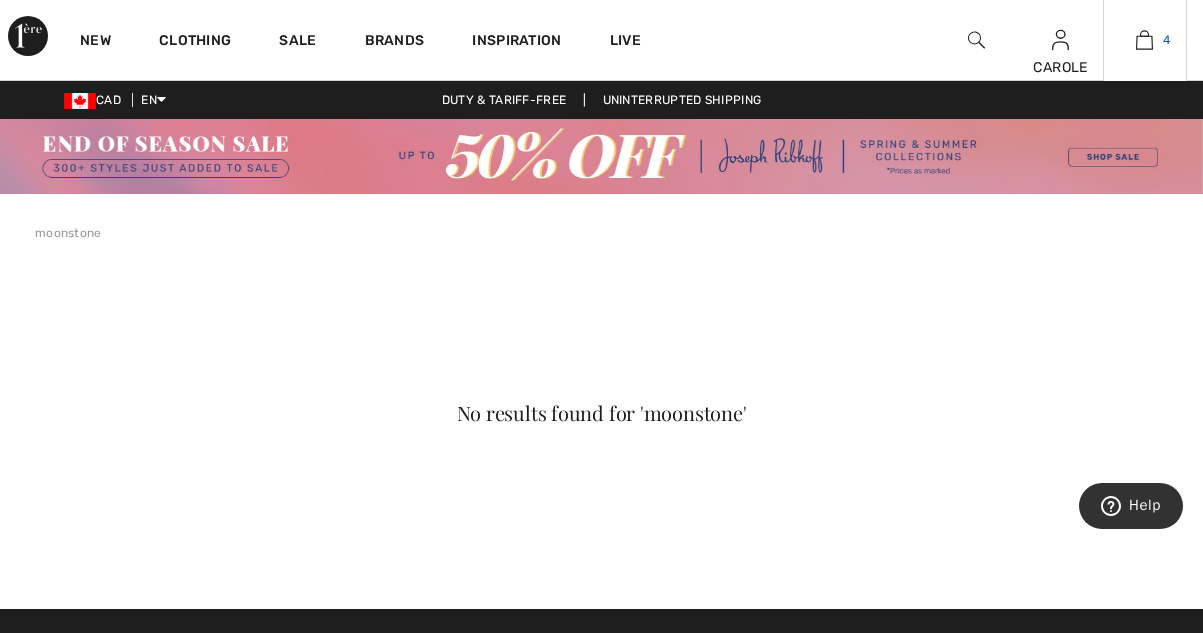 click on "4" at bounding box center (1145, 40) 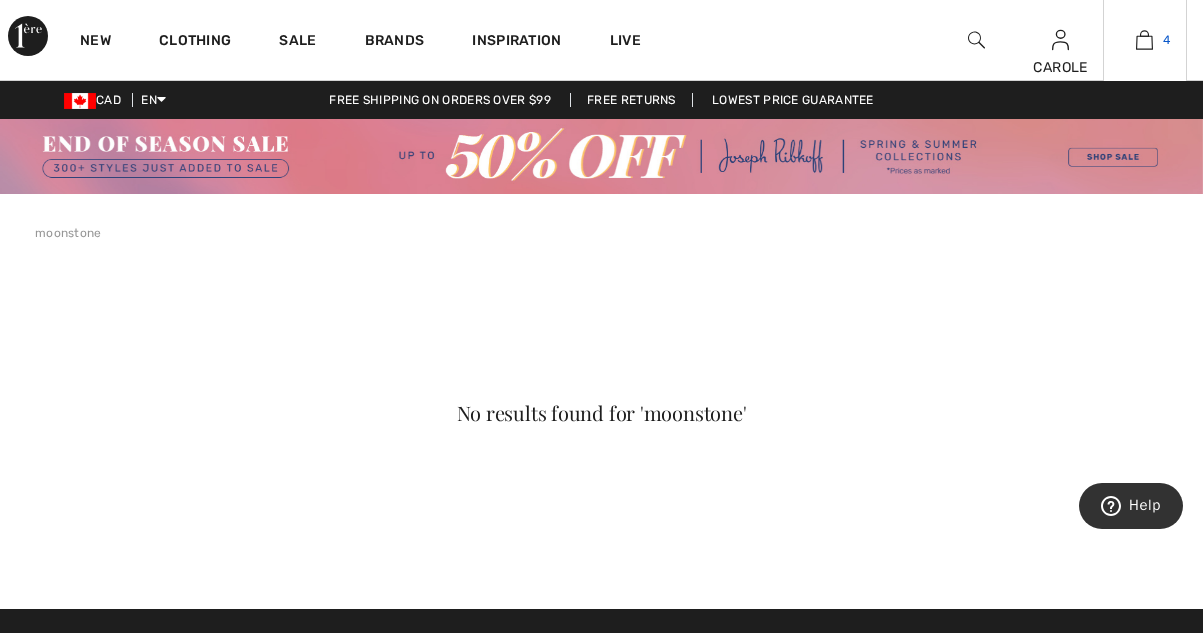 click at bounding box center [1144, 40] 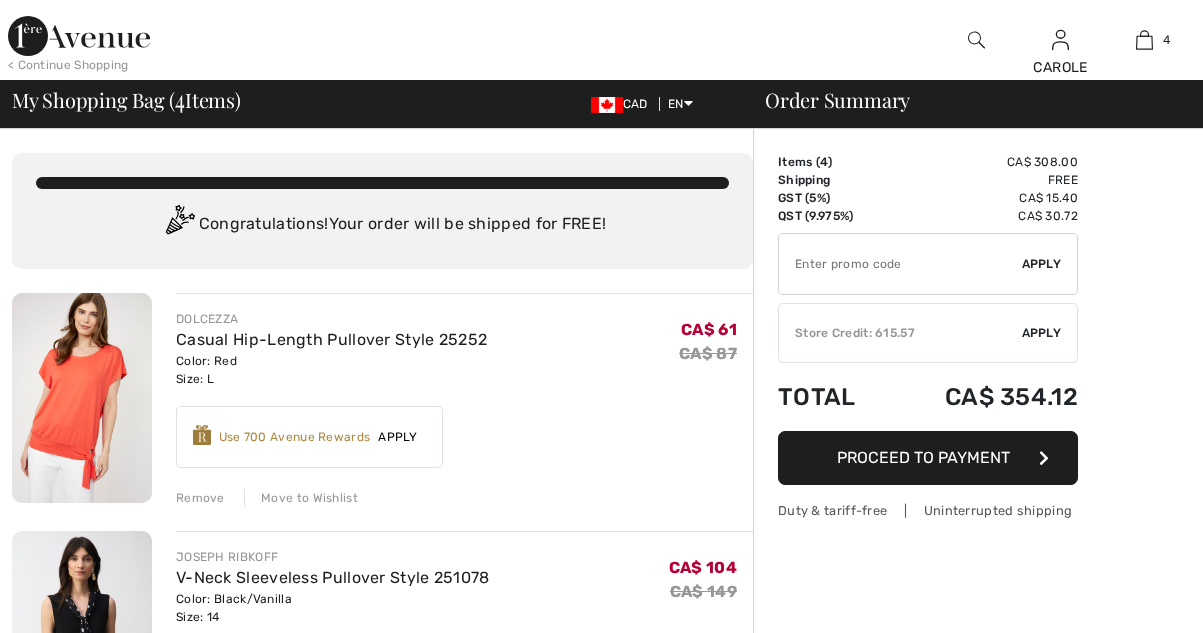 scroll, scrollTop: 0, scrollLeft: 0, axis: both 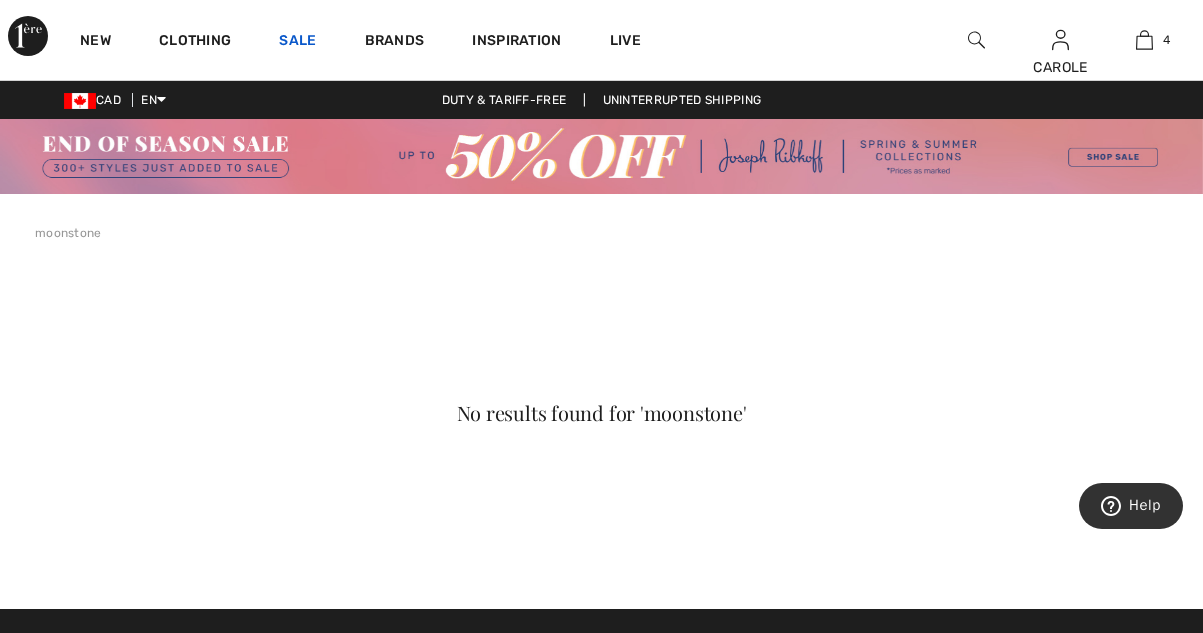 click on "Sale" at bounding box center [297, 42] 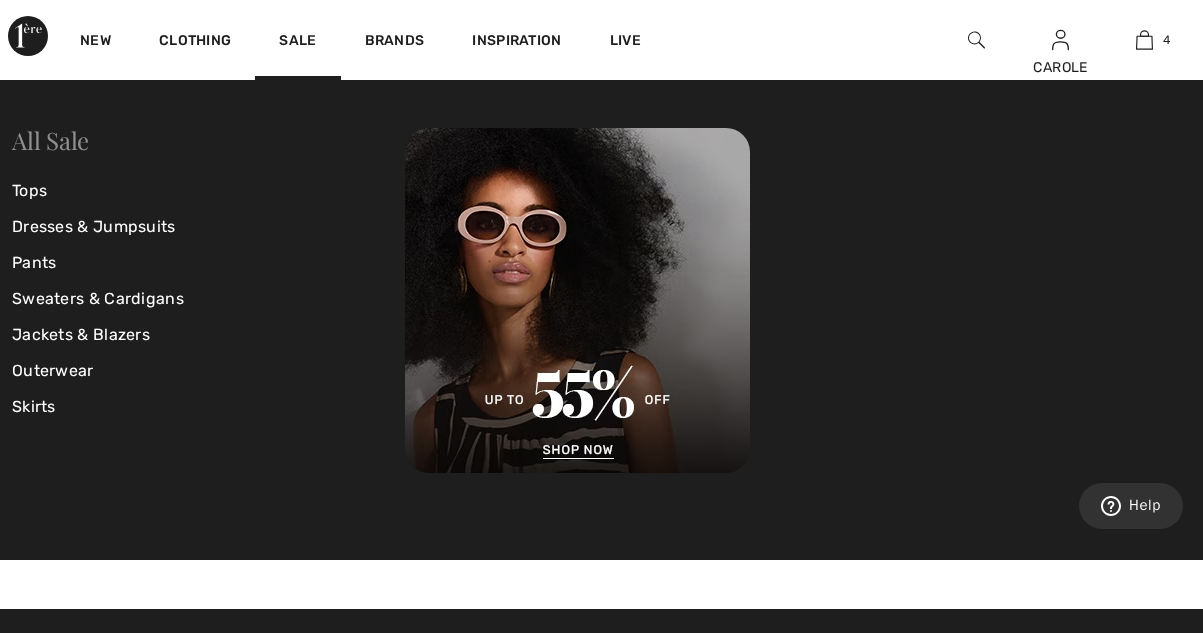 click on "All Sale" at bounding box center (50, 140) 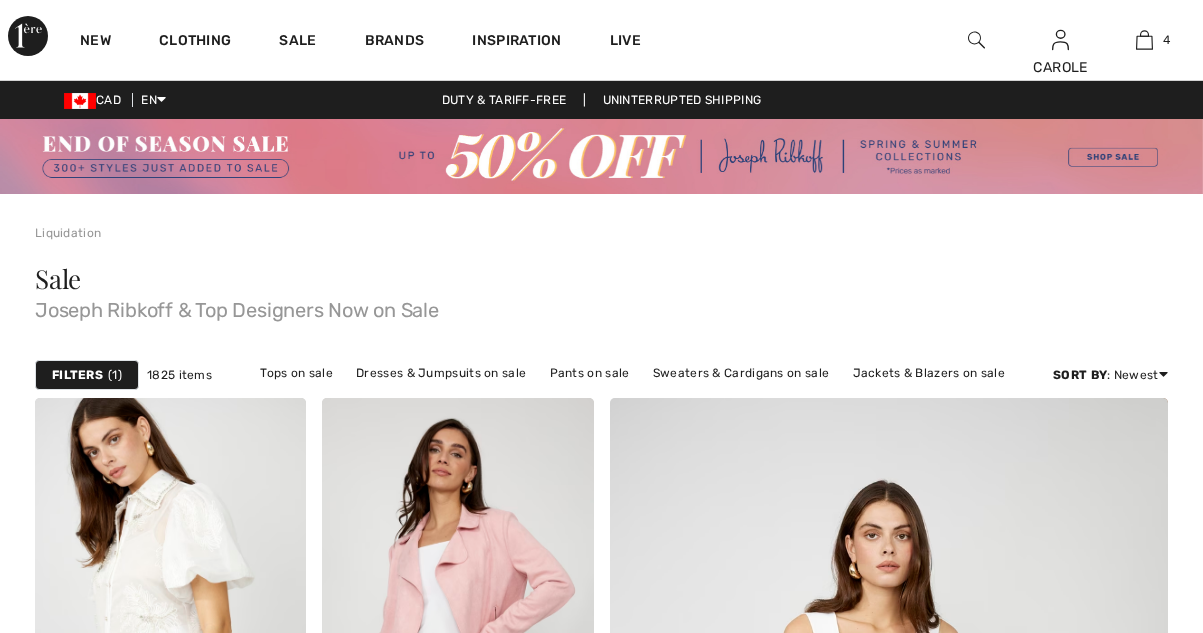 scroll, scrollTop: 0, scrollLeft: 0, axis: both 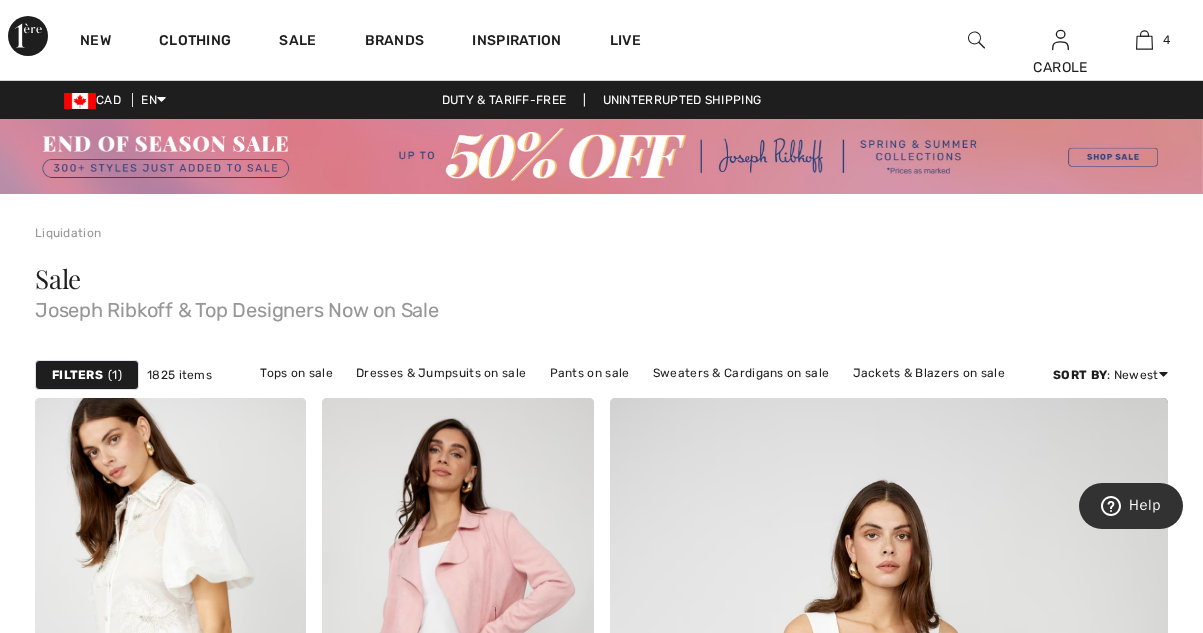 click on "Filters 1" at bounding box center [87, 375] 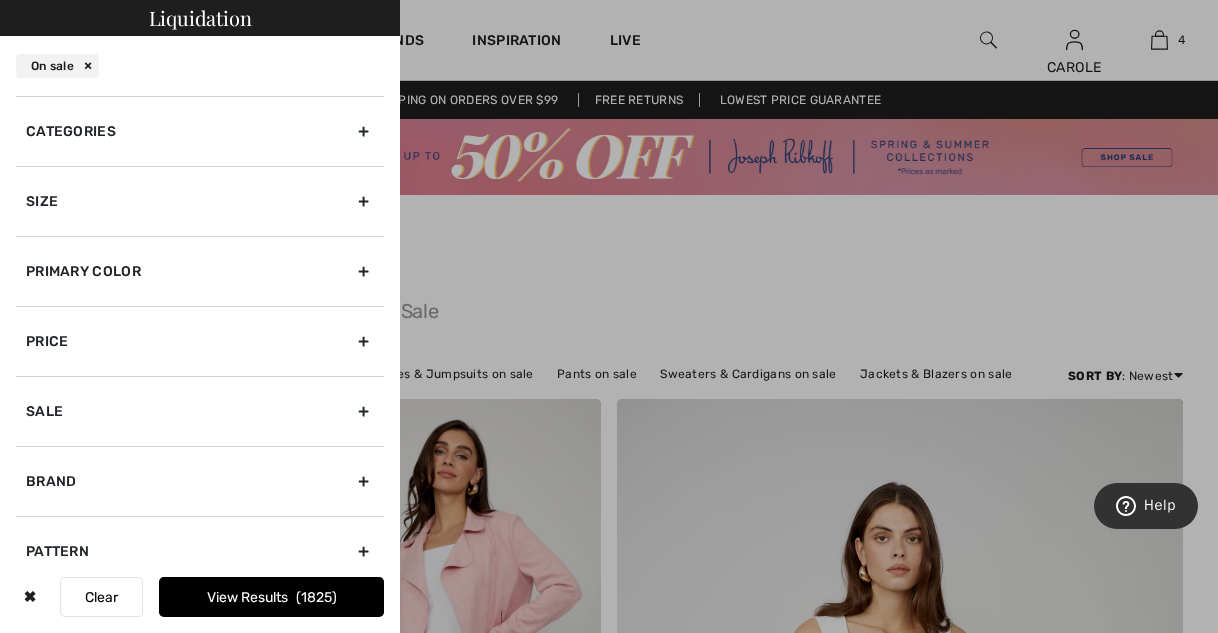 click on "Primary Color" at bounding box center [200, 271] 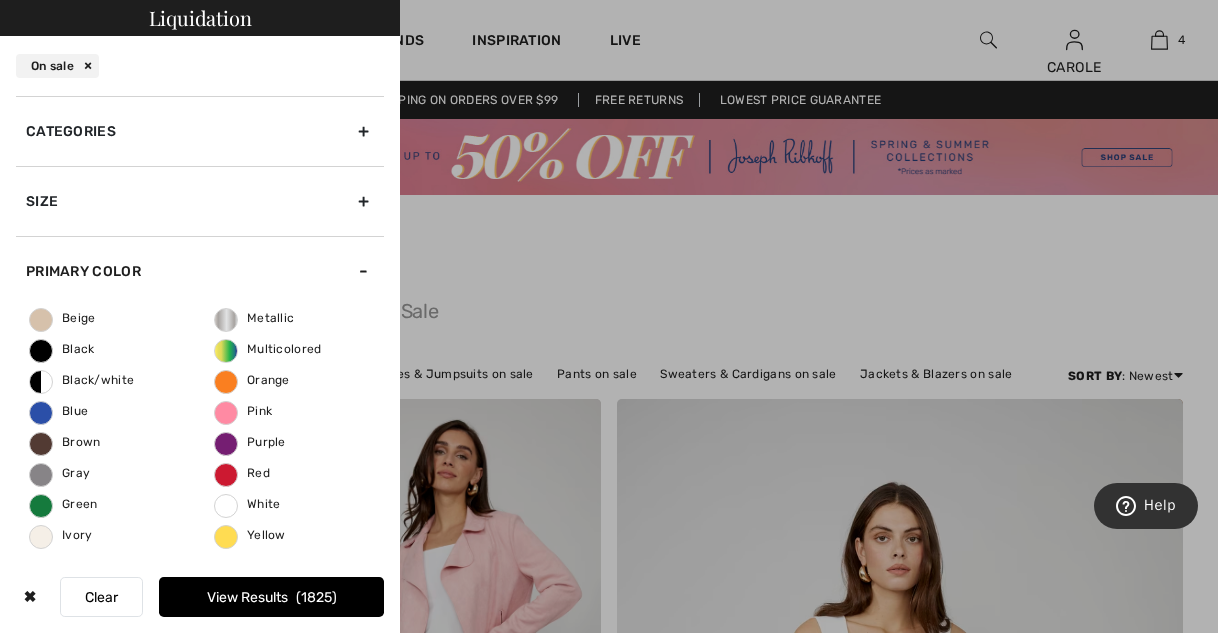 click on "Pink" at bounding box center (243, 411) 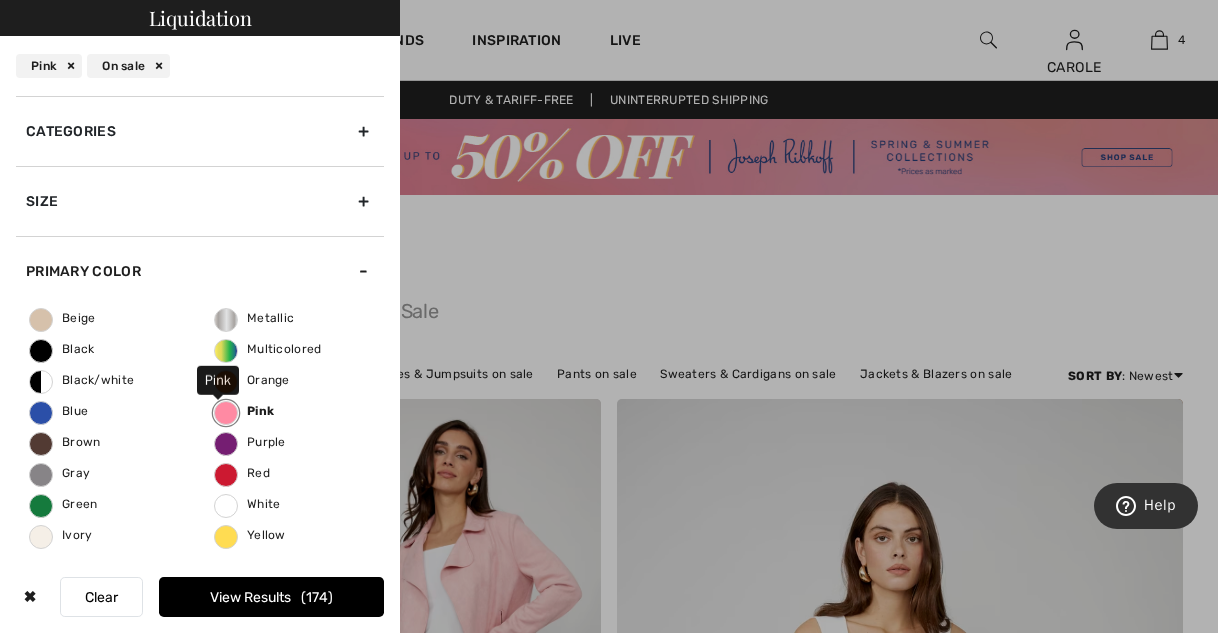 click on "View Results 174" at bounding box center (271, 597) 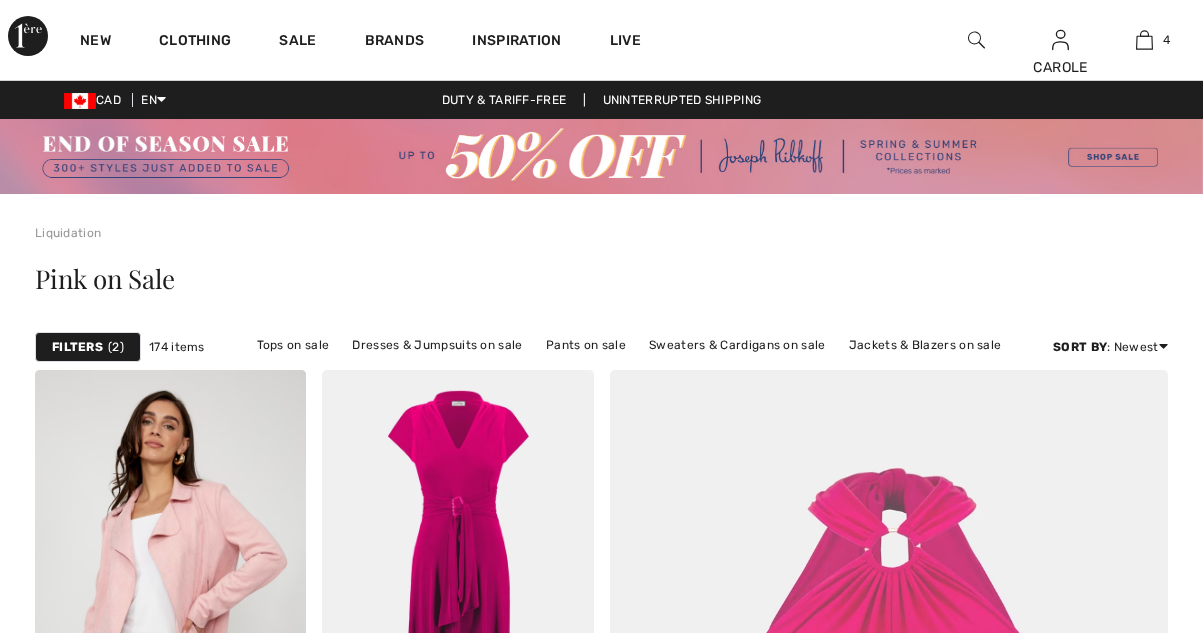 scroll, scrollTop: 0, scrollLeft: 0, axis: both 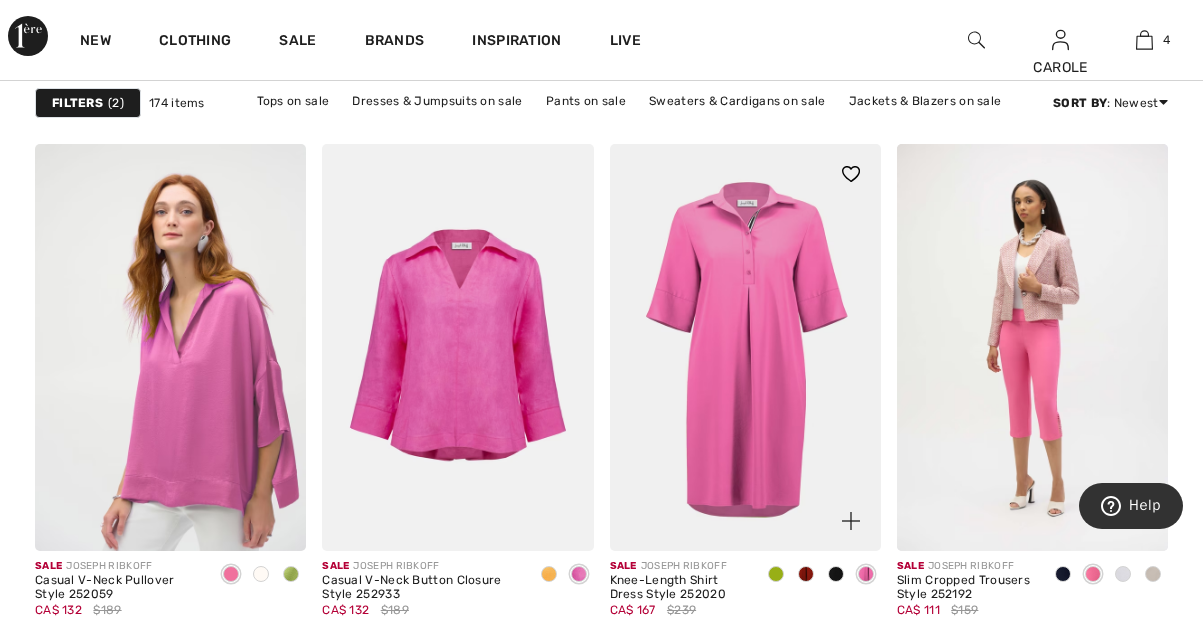 click at bounding box center (839, 509) 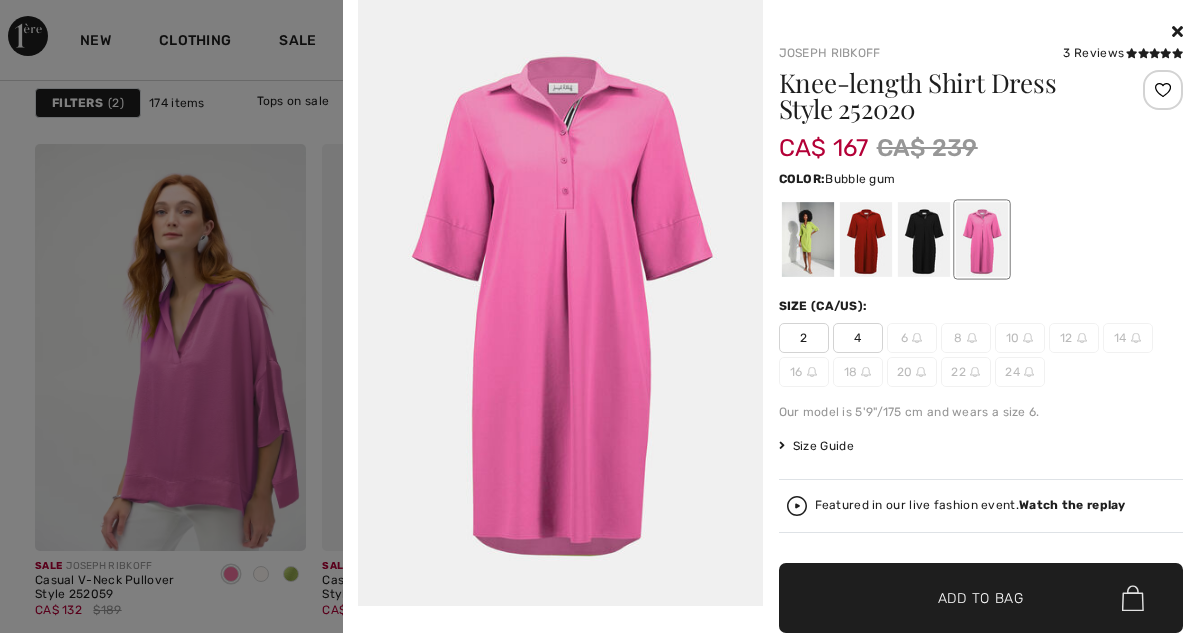 click at bounding box center [1177, 31] 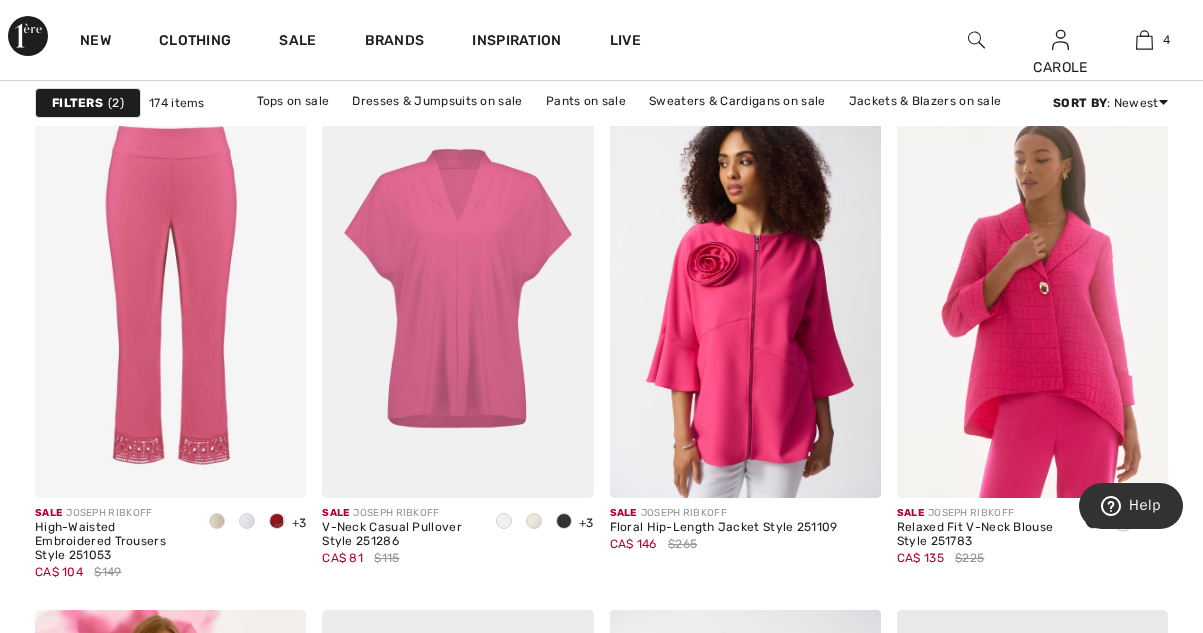 scroll, scrollTop: 6641, scrollLeft: 0, axis: vertical 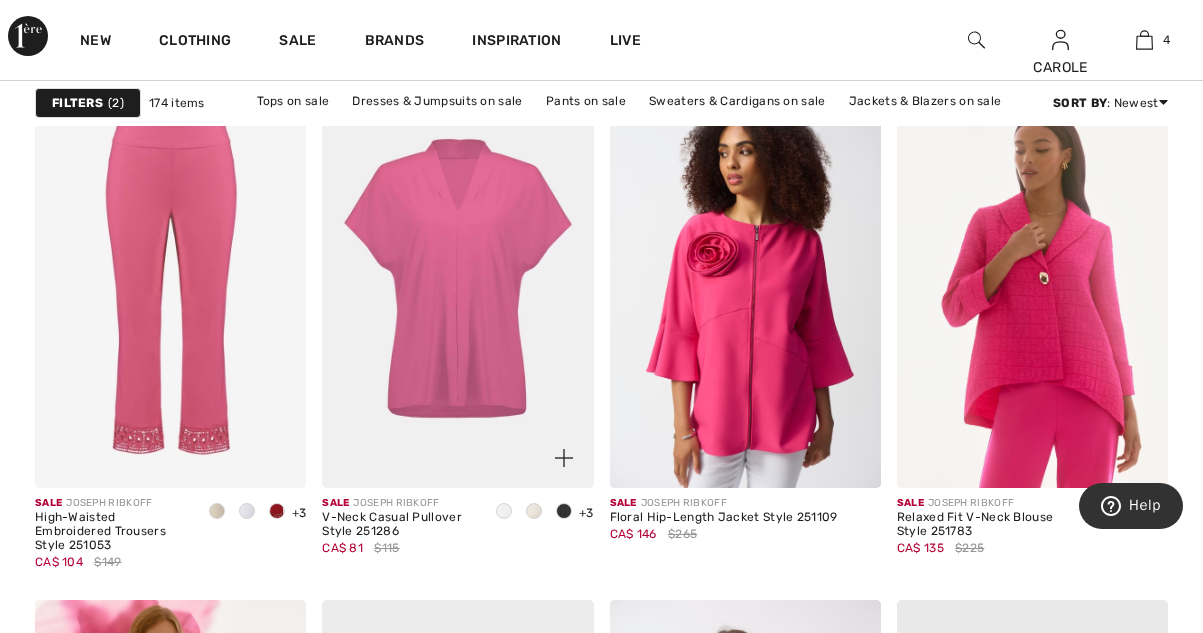 click at bounding box center [457, 285] 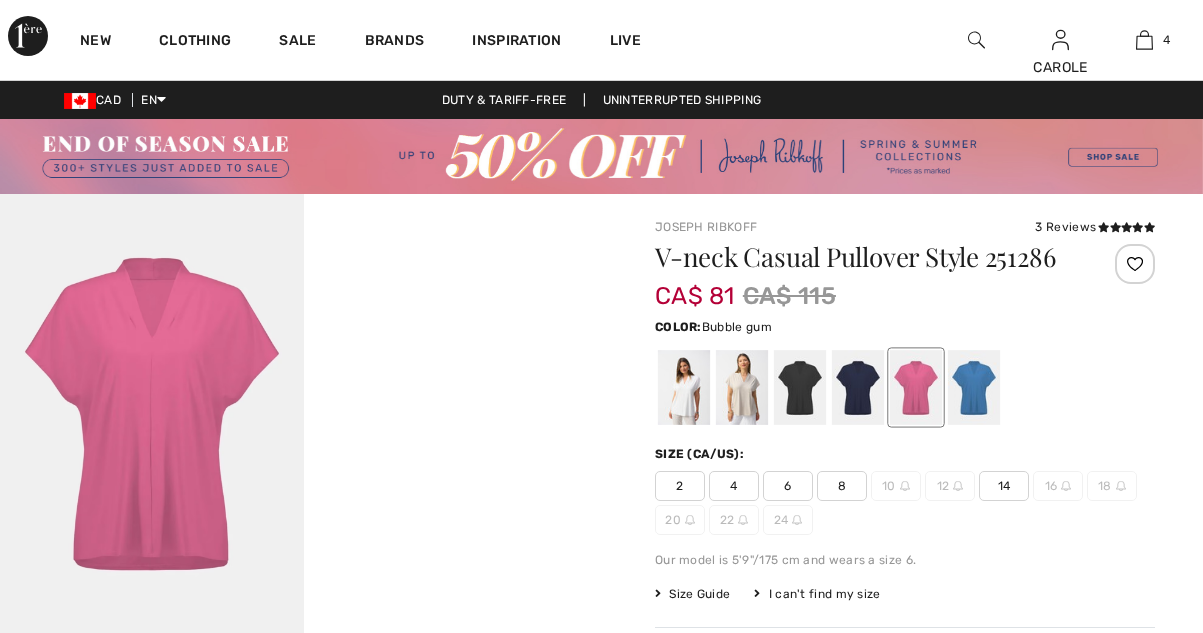checkbox on "true" 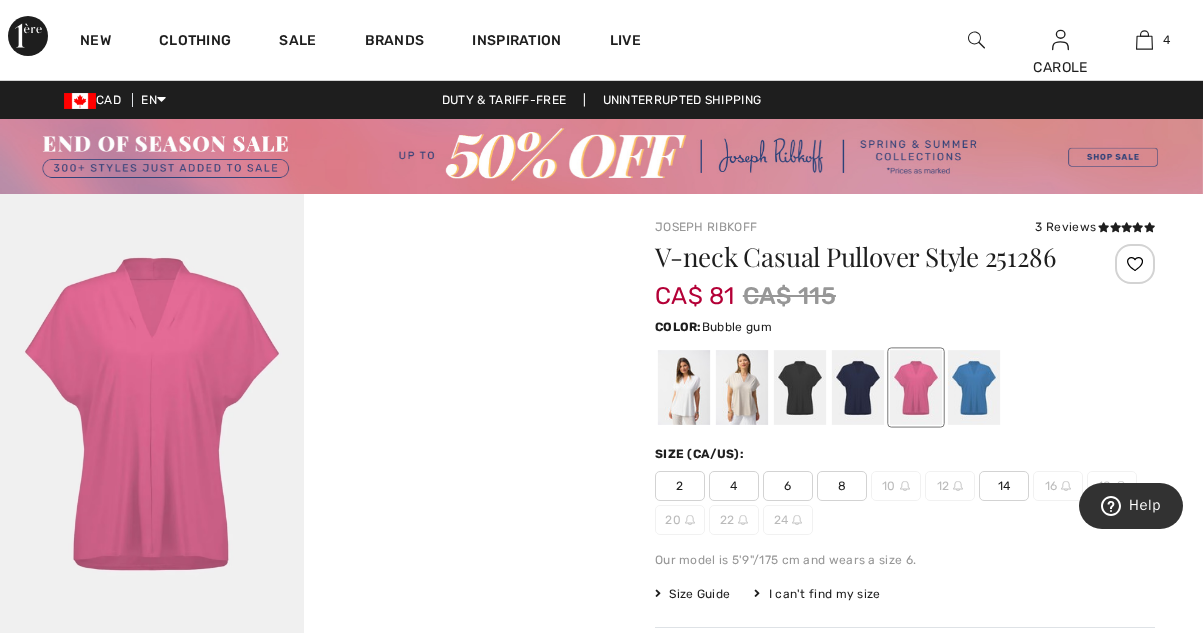 scroll, scrollTop: 0, scrollLeft: 0, axis: both 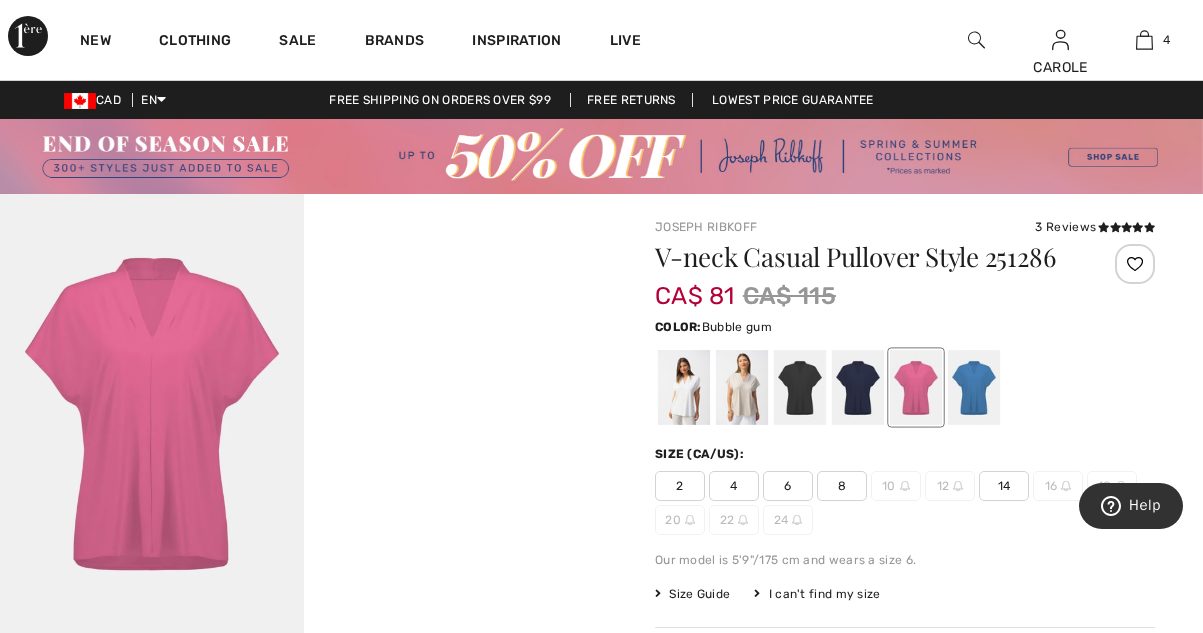 click on "14" at bounding box center (1004, 486) 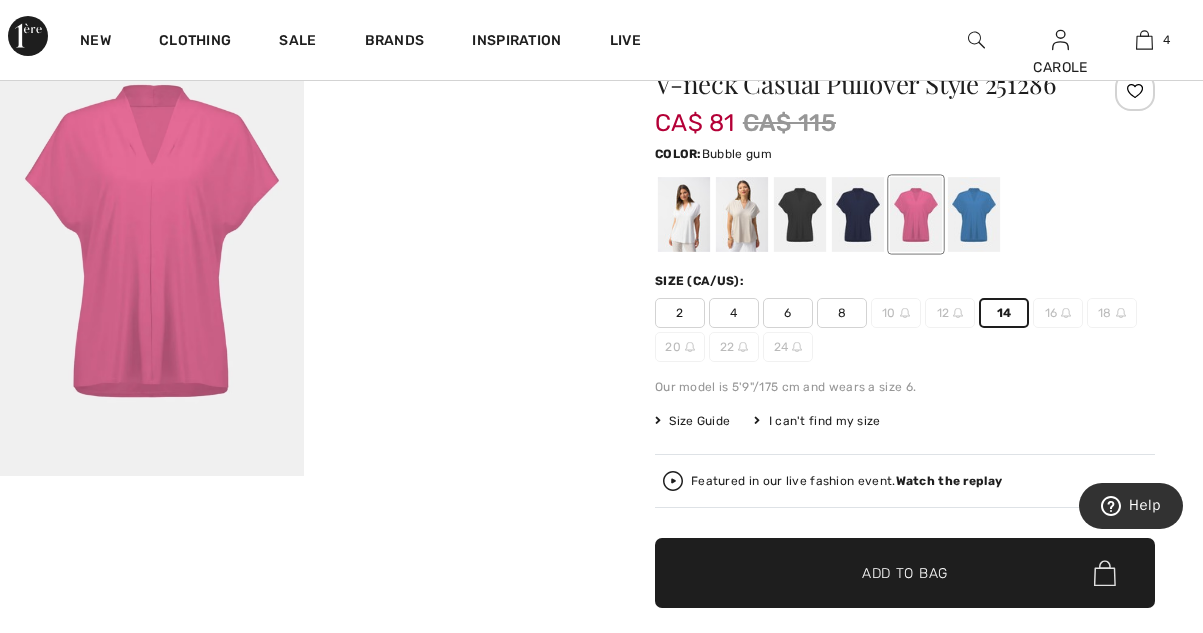 scroll, scrollTop: 174, scrollLeft: 0, axis: vertical 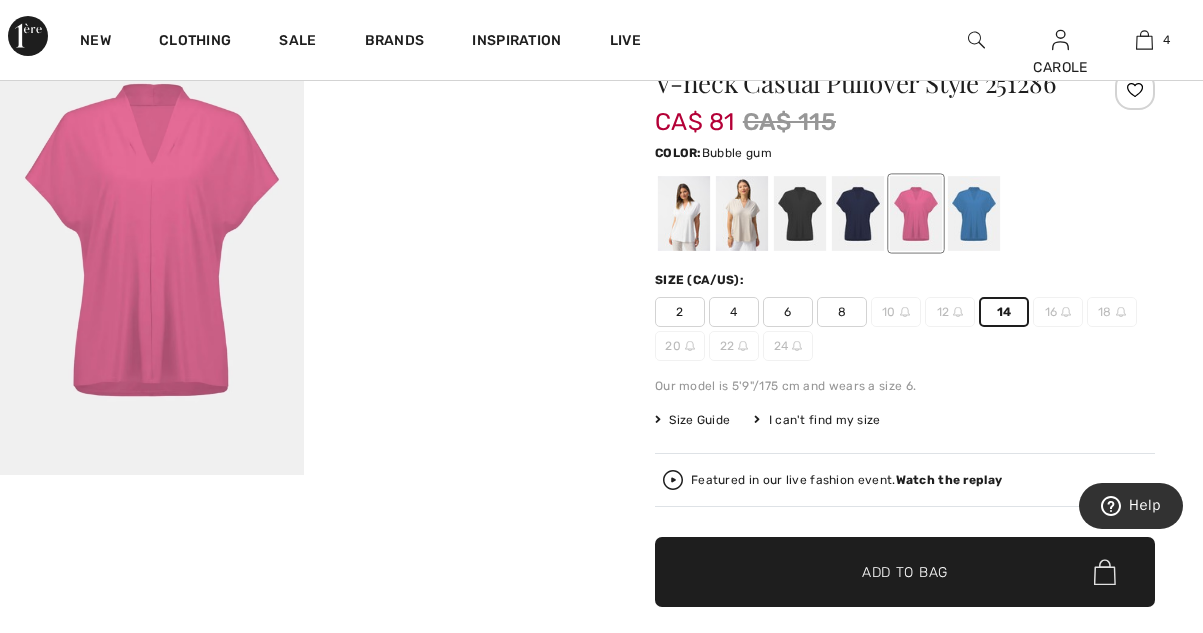 click on "✔ Added to Bag
Add to Bag" at bounding box center (905, 572) 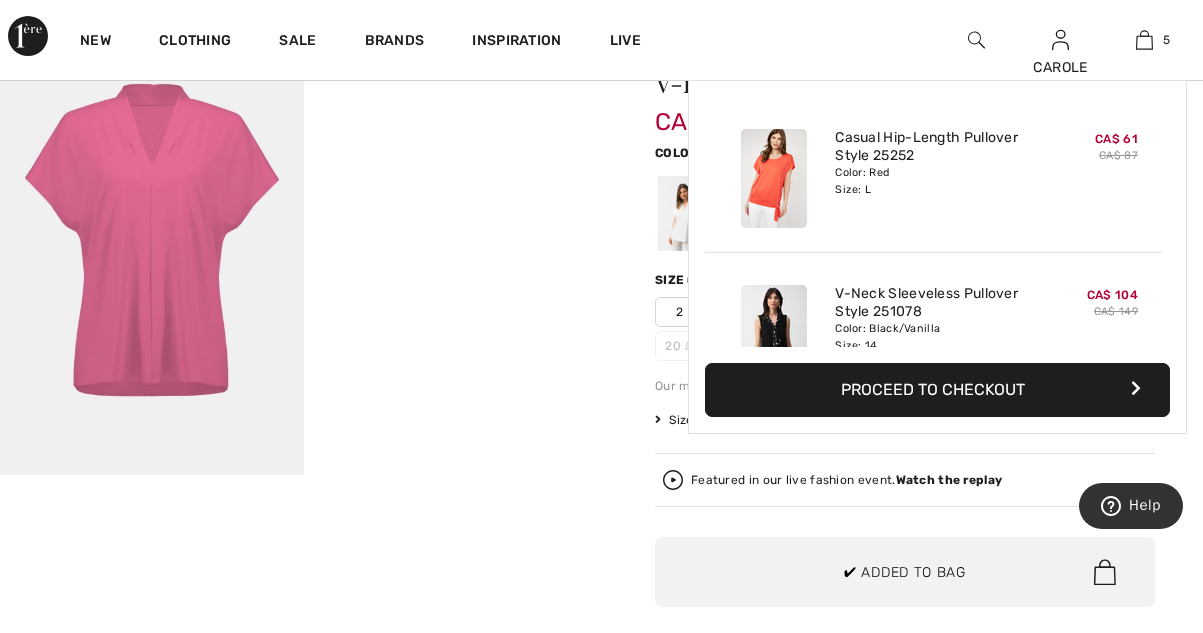 scroll, scrollTop: 470, scrollLeft: 0, axis: vertical 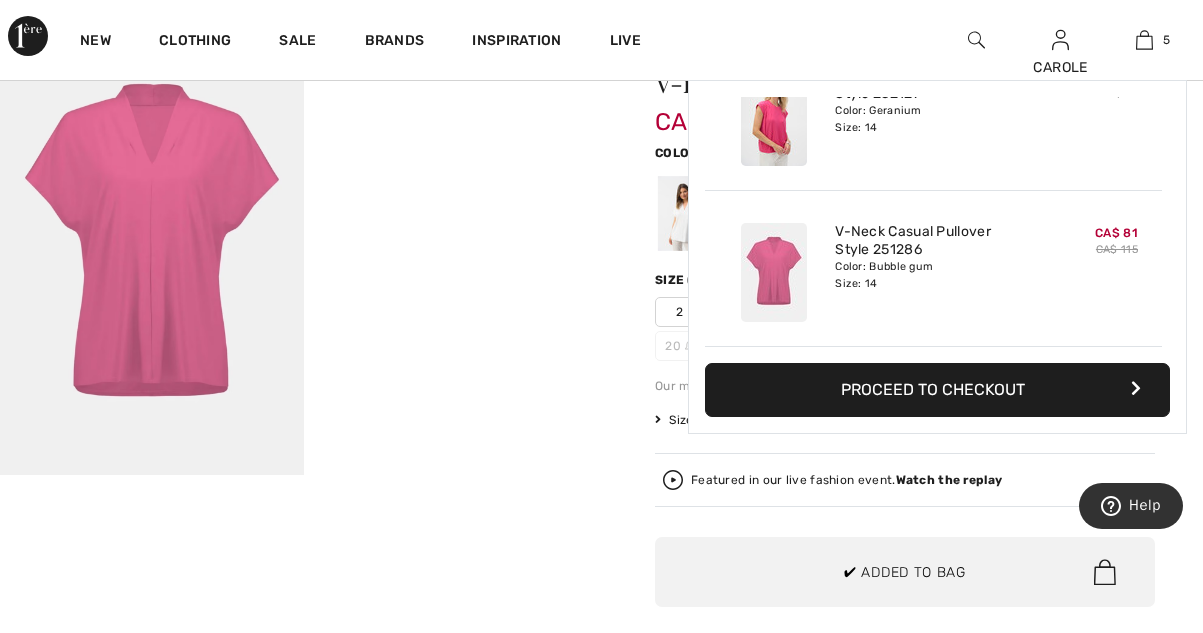 click on "Clothing" at bounding box center [195, 40] 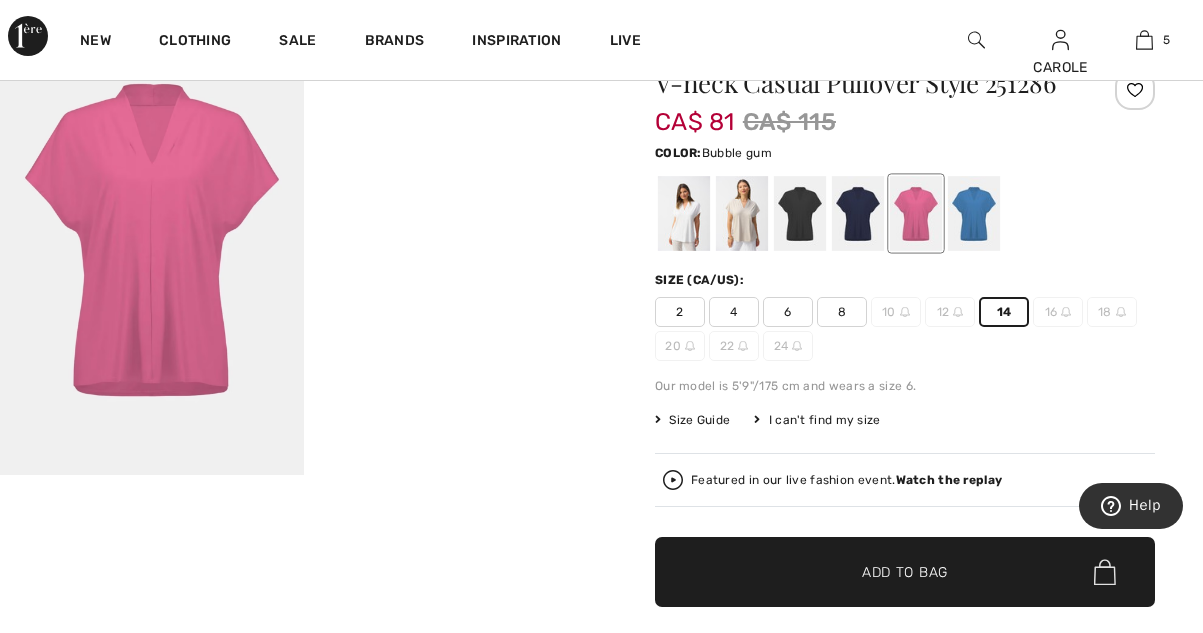 click at bounding box center (858, 213) 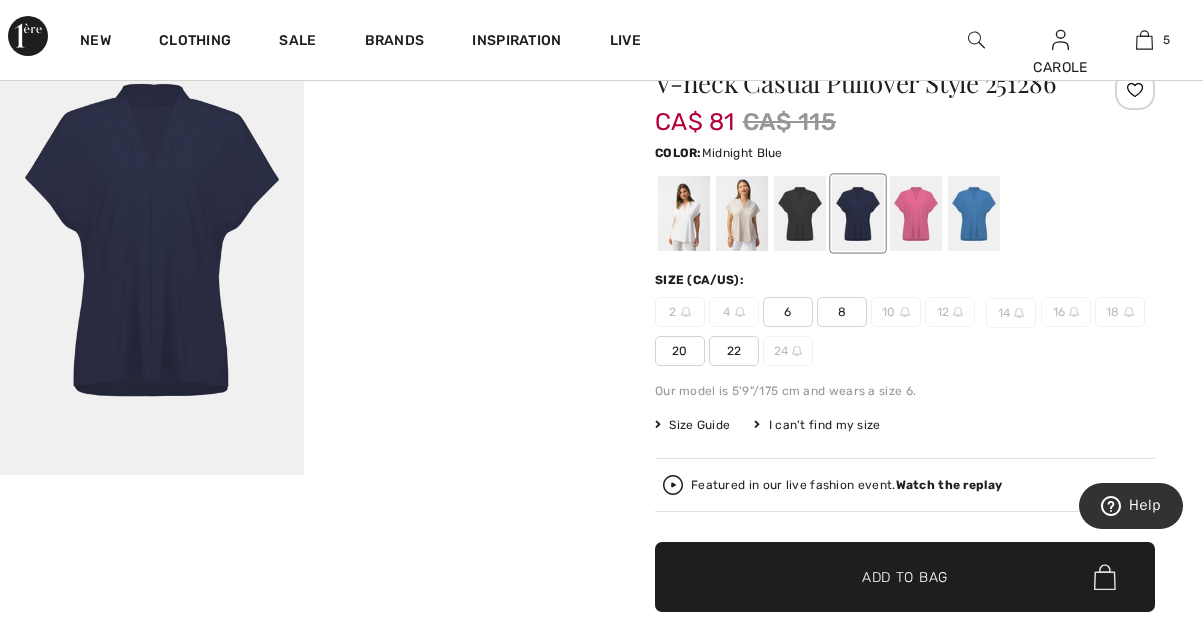 click at bounding box center (974, 213) 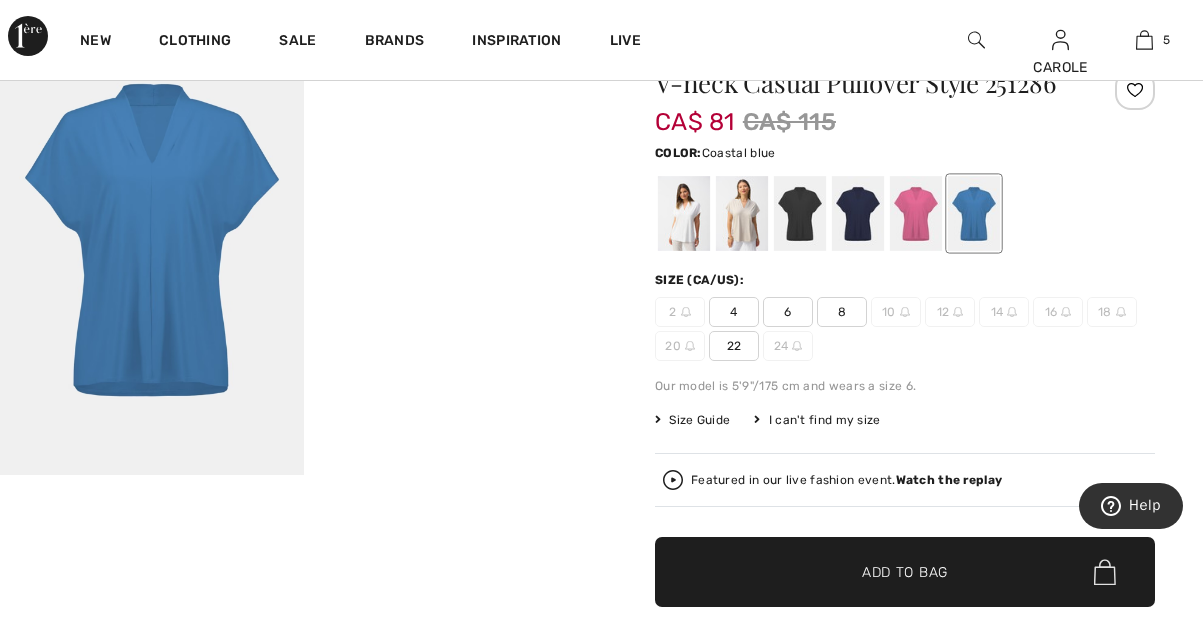 click at bounding box center [742, 213] 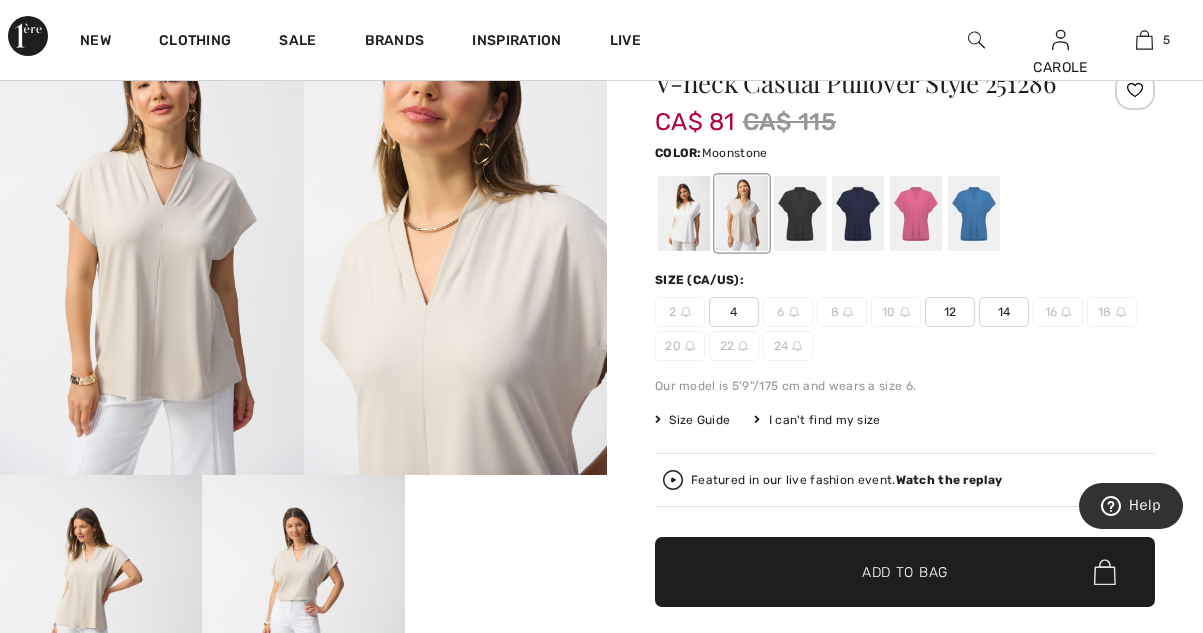 click on "14" at bounding box center (1004, 312) 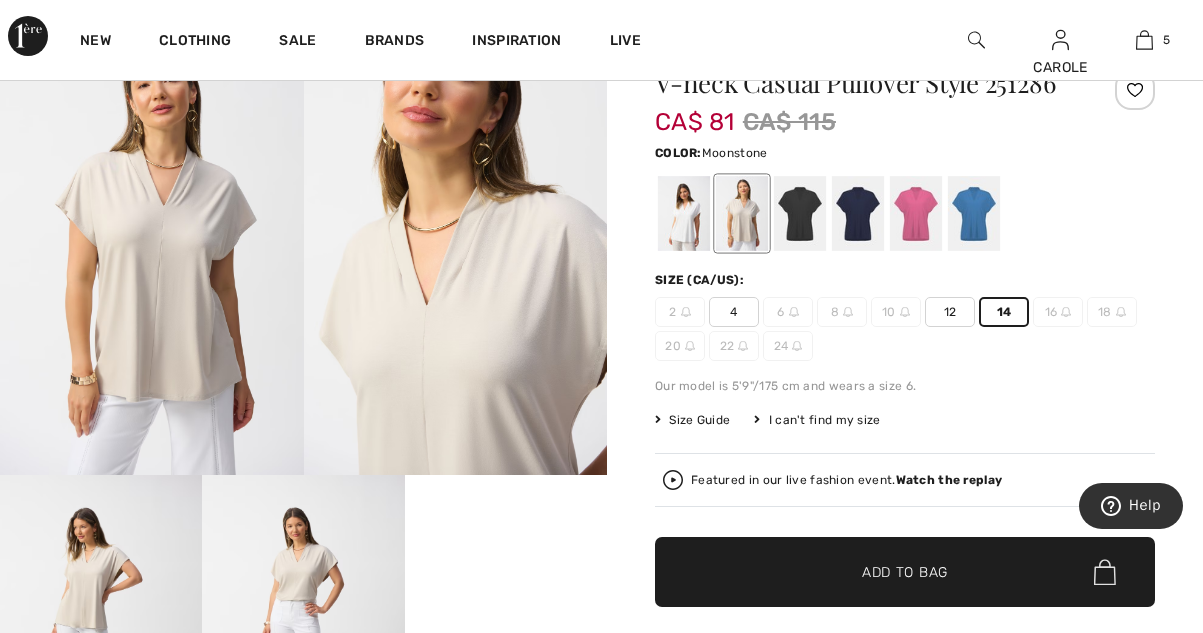 click on "✔ Added to Bag
Add to Bag" at bounding box center (905, 572) 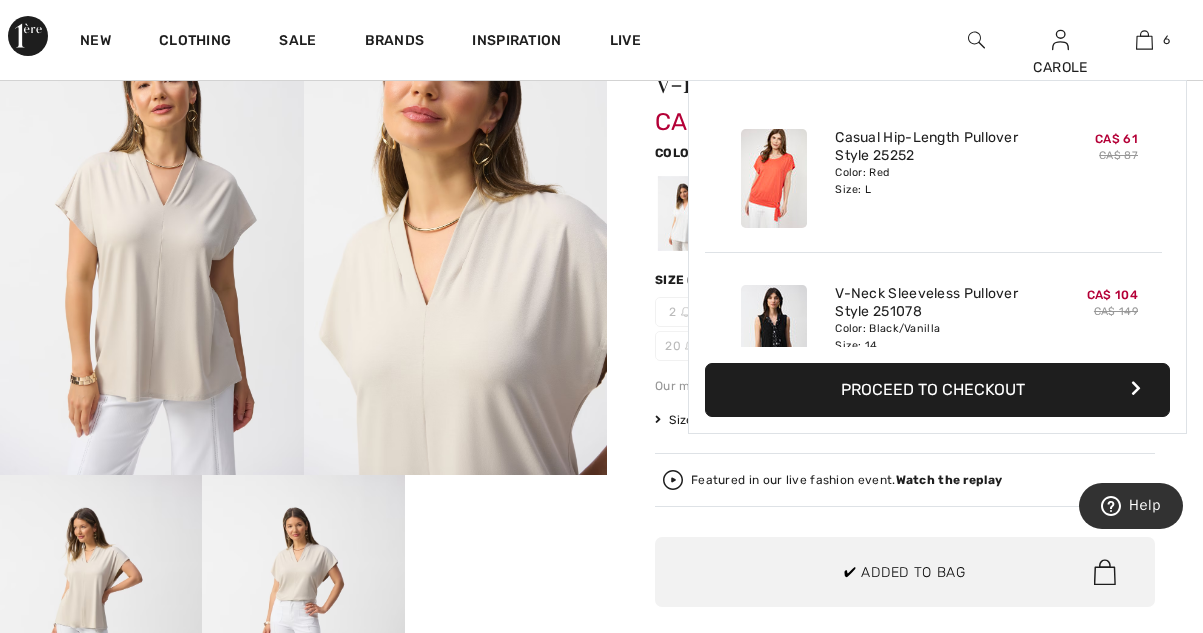 scroll, scrollTop: 430, scrollLeft: 0, axis: vertical 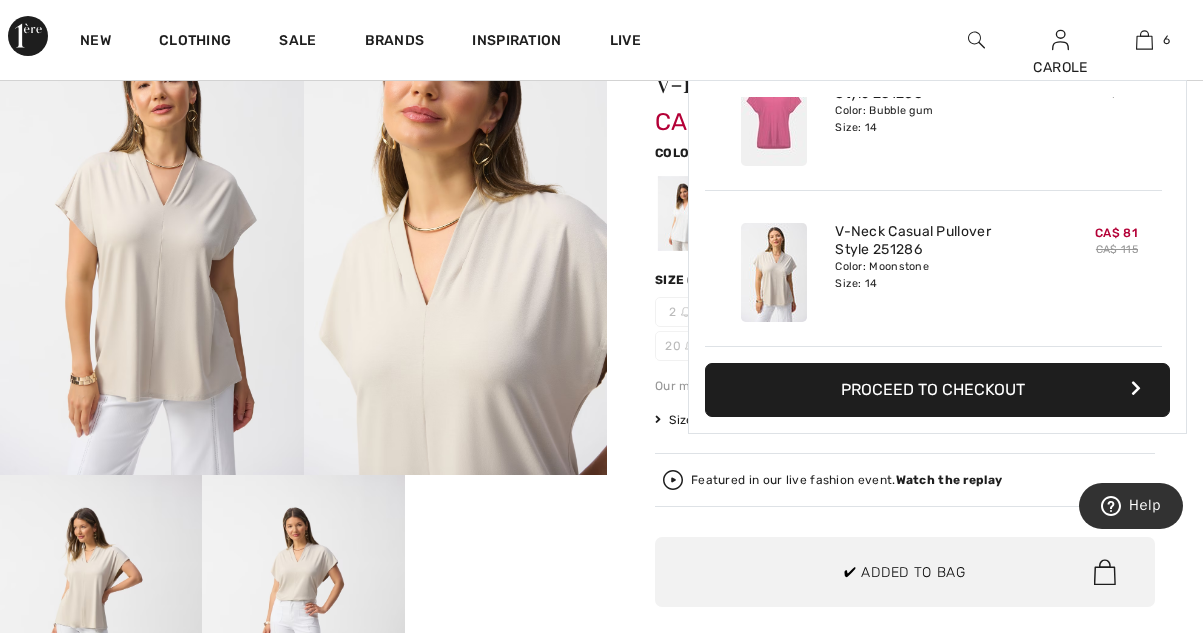 click on "New" at bounding box center [95, 40] 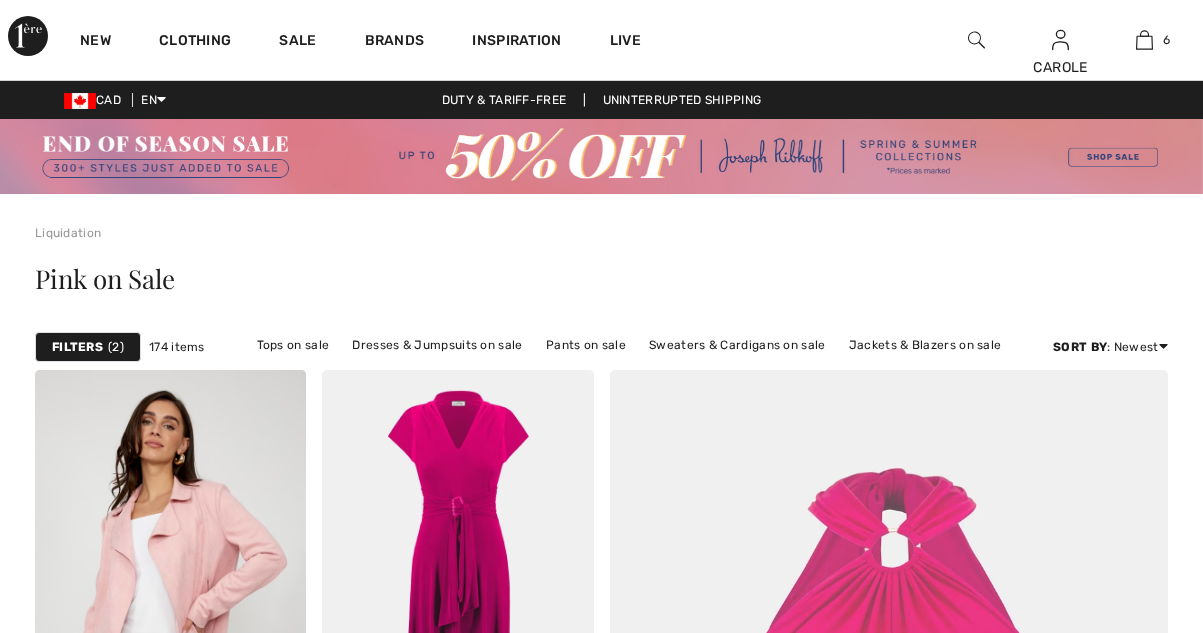 scroll, scrollTop: 6641, scrollLeft: 0, axis: vertical 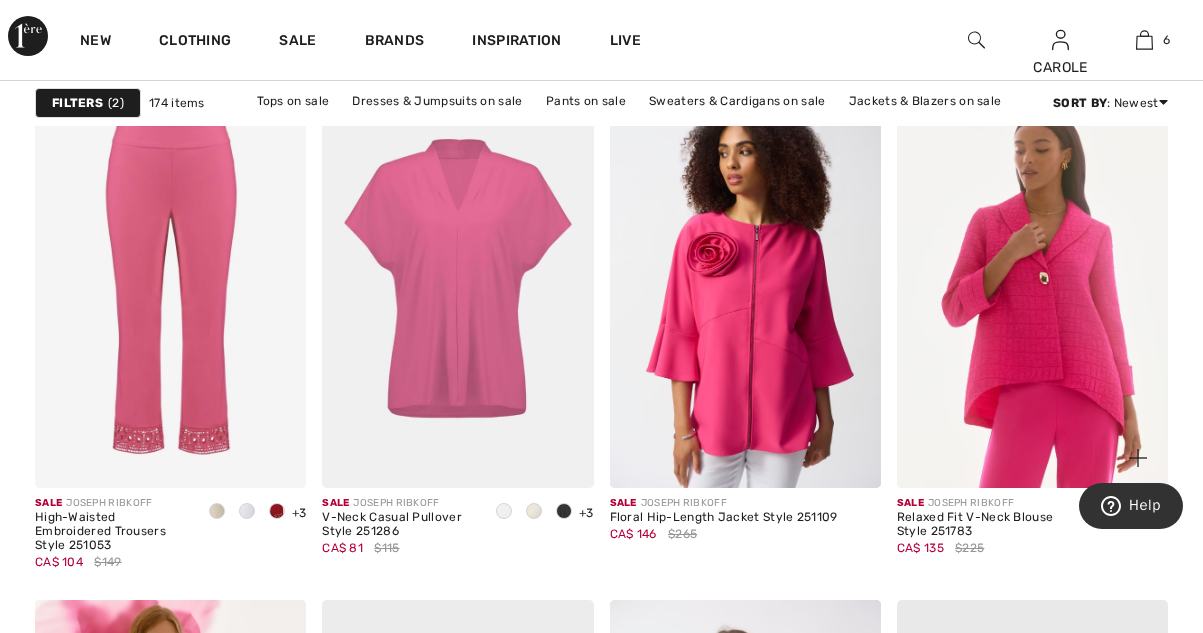 click at bounding box center (1032, 285) 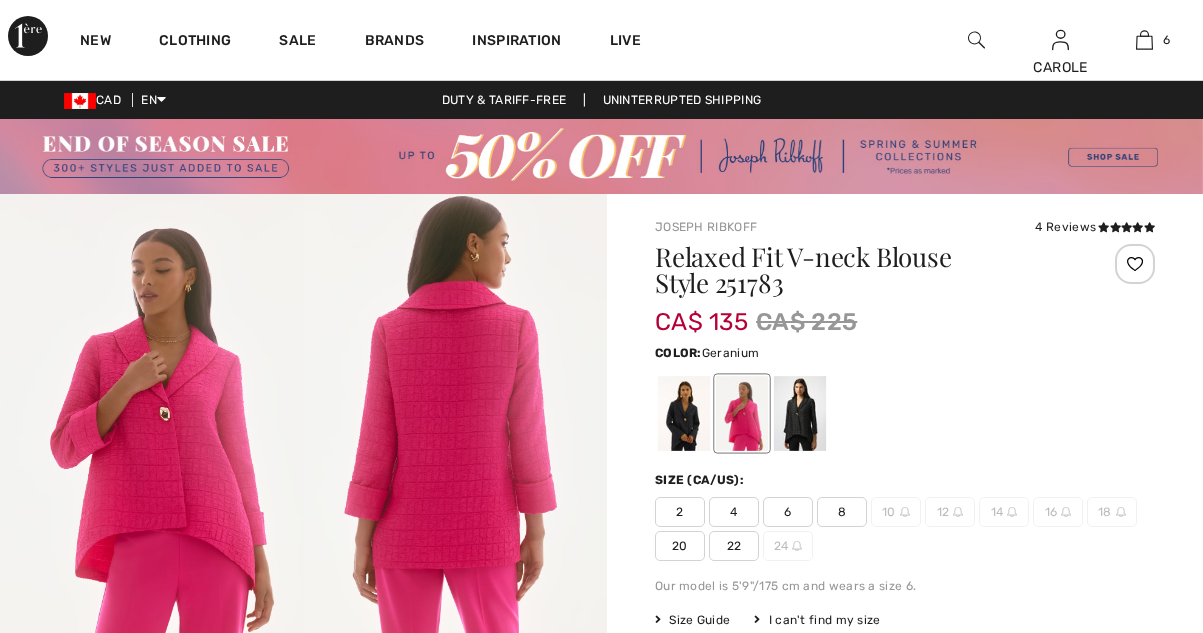 scroll, scrollTop: 0, scrollLeft: 0, axis: both 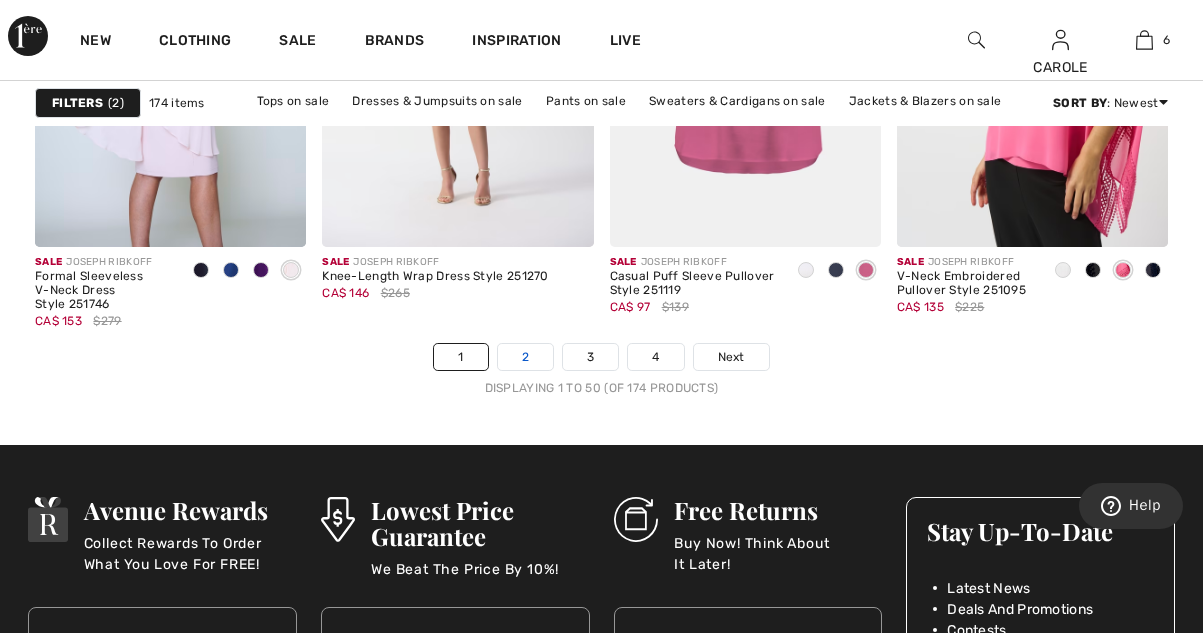 click on "2" at bounding box center [525, 357] 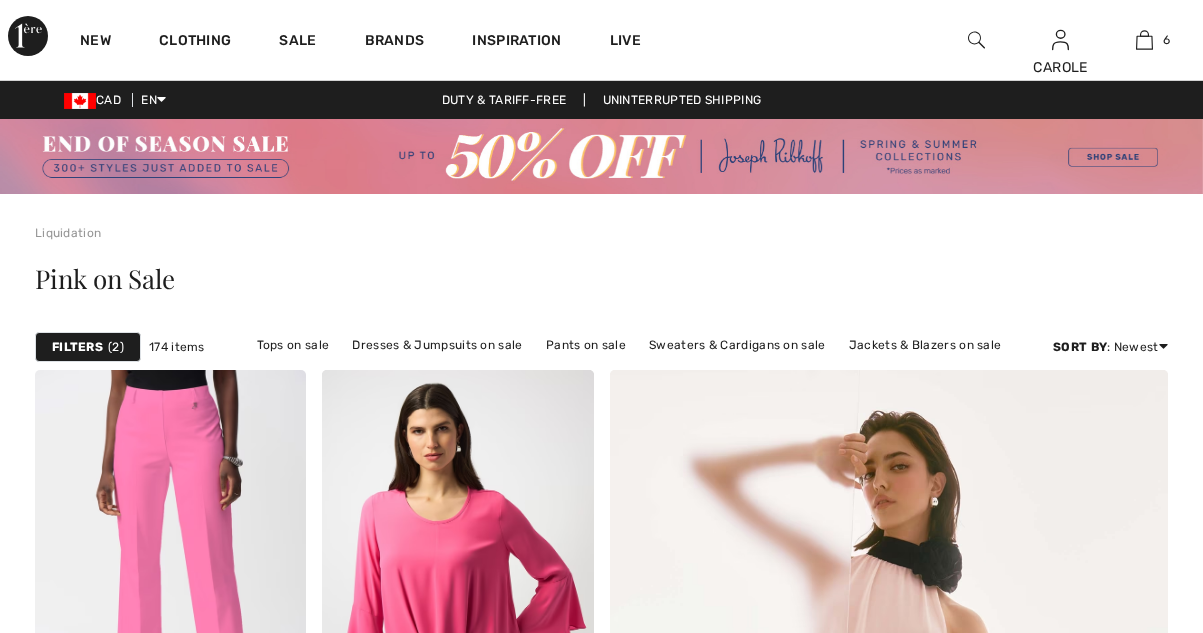 scroll, scrollTop: 0, scrollLeft: 0, axis: both 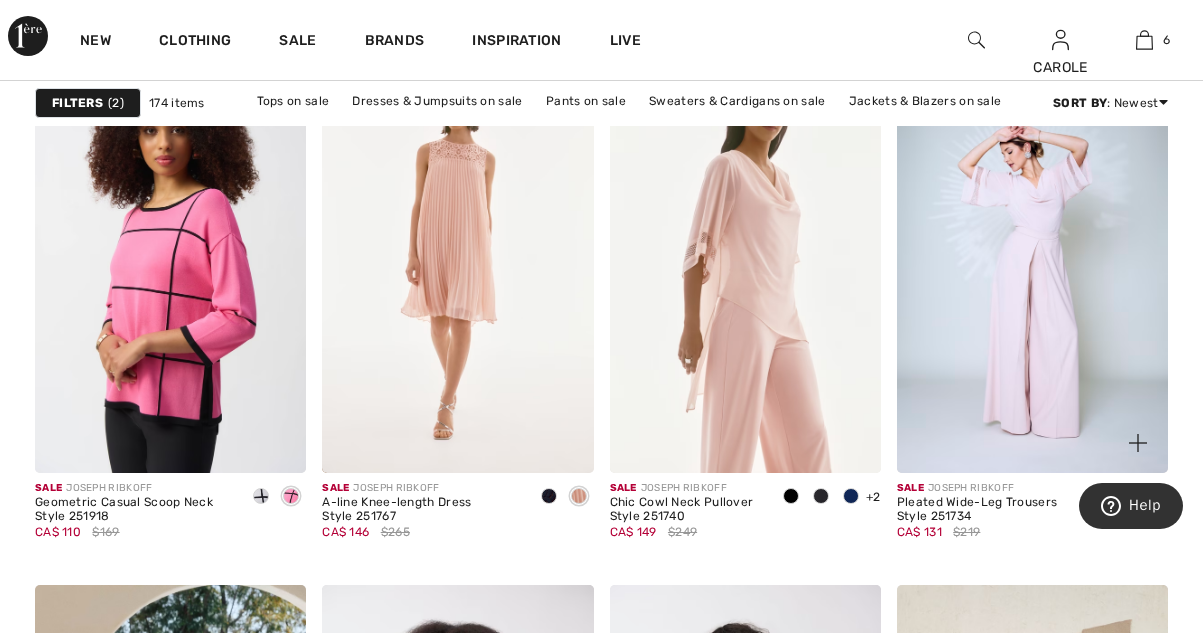 click at bounding box center (1032, 269) 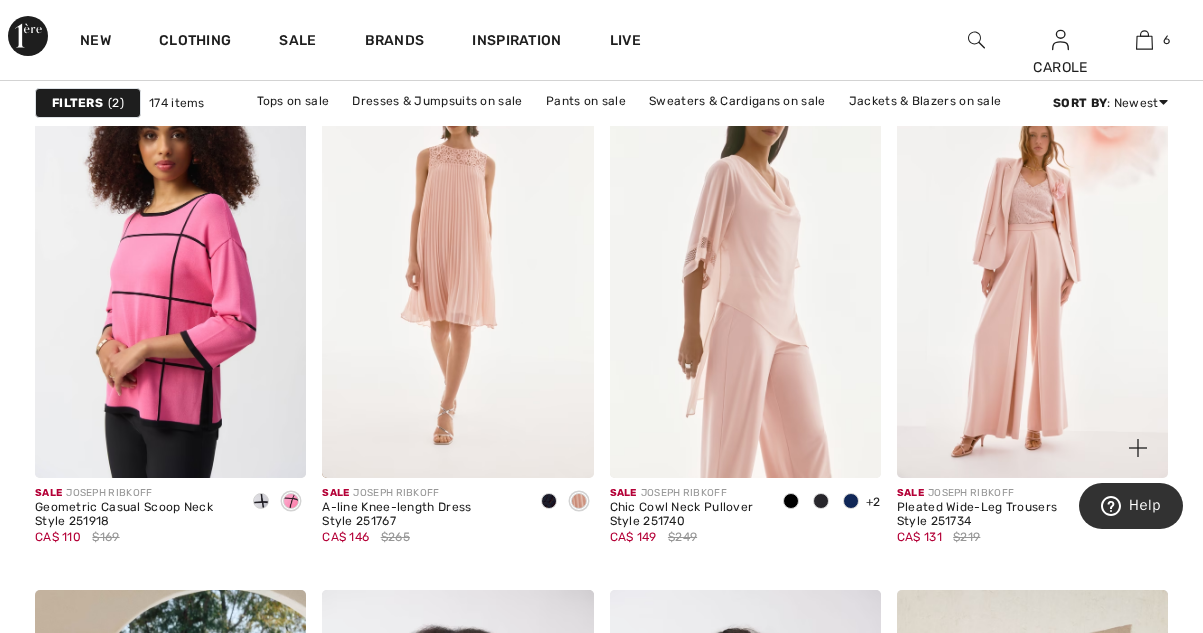 scroll, scrollTop: 2565, scrollLeft: 0, axis: vertical 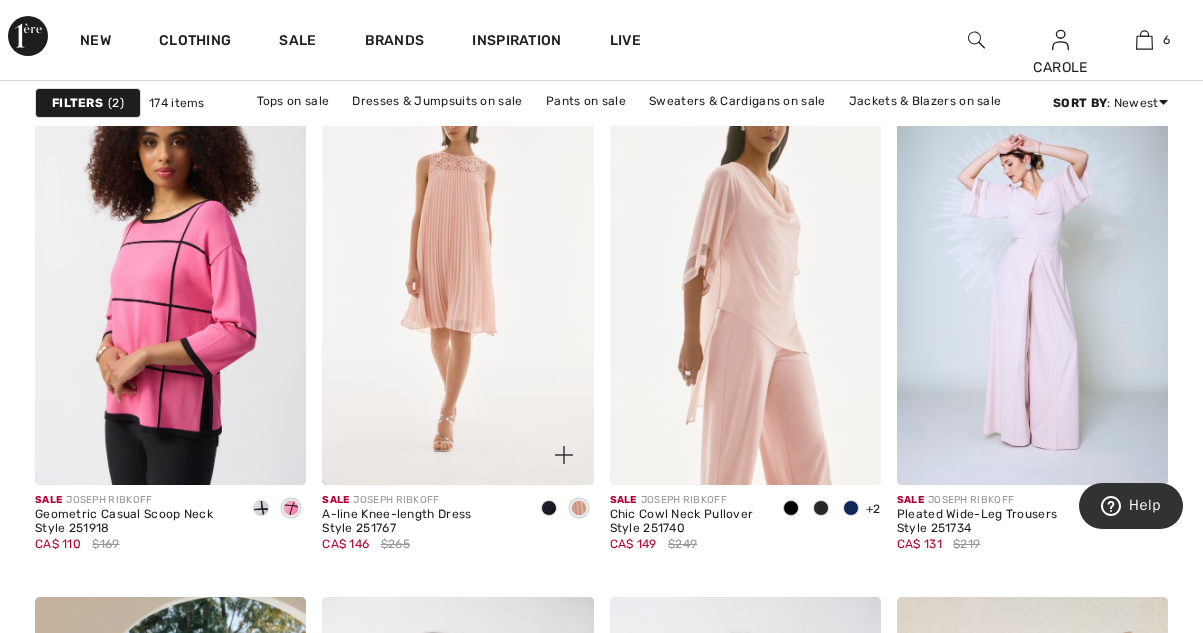 click at bounding box center [457, 281] 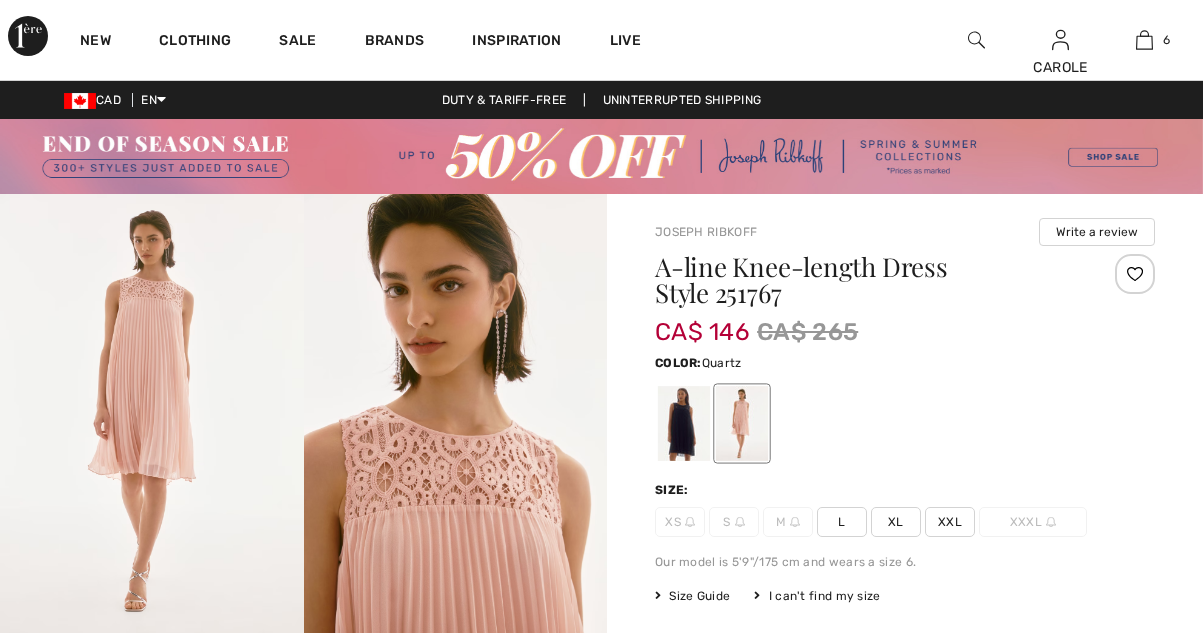 scroll, scrollTop: 0, scrollLeft: 0, axis: both 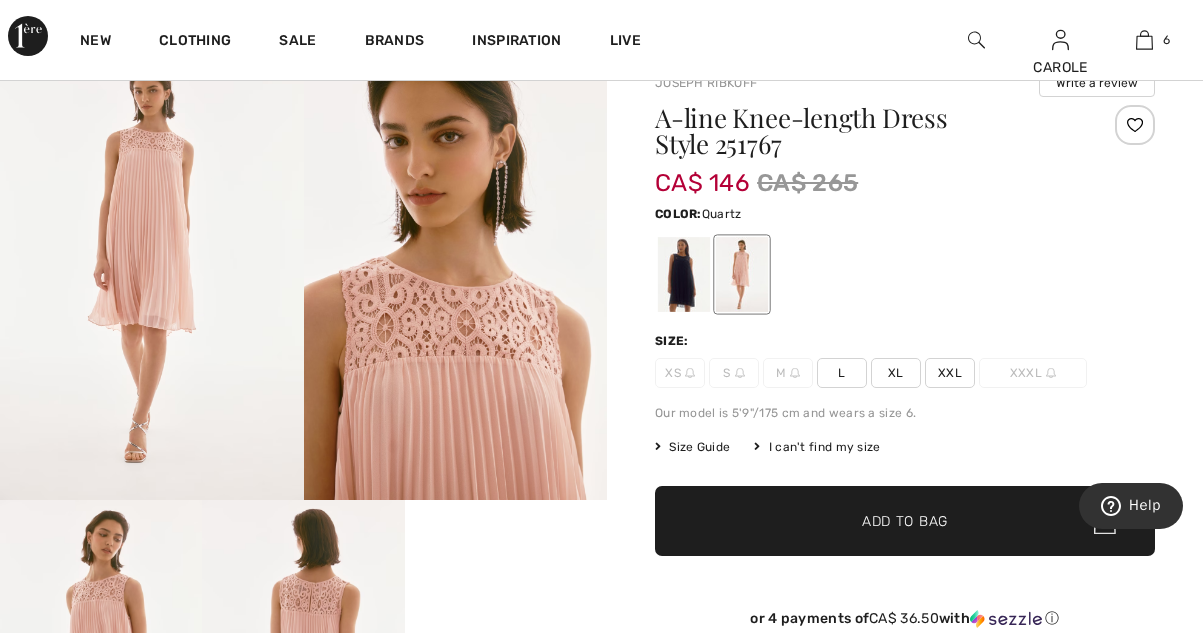 click on "L" at bounding box center [842, 373] 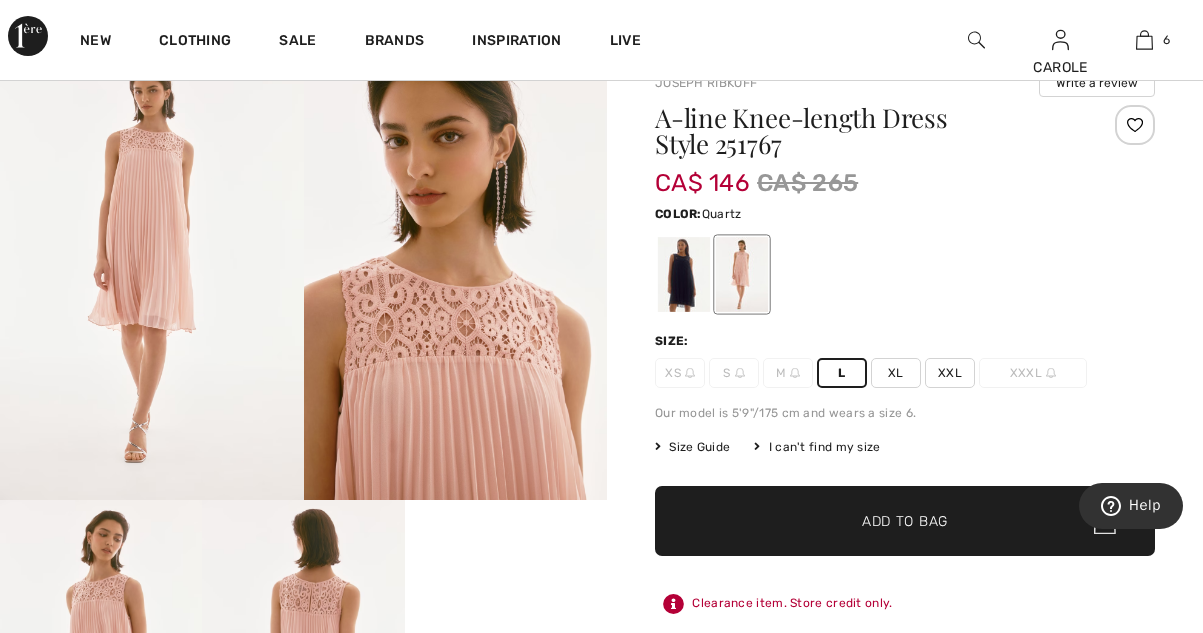 click on "Add to Bag" at bounding box center [905, 521] 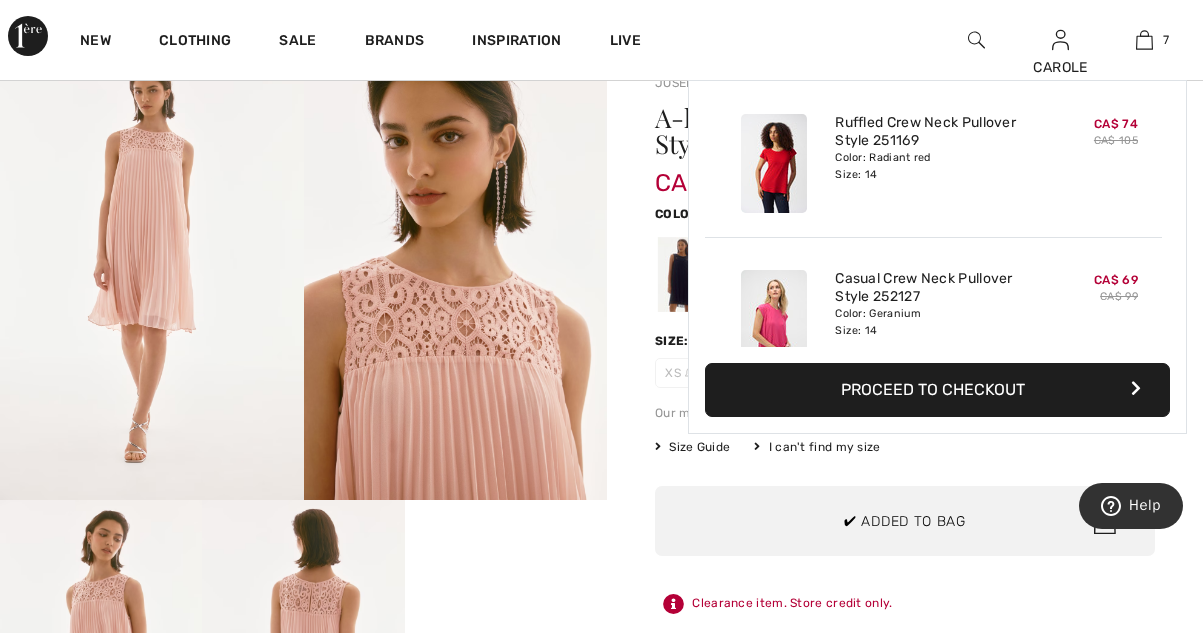 scroll, scrollTop: 519, scrollLeft: 0, axis: vertical 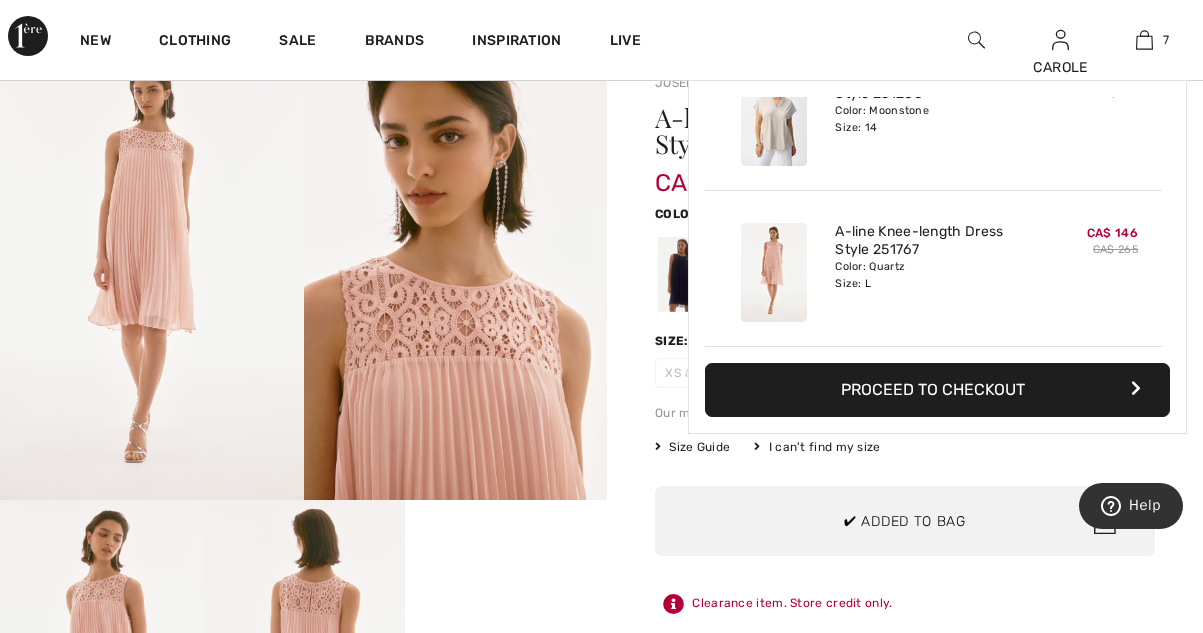 click on "Inspiration" at bounding box center [516, 40] 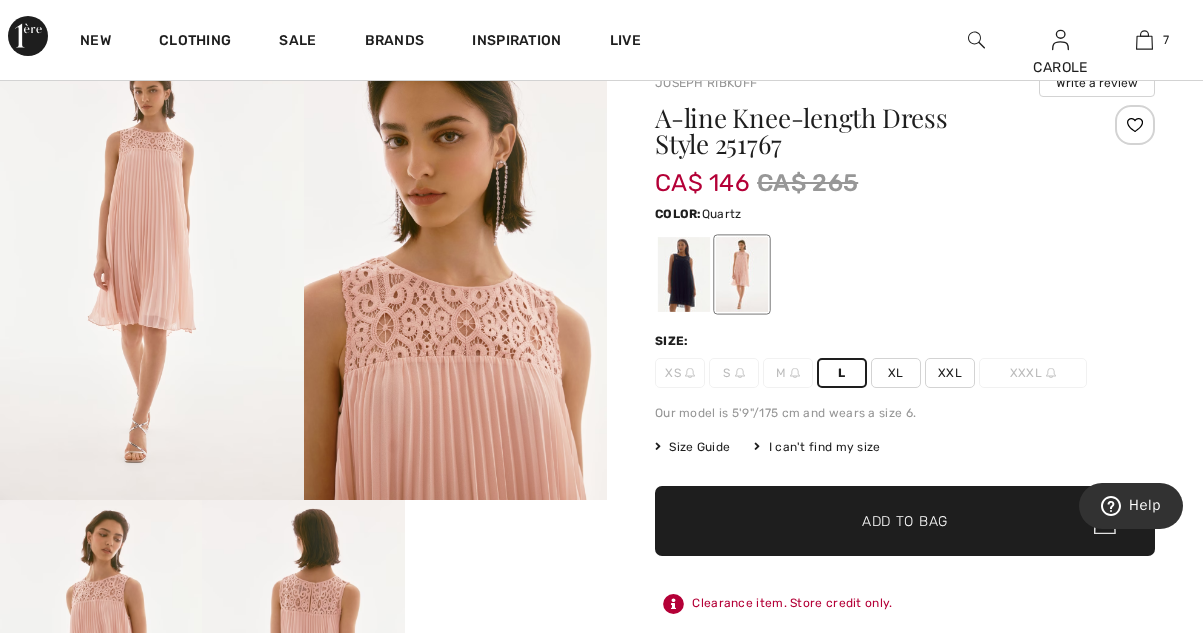 click at bounding box center [684, 274] 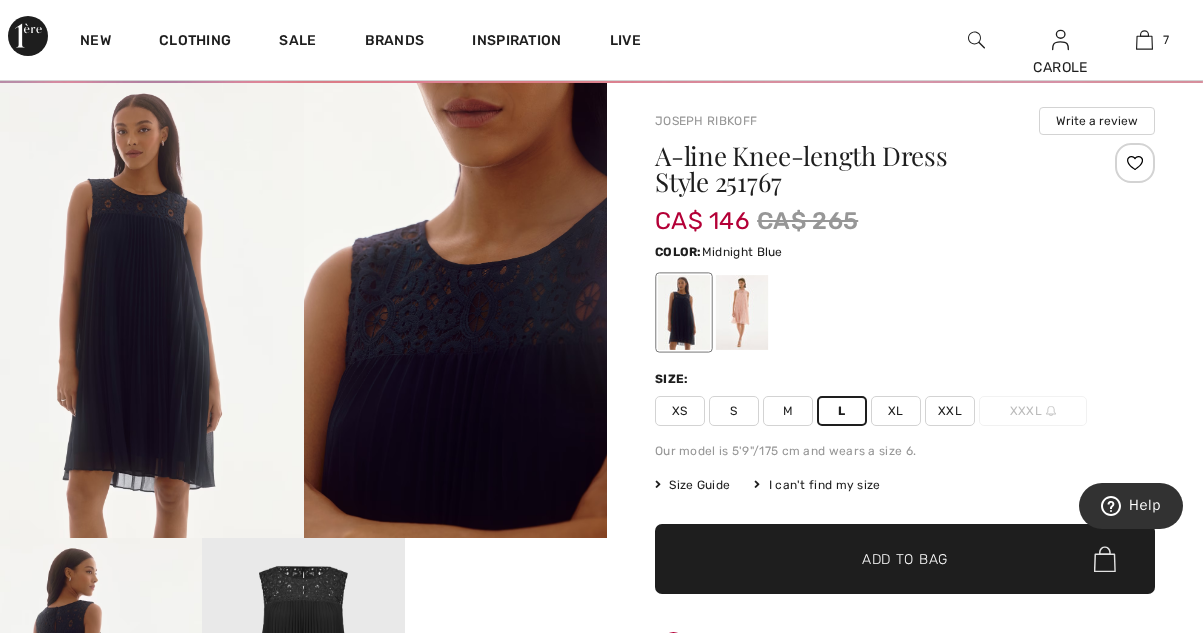 scroll, scrollTop: 105, scrollLeft: 0, axis: vertical 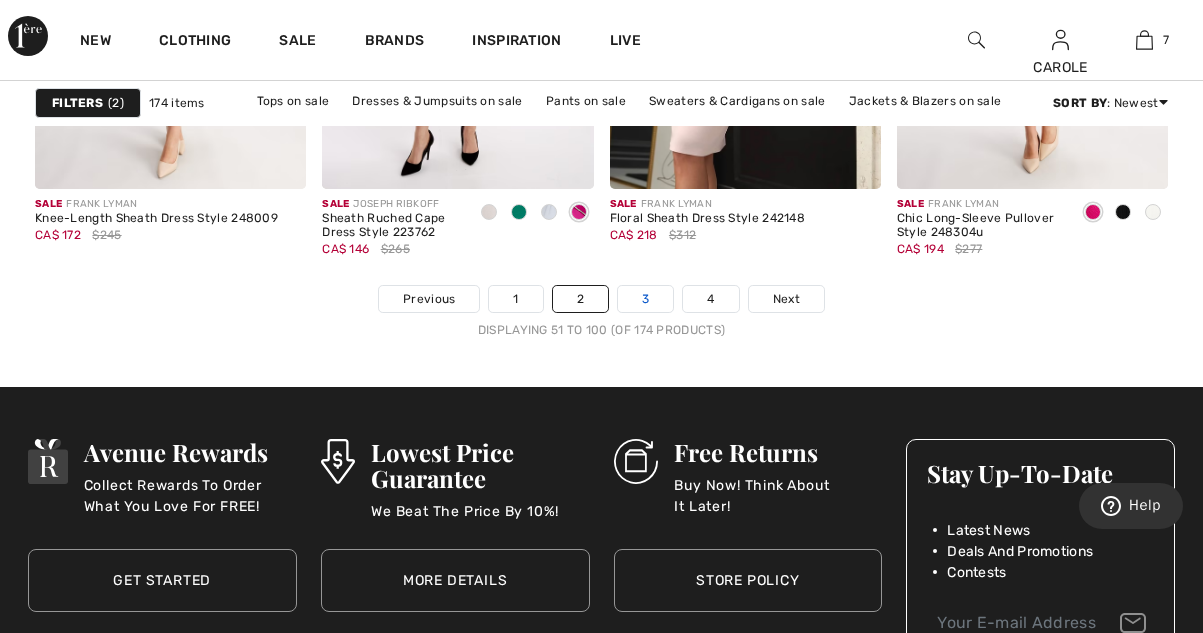 click on "3" at bounding box center [645, 299] 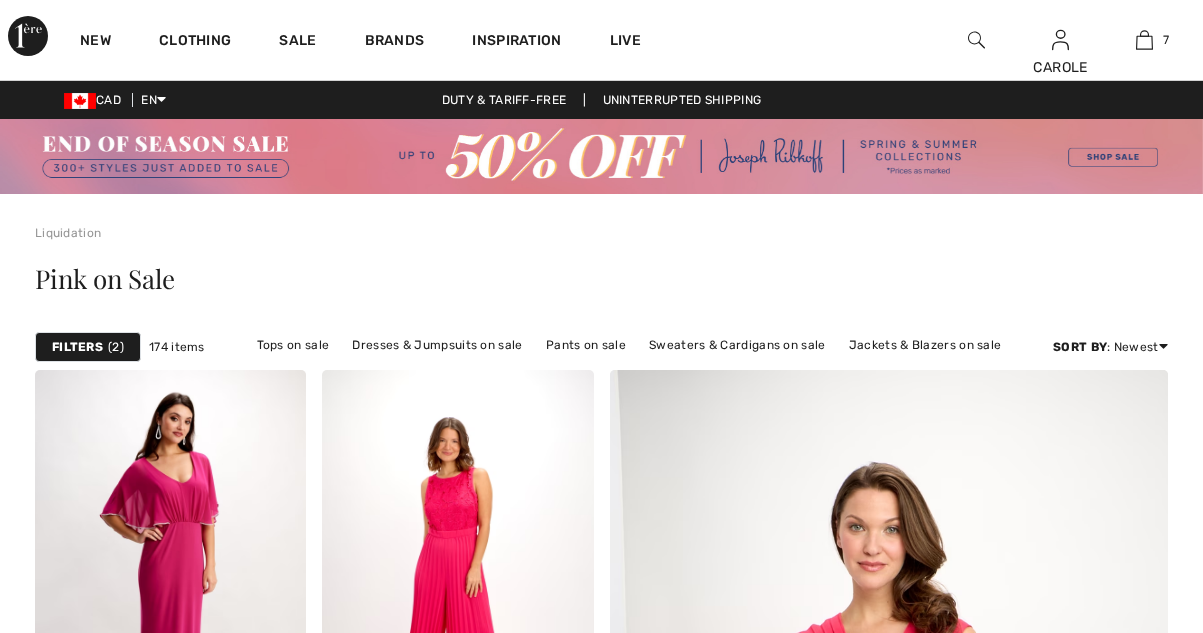 scroll, scrollTop: 0, scrollLeft: 0, axis: both 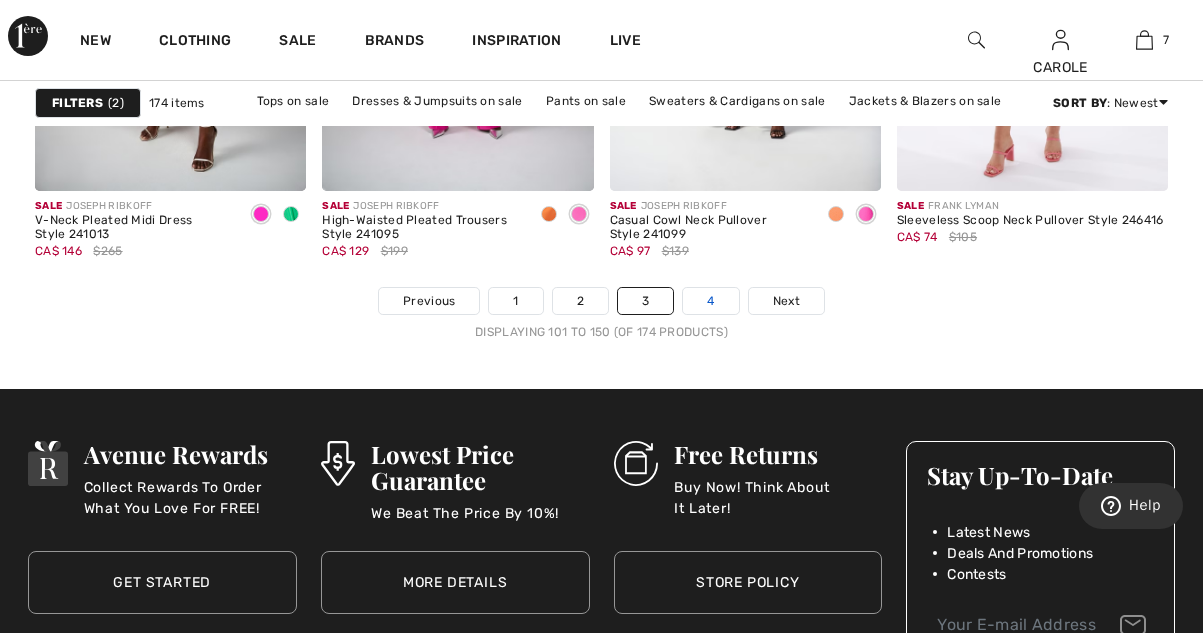 click on "4" at bounding box center (710, 301) 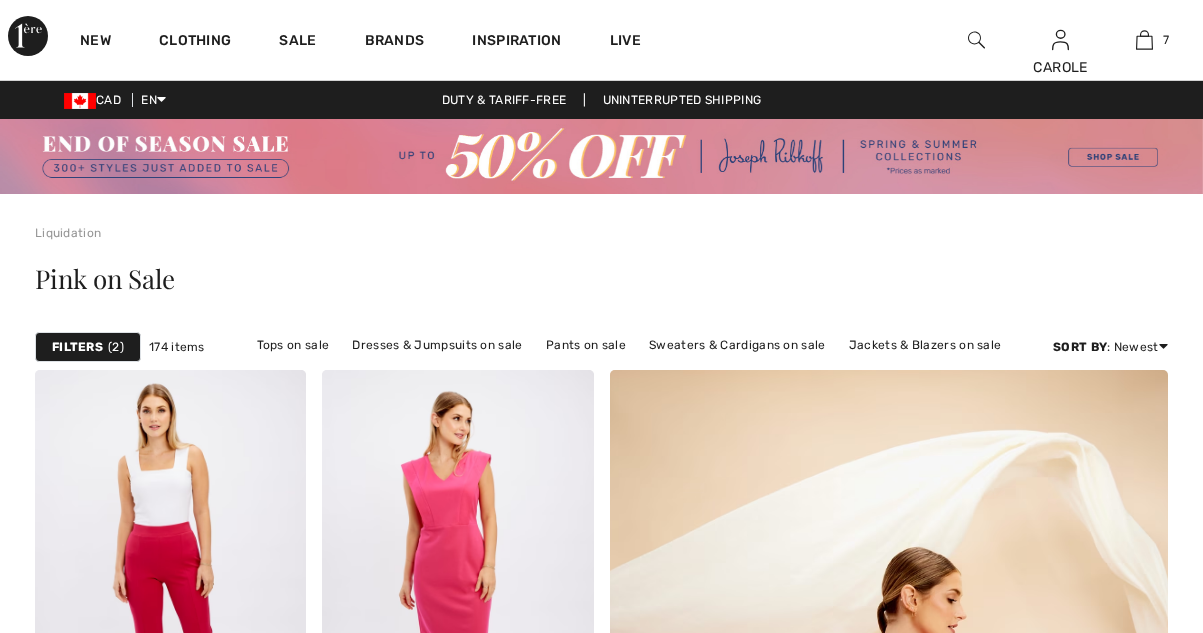 scroll, scrollTop: 0, scrollLeft: 0, axis: both 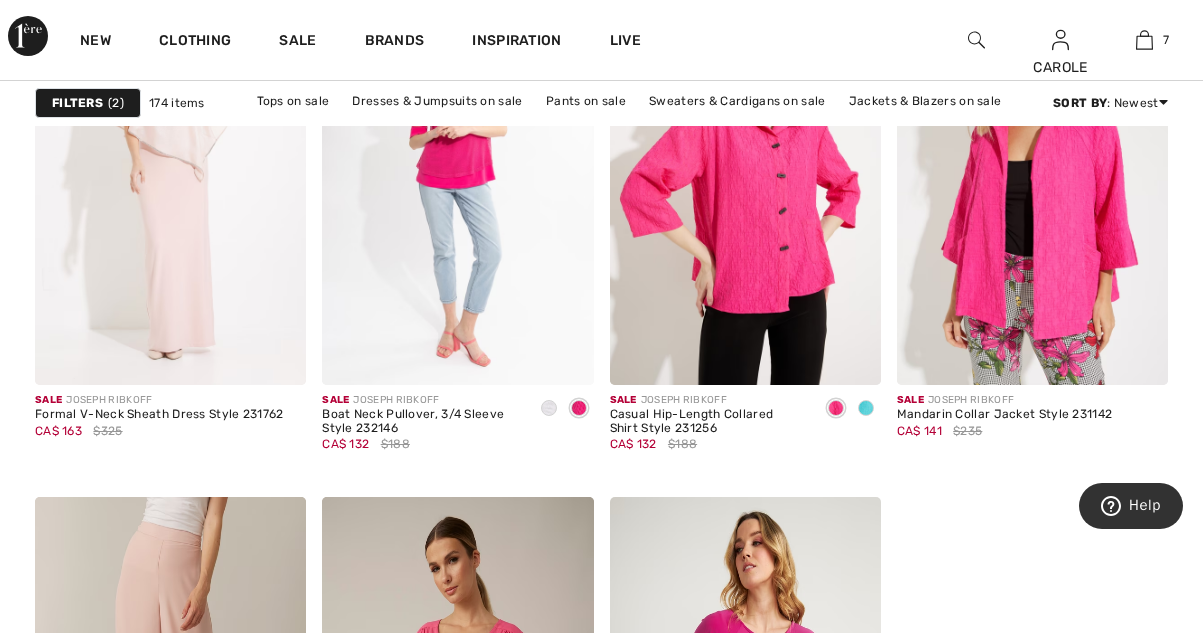 click on "2" at bounding box center (116, 103) 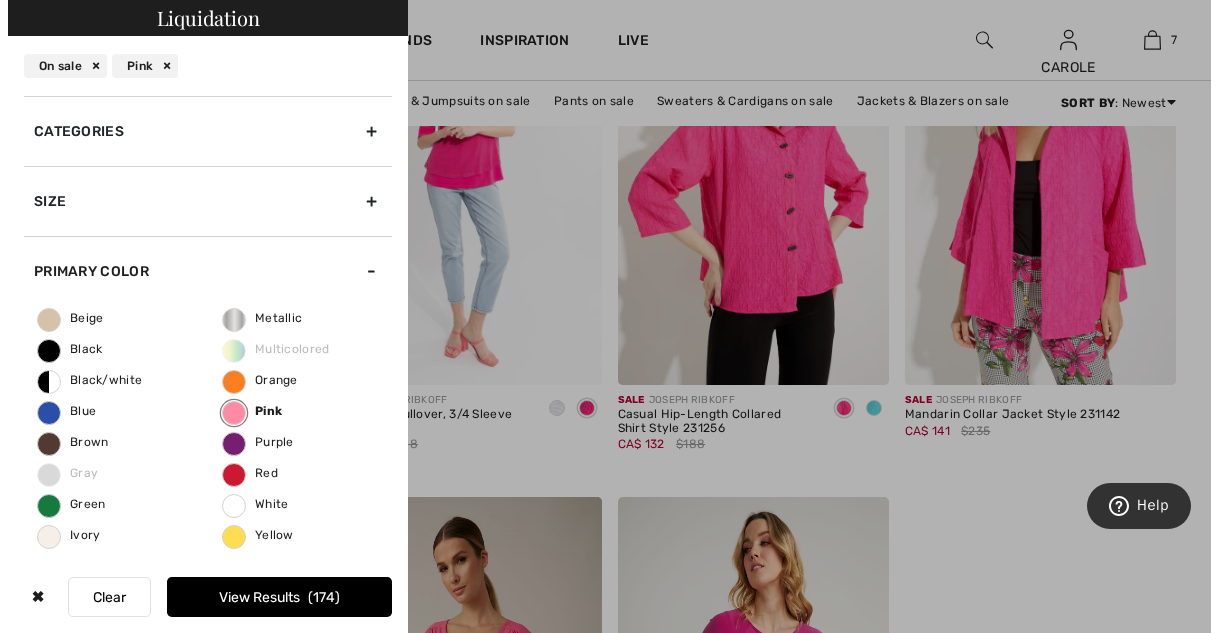 scroll, scrollTop: 3215, scrollLeft: 0, axis: vertical 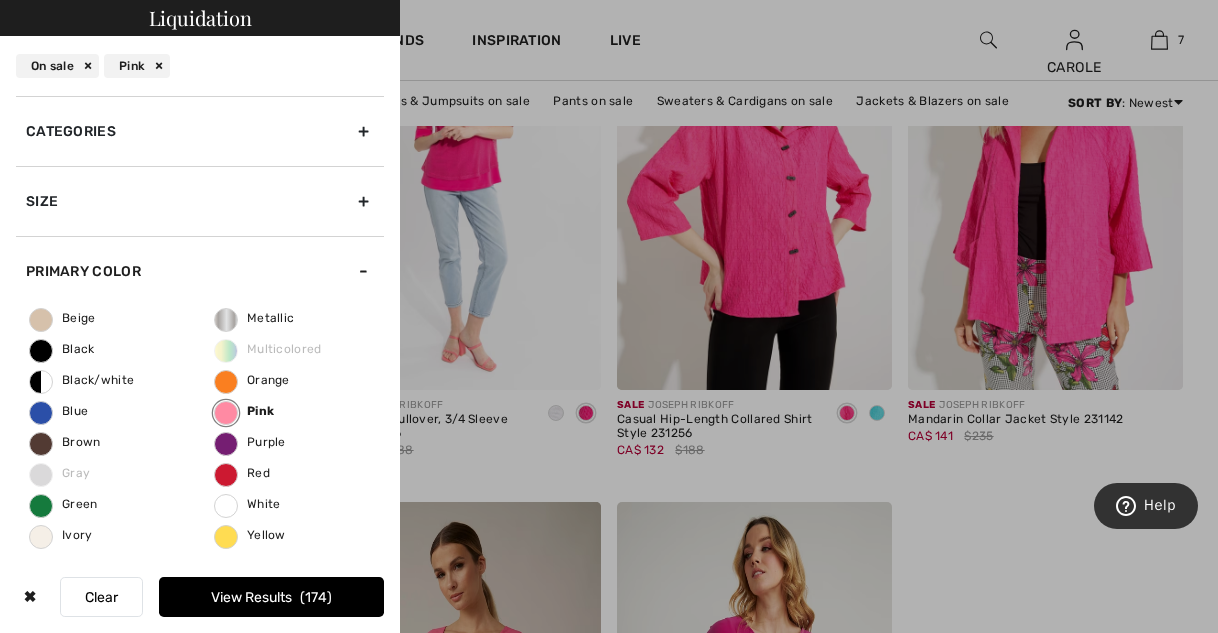 click on "Ivory" at bounding box center (61, 535) 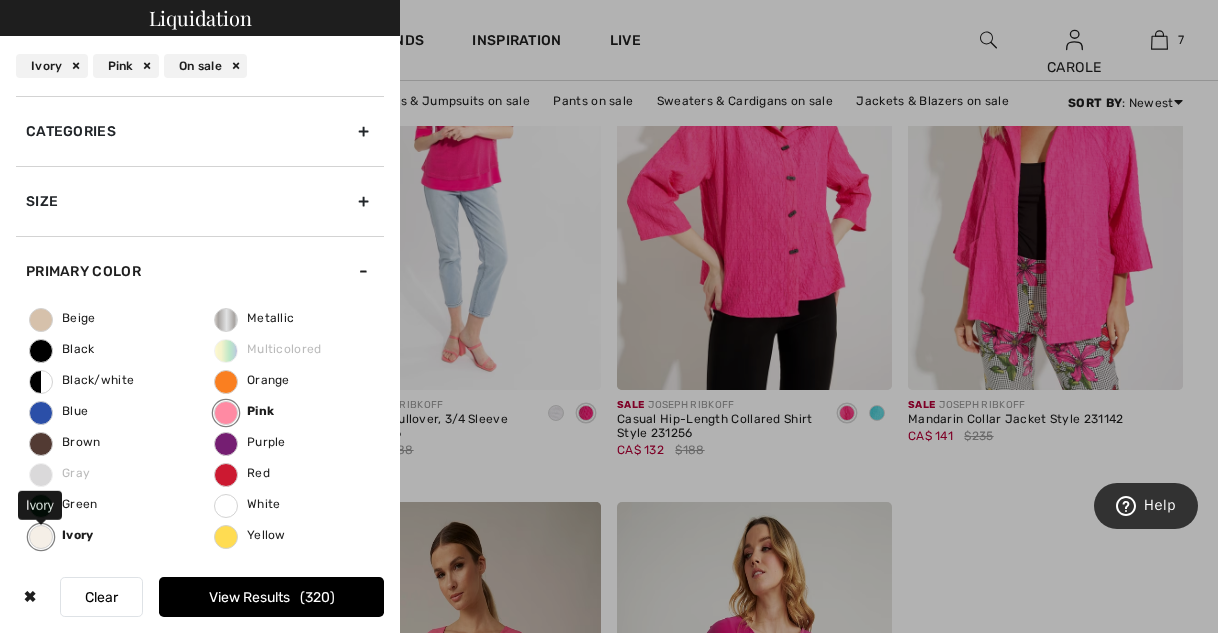 click on "Pink" at bounding box center (126, 66) 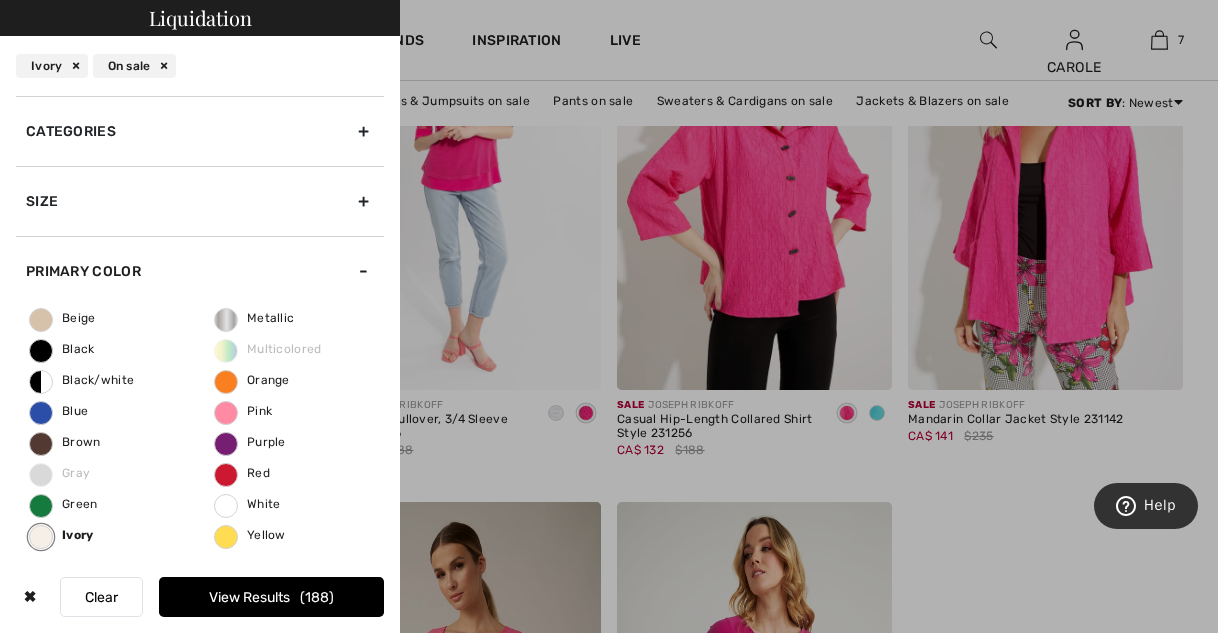 click on "View Results 188" at bounding box center [271, 597] 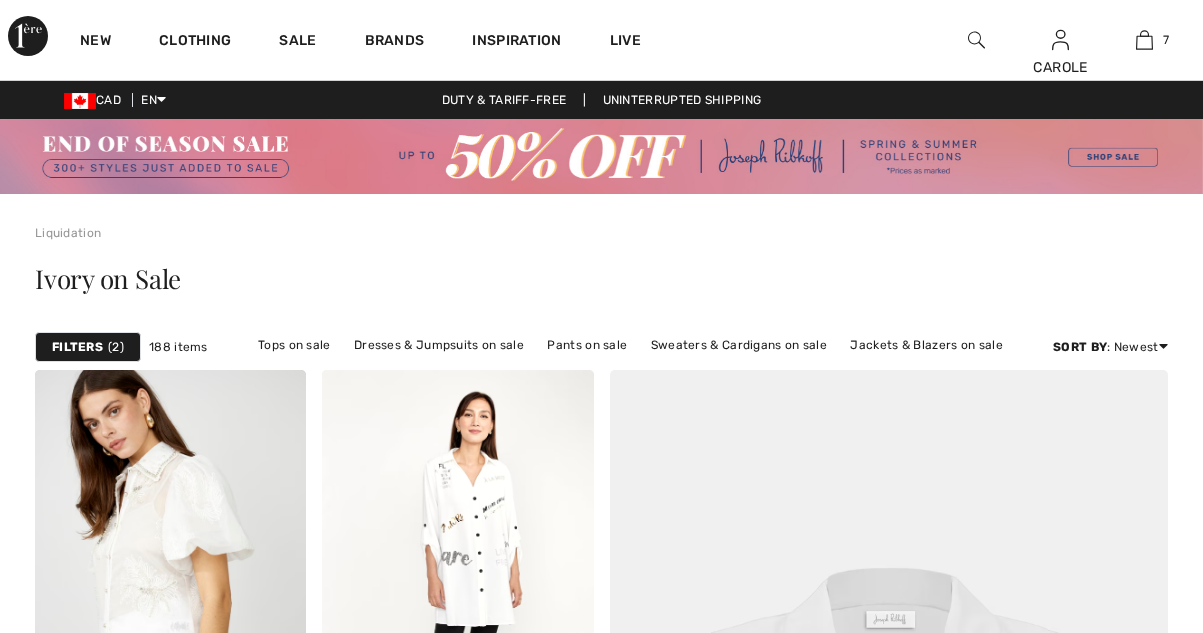 scroll, scrollTop: 0, scrollLeft: 0, axis: both 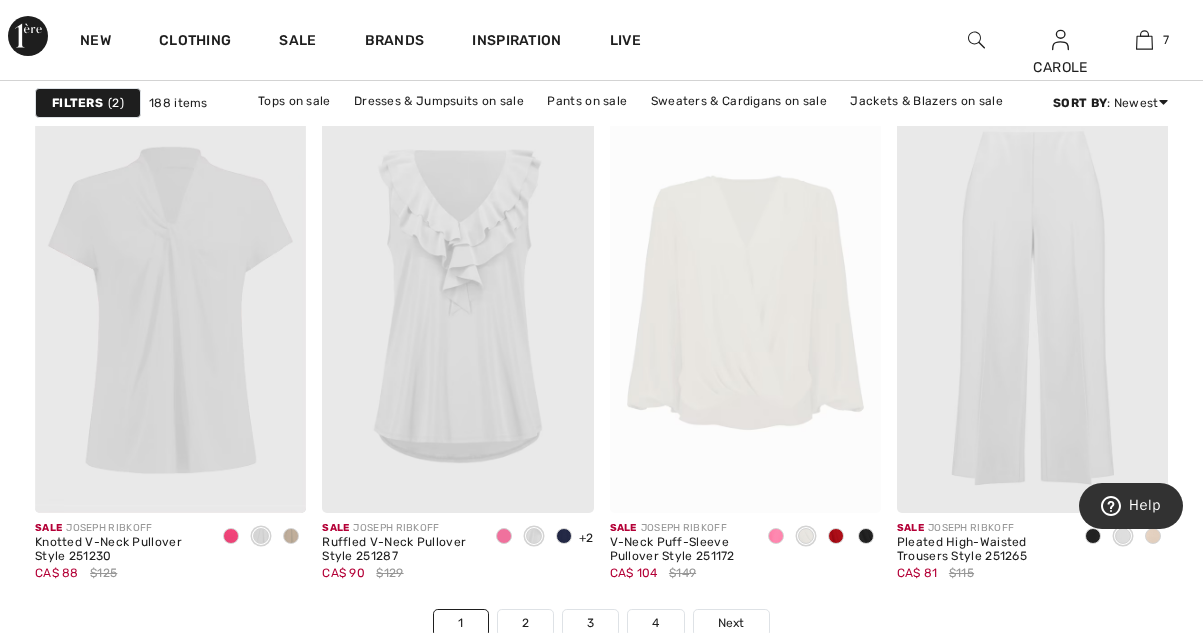 click on "Filters" at bounding box center [77, 103] 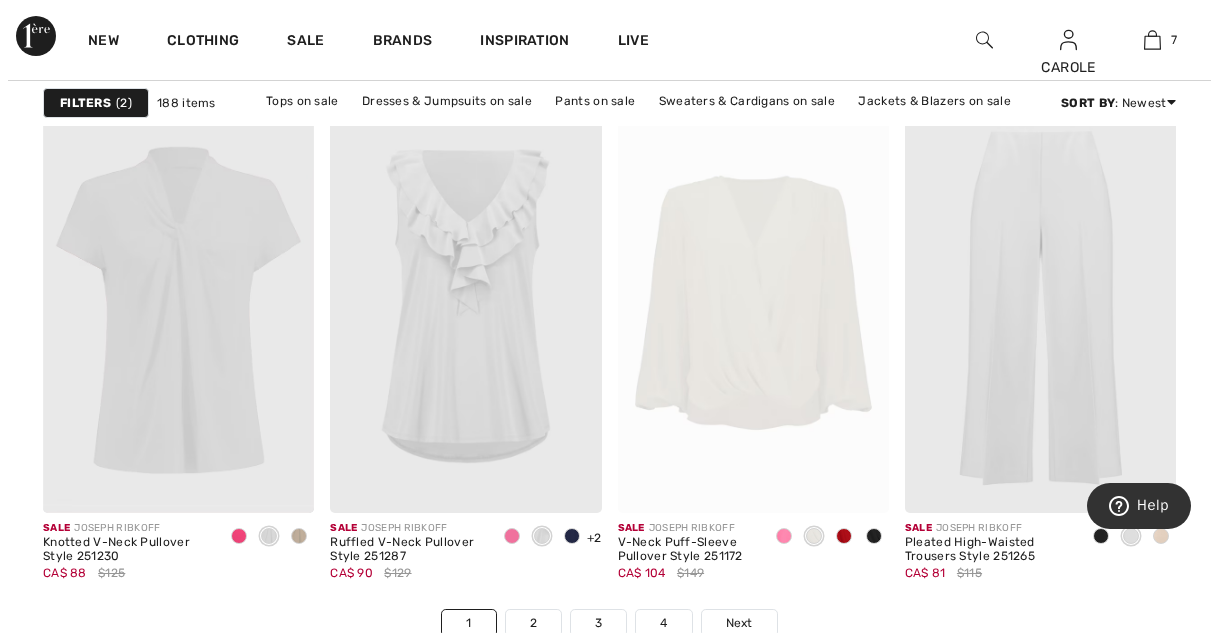 scroll, scrollTop: 7734, scrollLeft: 0, axis: vertical 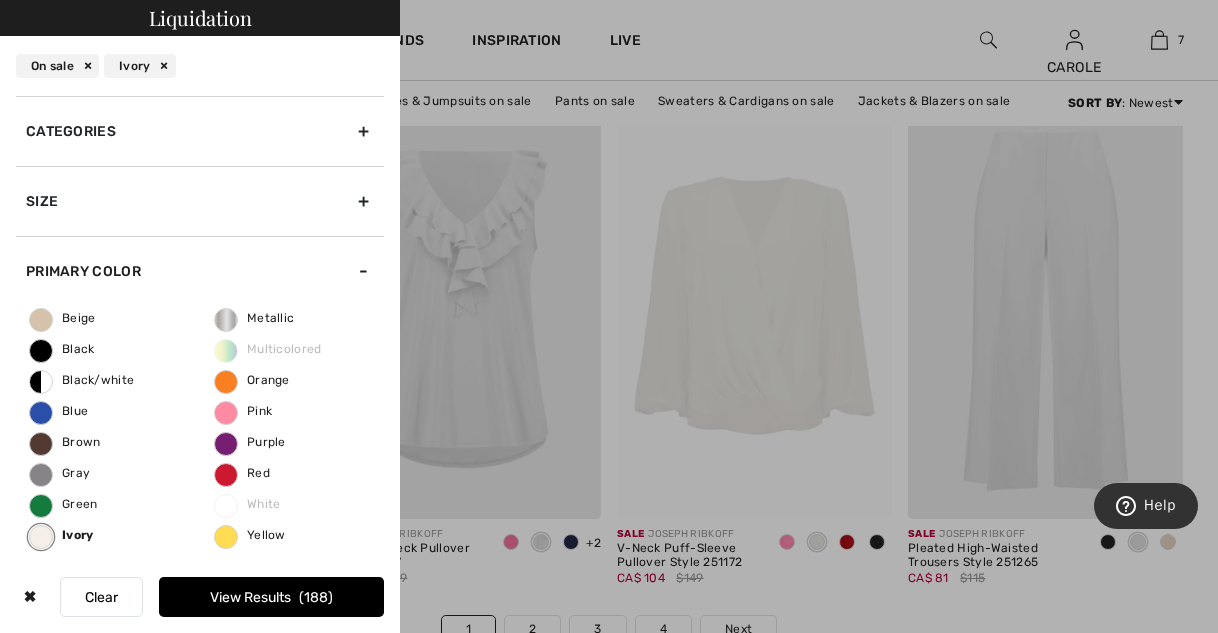 click on "Beige" at bounding box center (63, 318) 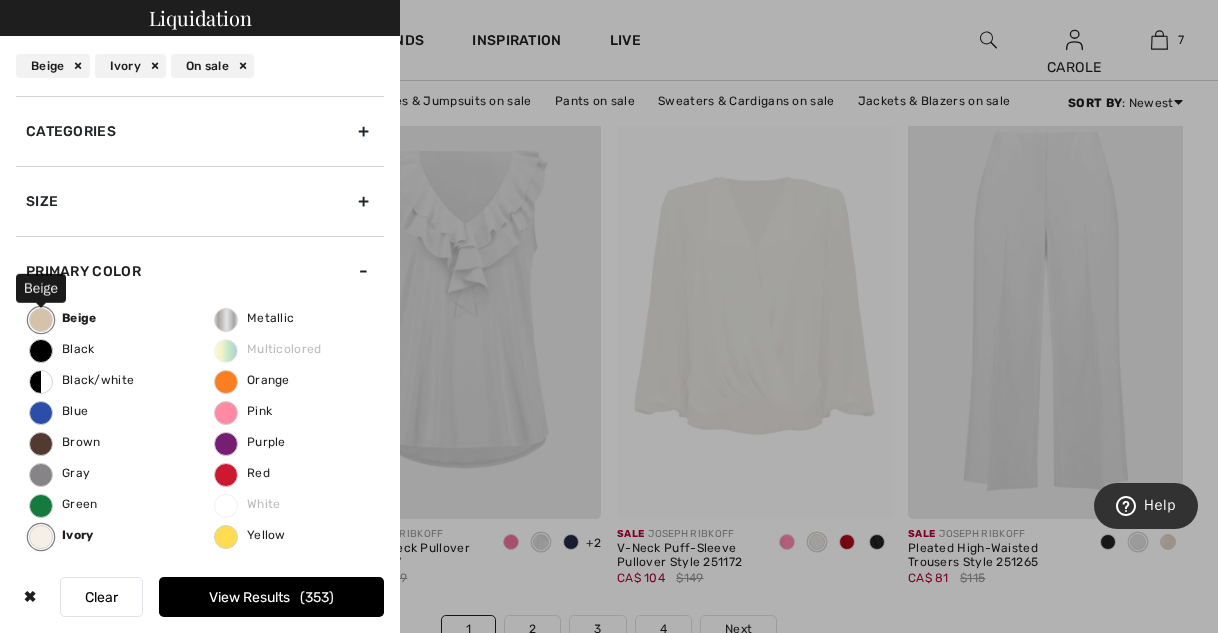 click on "Ivory" at bounding box center [131, 66] 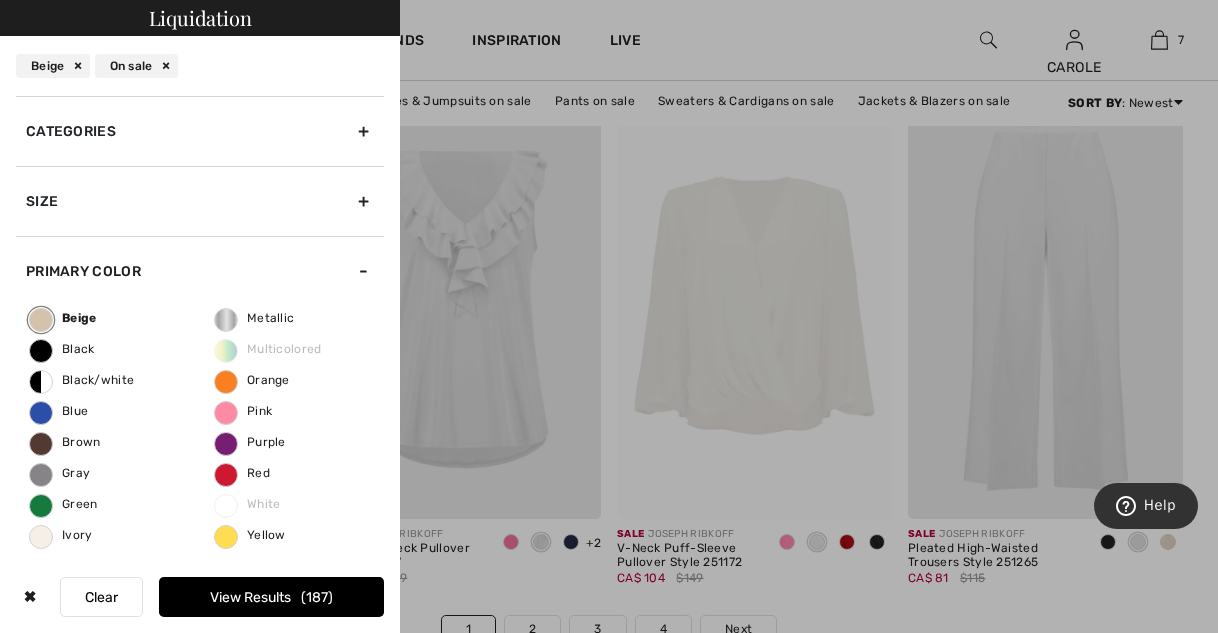 click on "View Results 187" at bounding box center [271, 597] 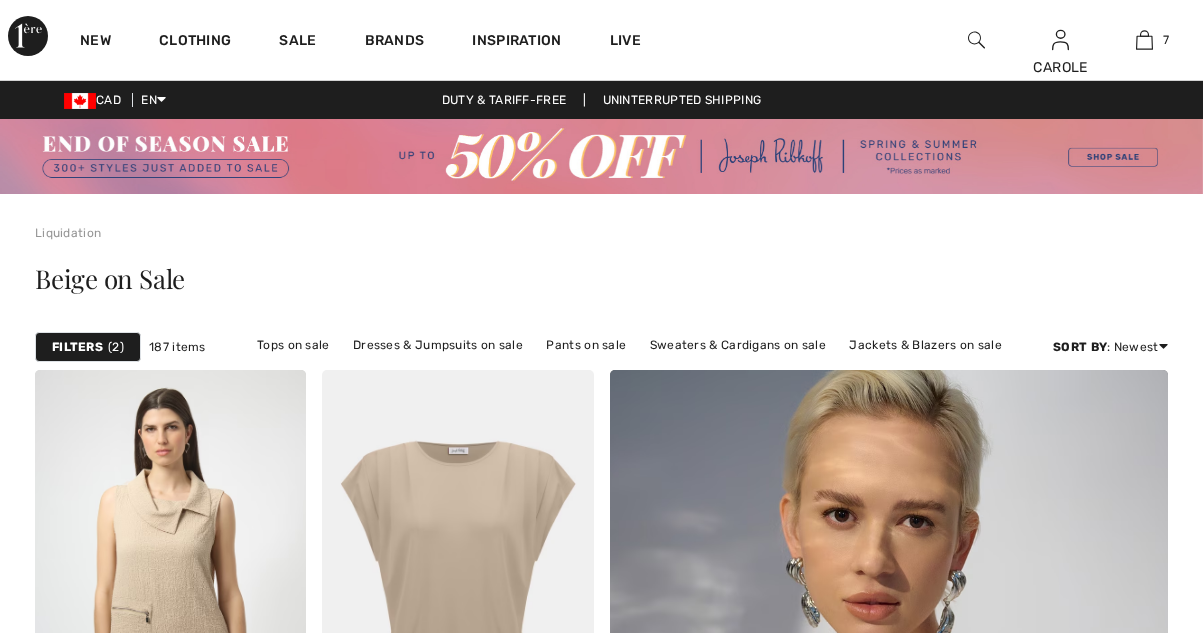 scroll, scrollTop: 0, scrollLeft: 0, axis: both 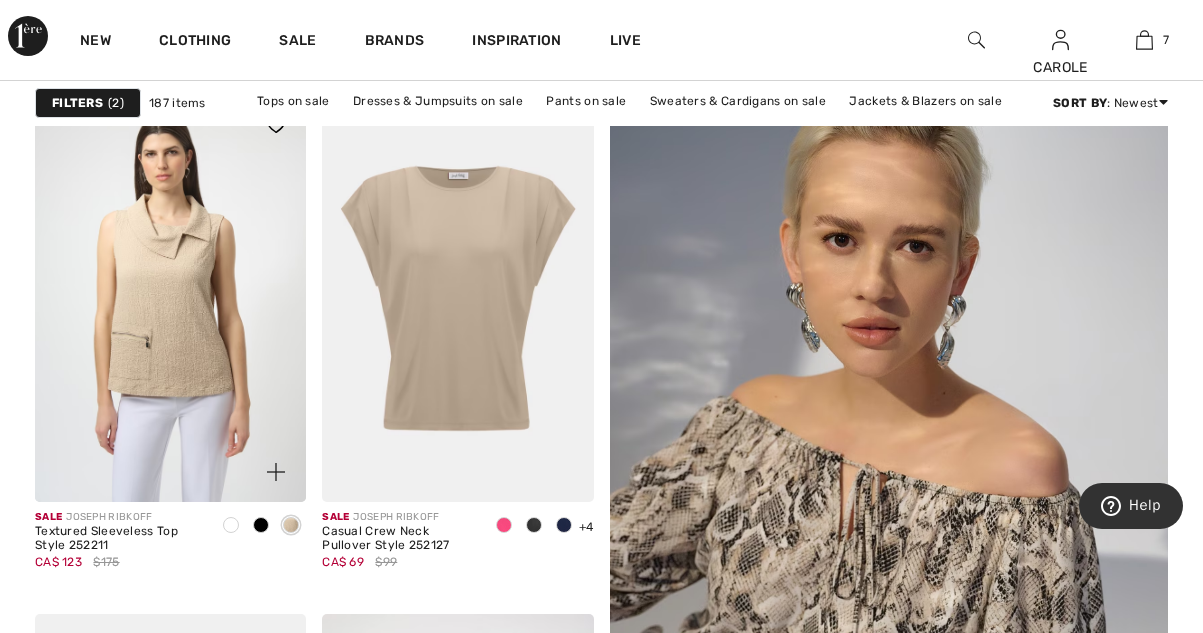click at bounding box center (170, 298) 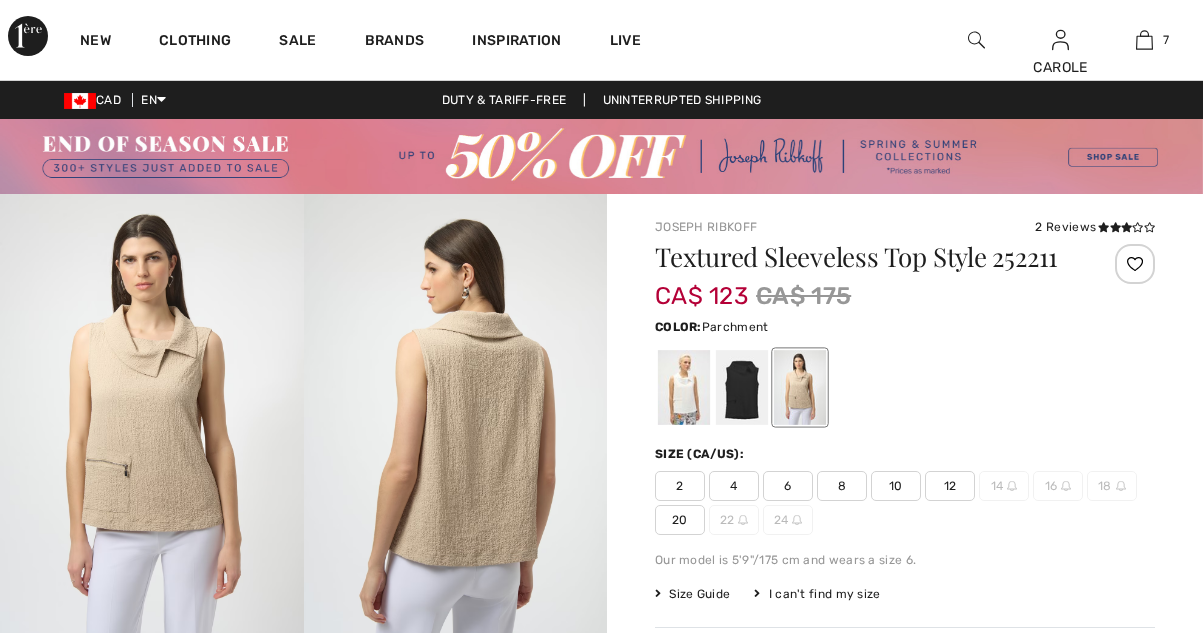 scroll, scrollTop: 0, scrollLeft: 0, axis: both 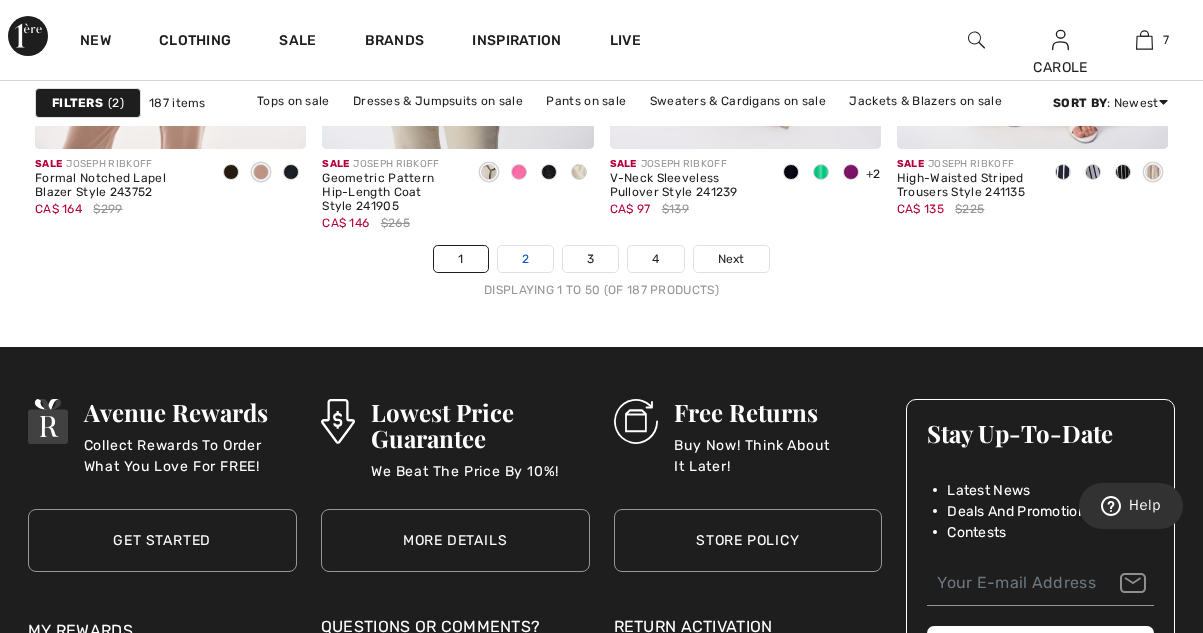 click on "2" at bounding box center [525, 259] 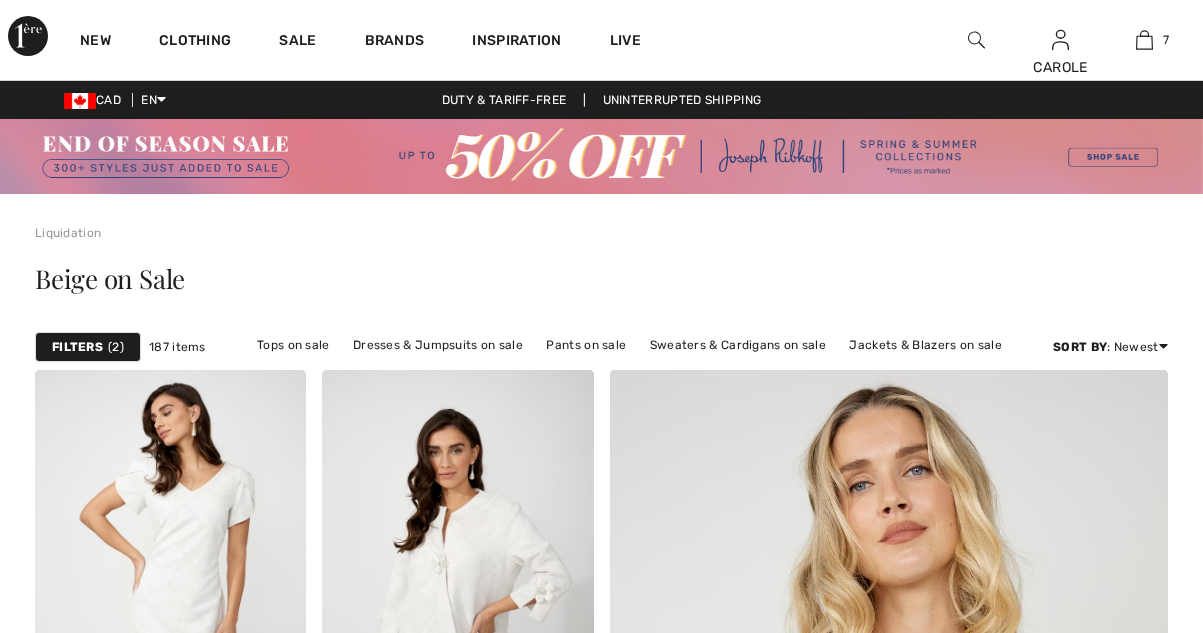 scroll, scrollTop: 0, scrollLeft: 0, axis: both 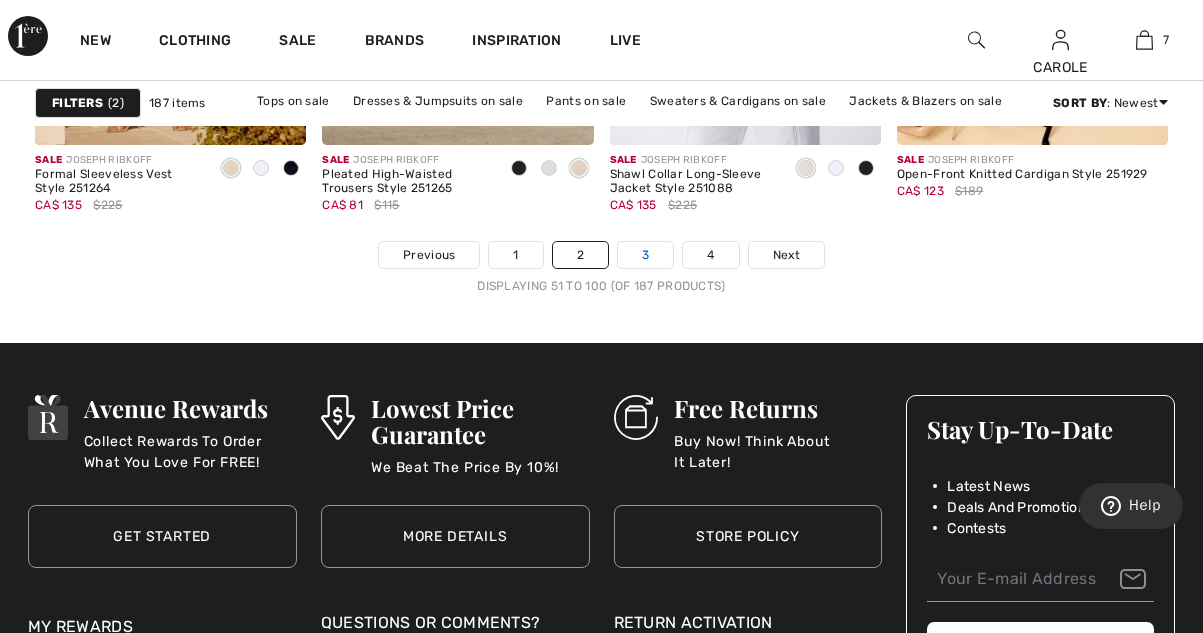 click on "3" at bounding box center (645, 255) 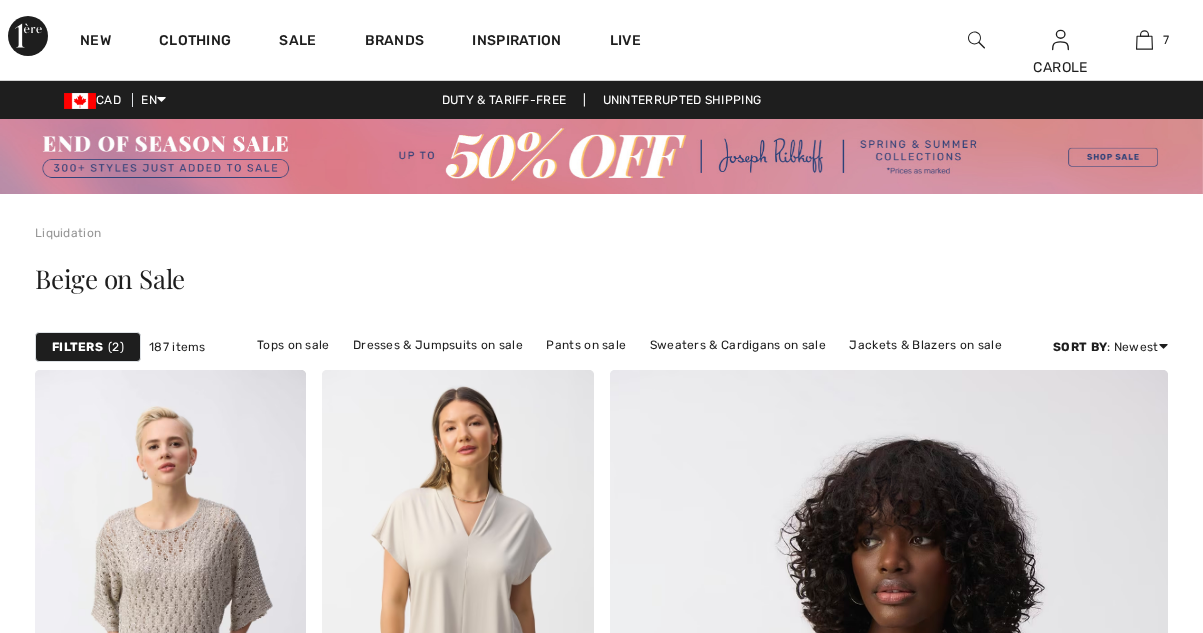 scroll, scrollTop: 0, scrollLeft: 0, axis: both 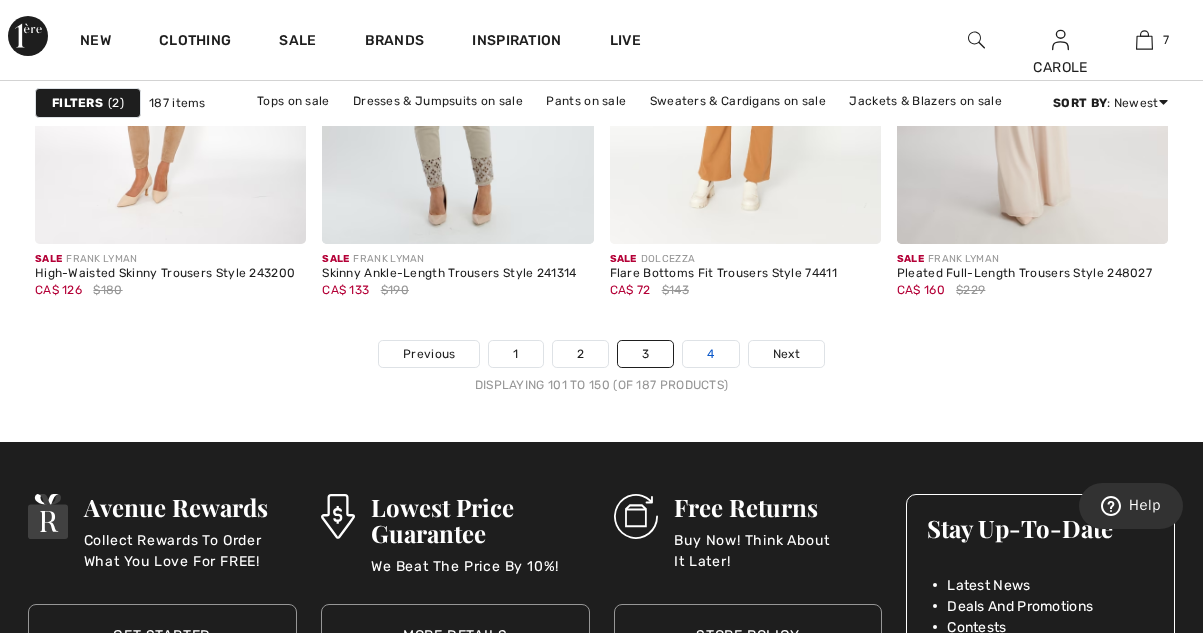 click on "4" at bounding box center [710, 354] 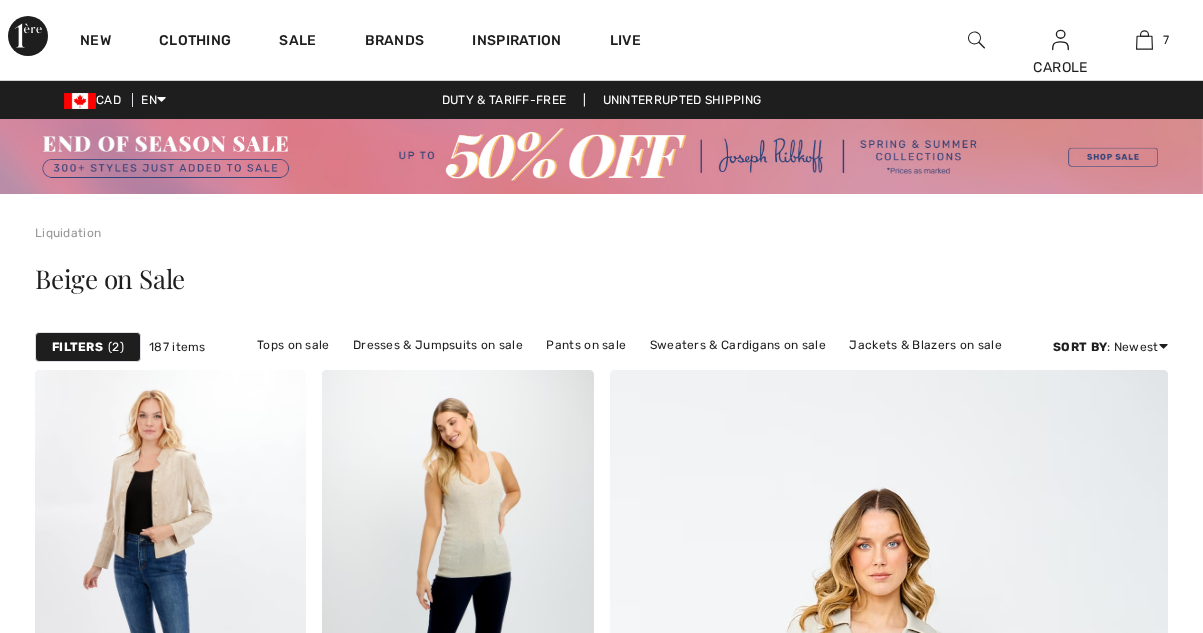 scroll, scrollTop: 0, scrollLeft: 0, axis: both 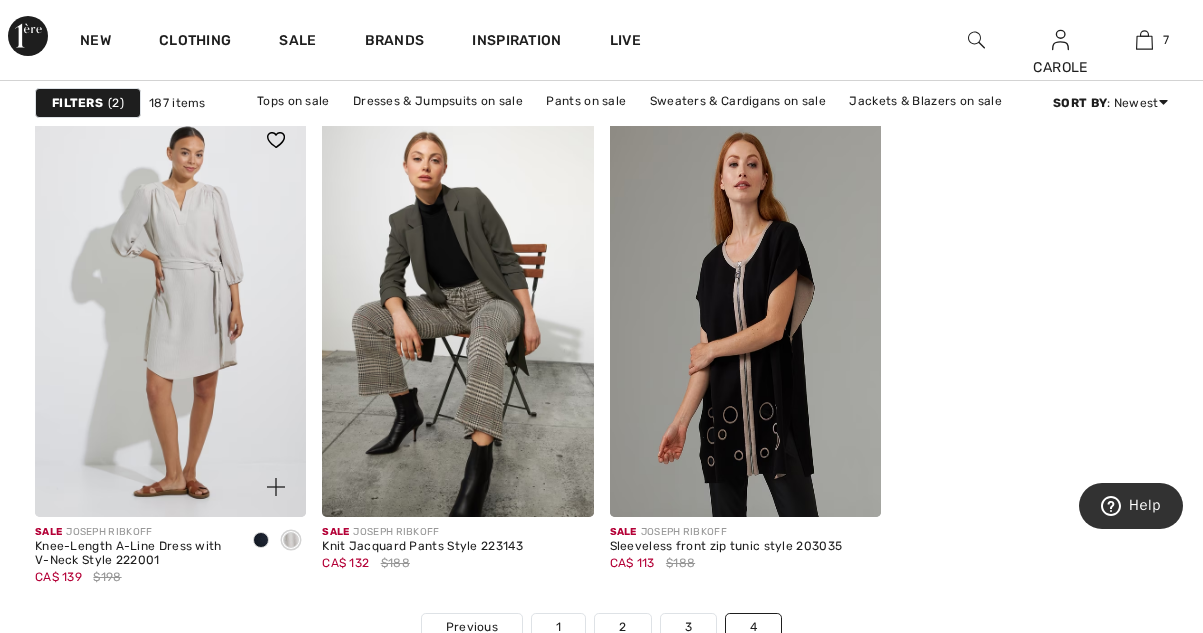 click at bounding box center [170, 313] 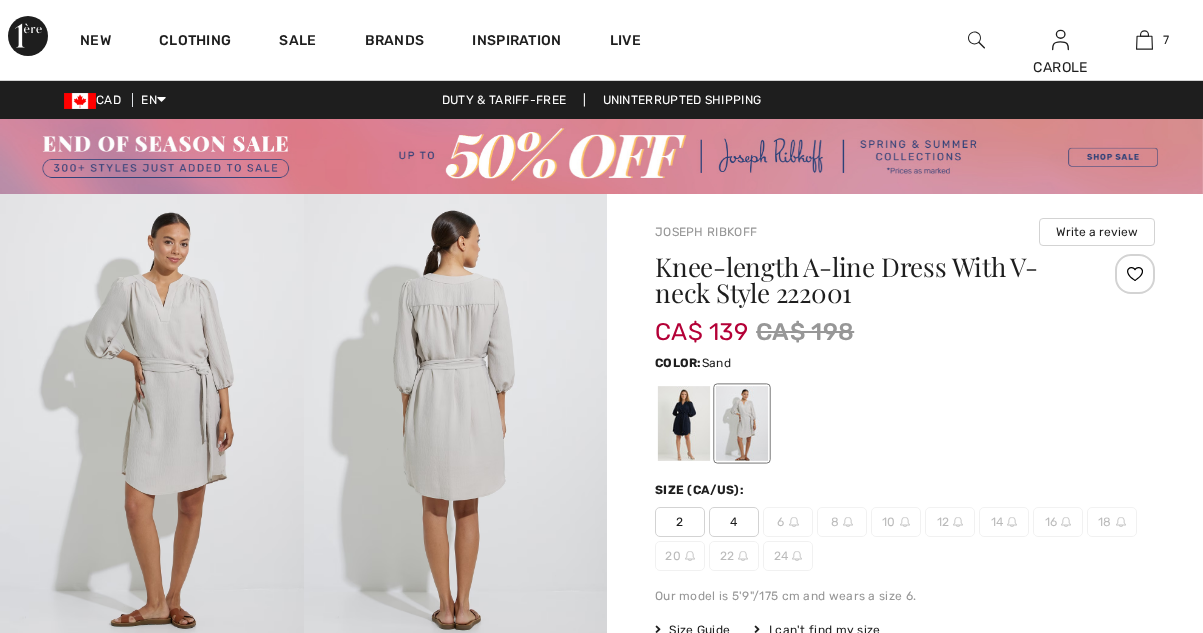 scroll, scrollTop: 0, scrollLeft: 0, axis: both 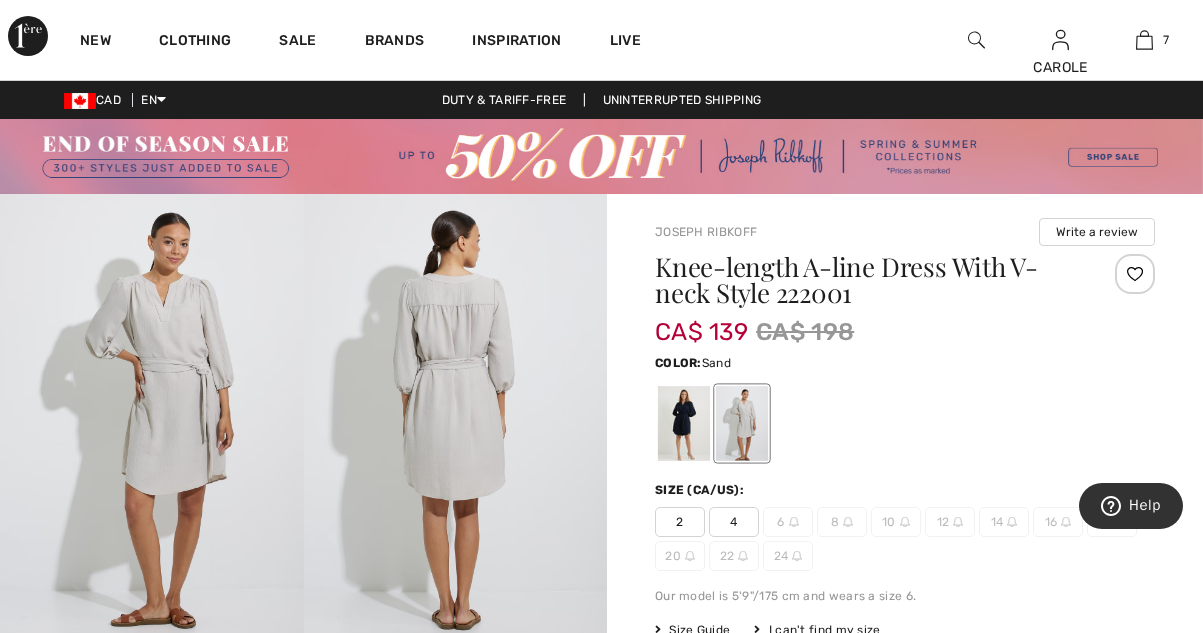 click at bounding box center (684, 423) 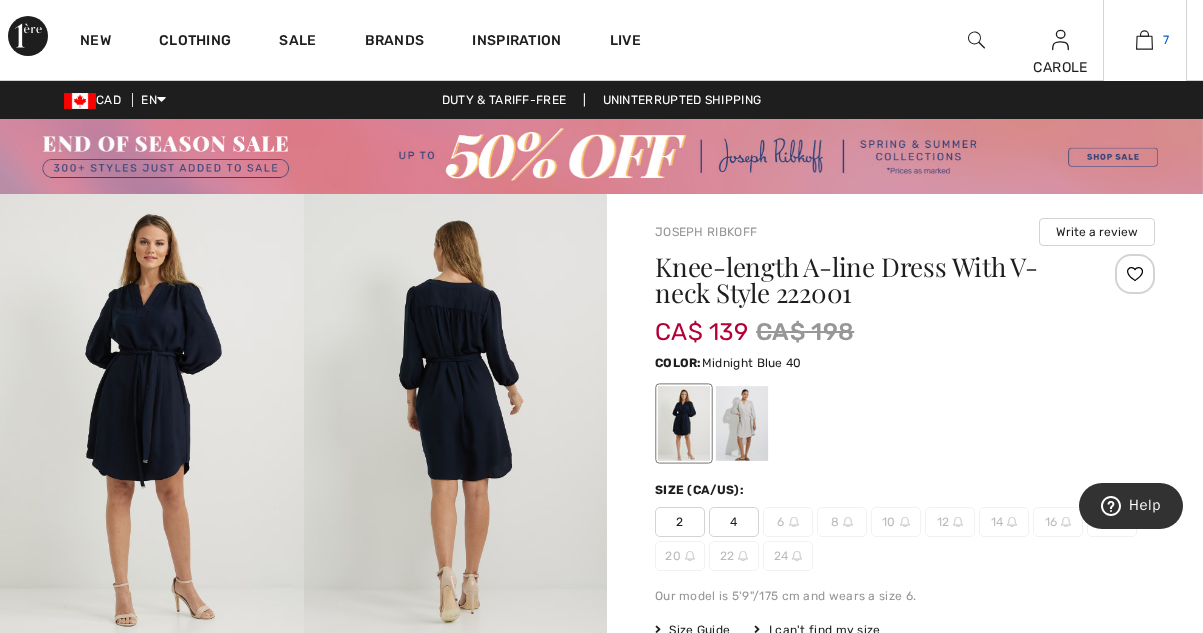 click on "7" at bounding box center [1145, 40] 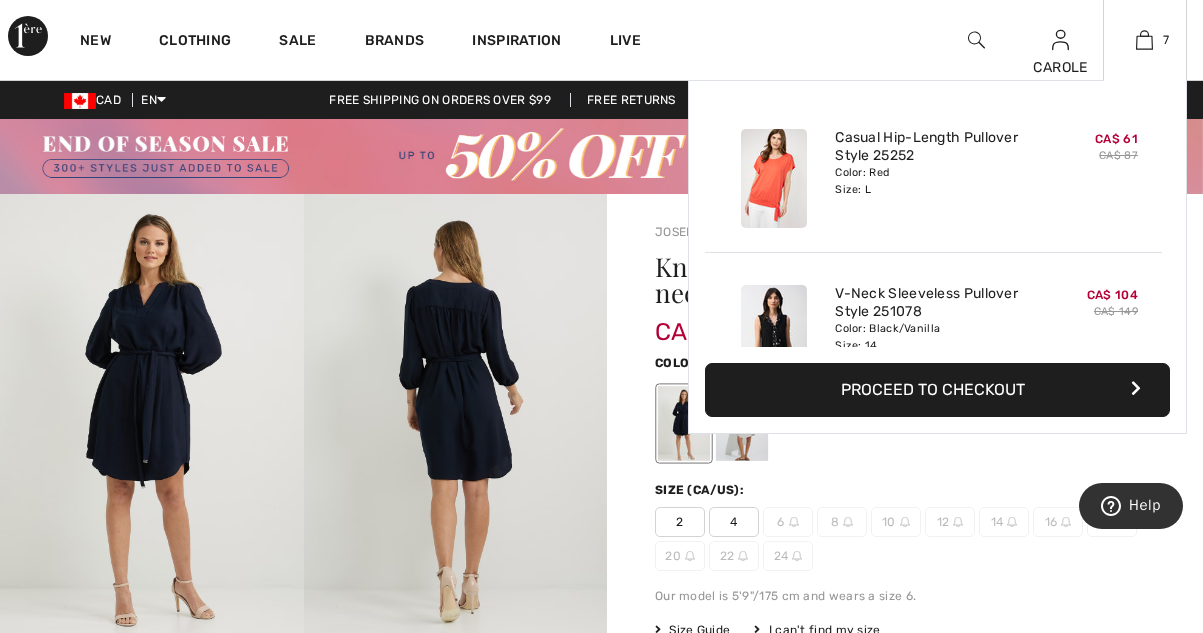 click on "Proceed to Checkout" at bounding box center (937, 390) 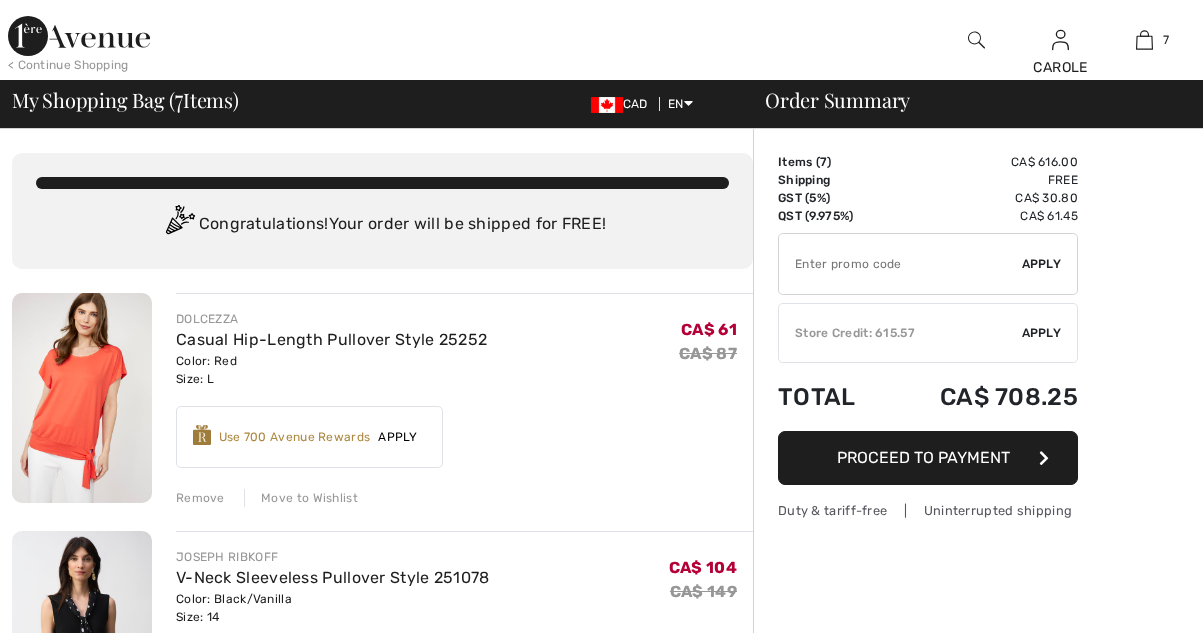 scroll, scrollTop: 0, scrollLeft: 0, axis: both 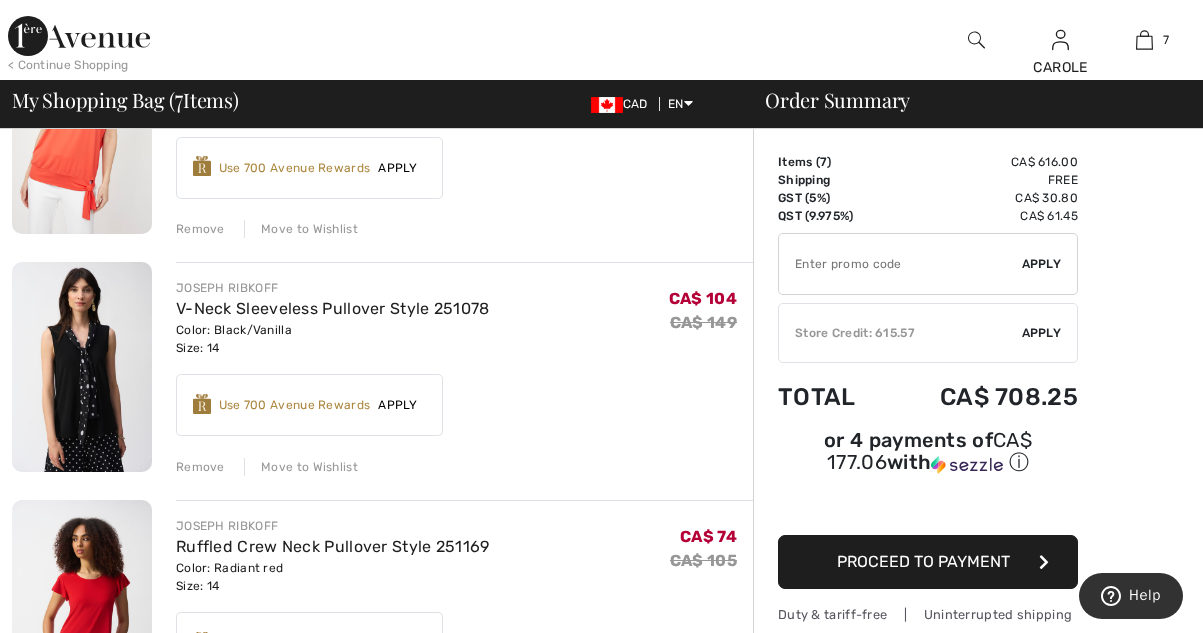 click on "Remove" at bounding box center (200, 467) 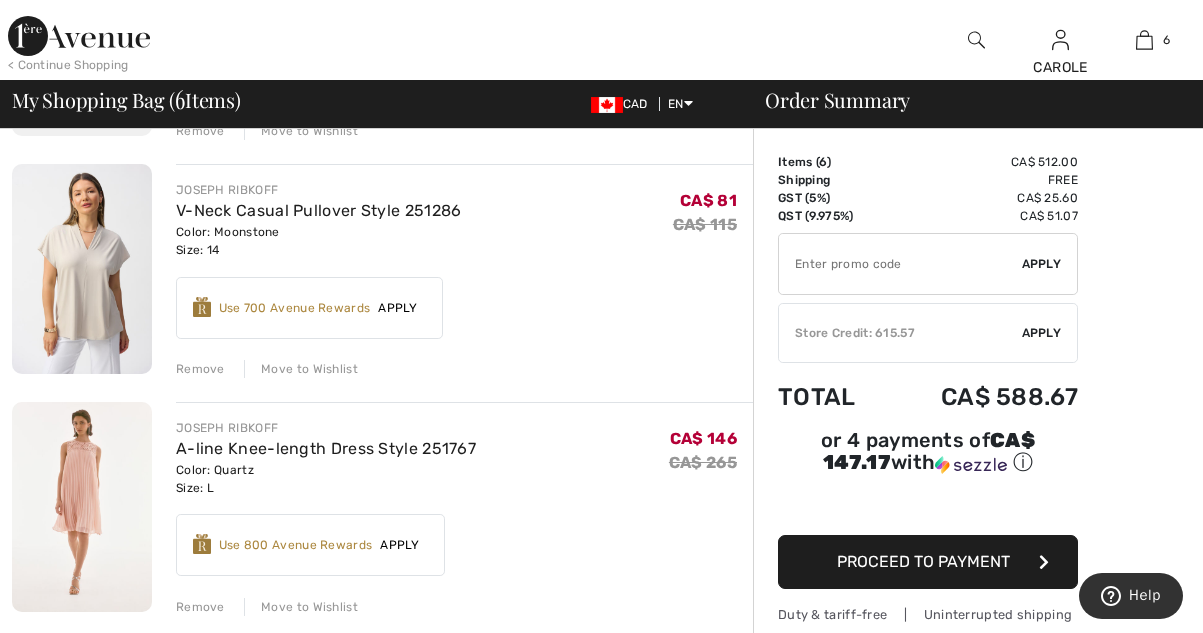 scroll, scrollTop: 1079, scrollLeft: 0, axis: vertical 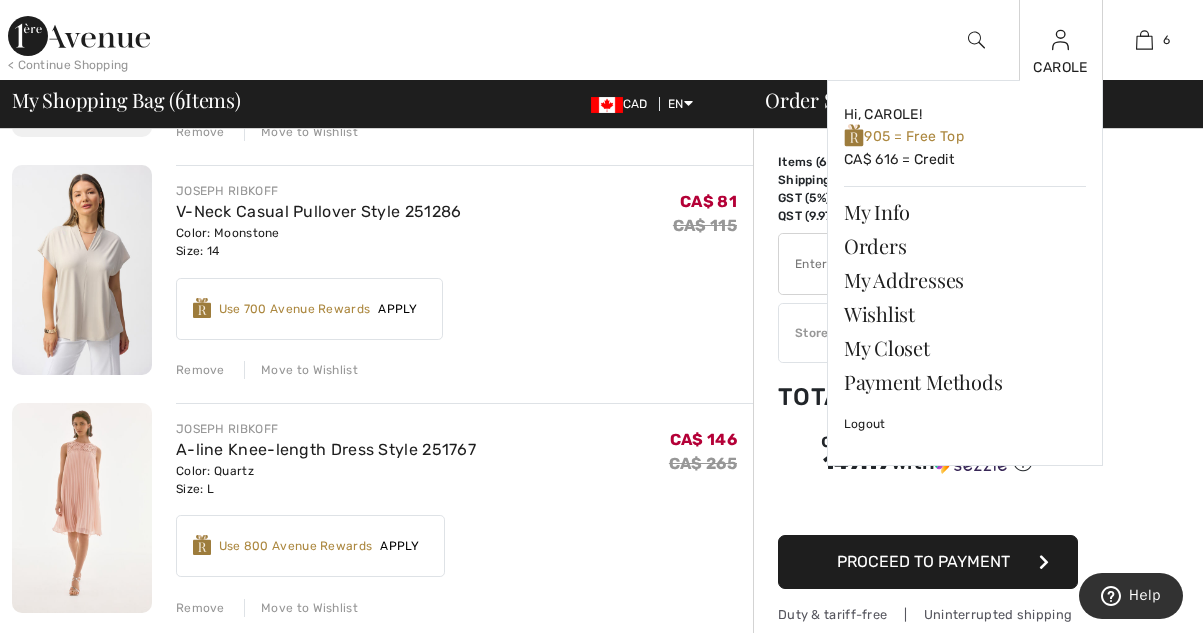 click on "CAROLE
Hi, CAROLE!    905 = Free Top CA$ 616 = Credit
My Info
Orders
My Addresses
Wishlist
My Closet
Payment Methods
Logout" at bounding box center [1061, 40] 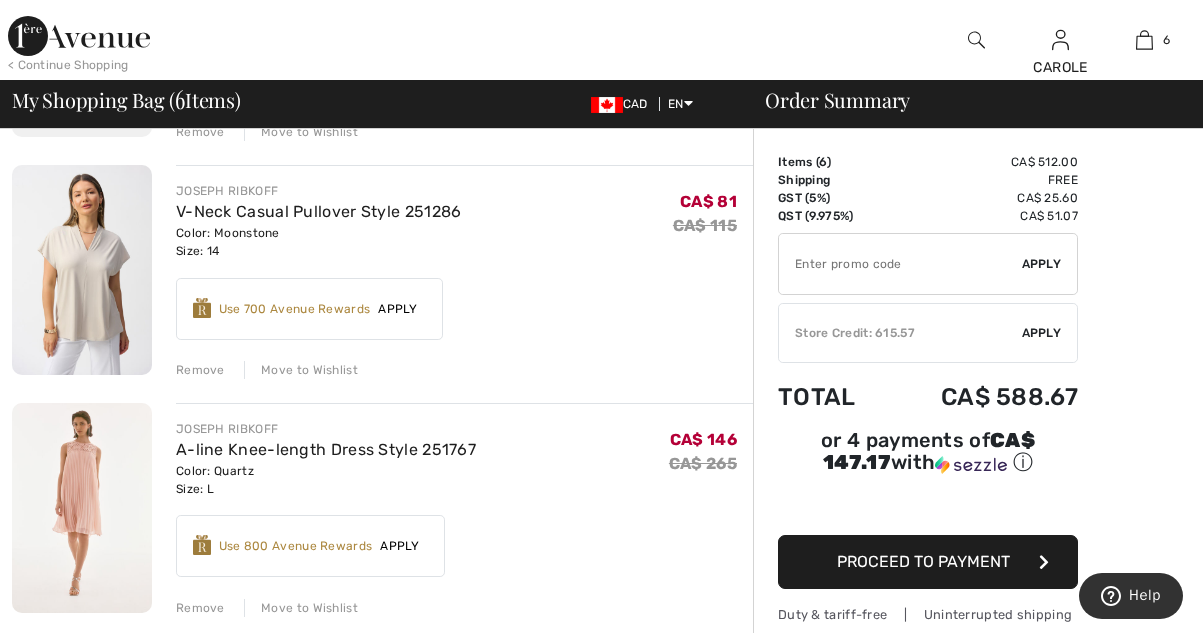 click on "Earn 20   Avenue Rewards
✔
Use 700 Avenue Rewards
Apply
Remove" at bounding box center (464, 301) 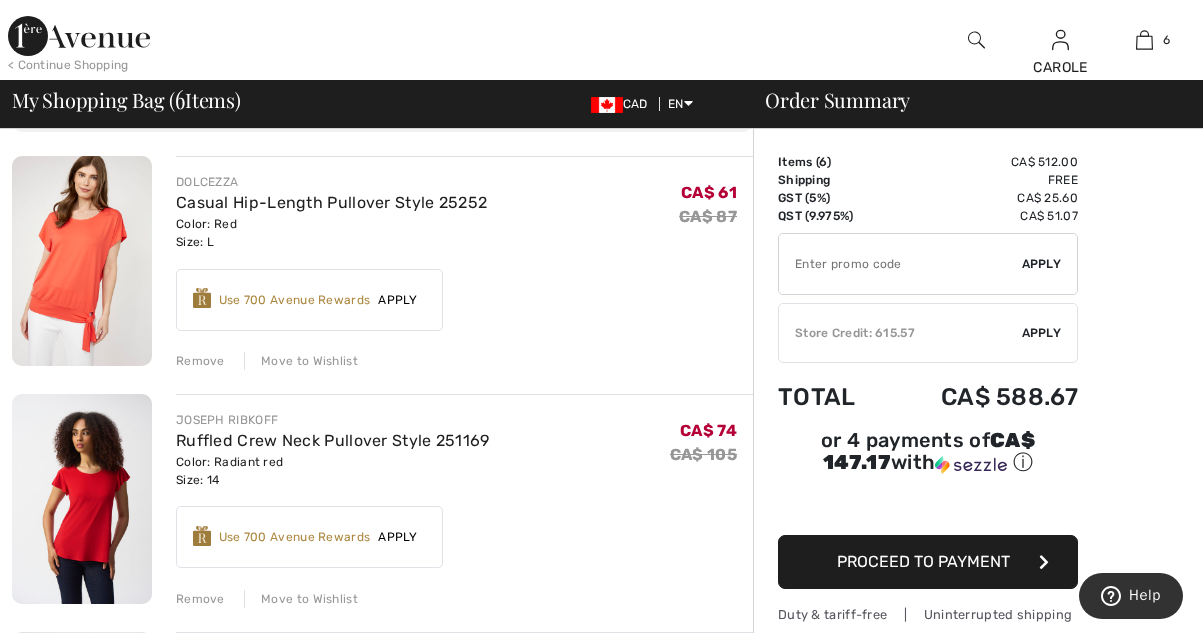scroll, scrollTop: 139, scrollLeft: 0, axis: vertical 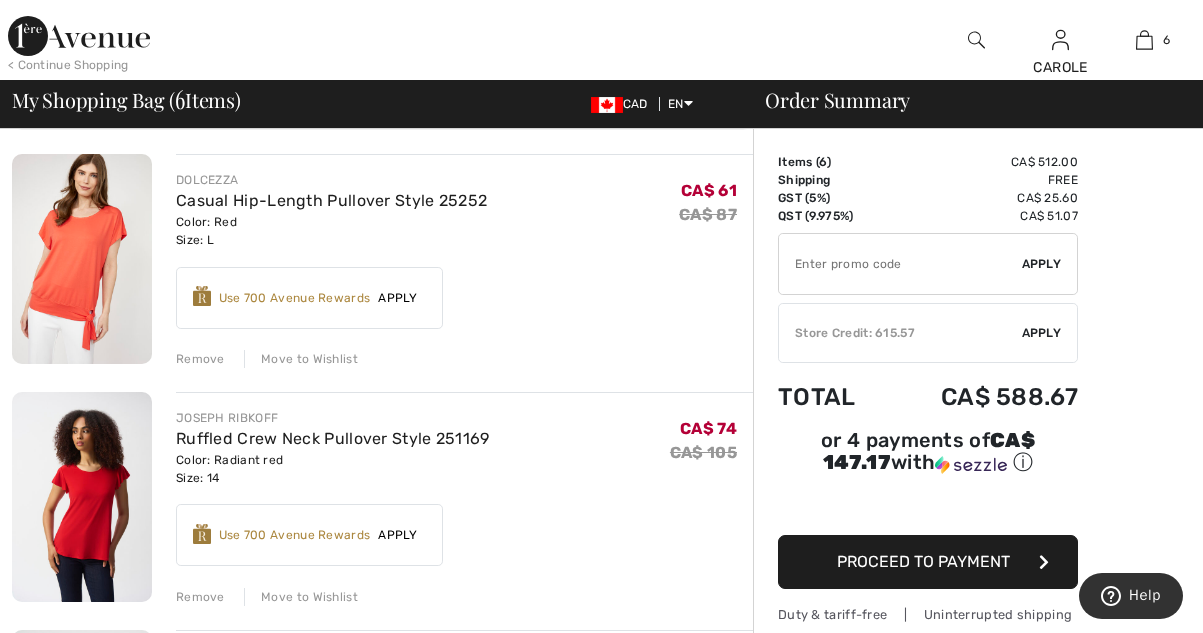 click on "JOSEPH RIBKOFF
Ruffled Crew Neck Pullover Style 251169
Color: Radiant red
Size: 14
Final Sale
CA$ 74
CA$ 105
CA$ 74
CA$ 105" at bounding box center (464, 448) 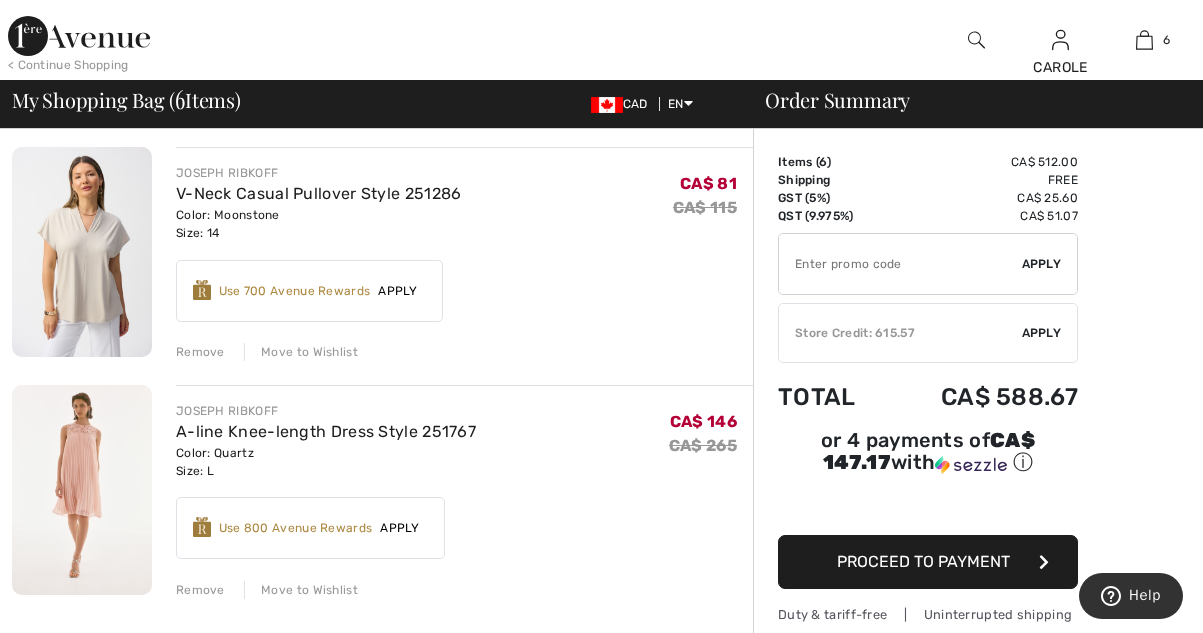 scroll, scrollTop: 1096, scrollLeft: 0, axis: vertical 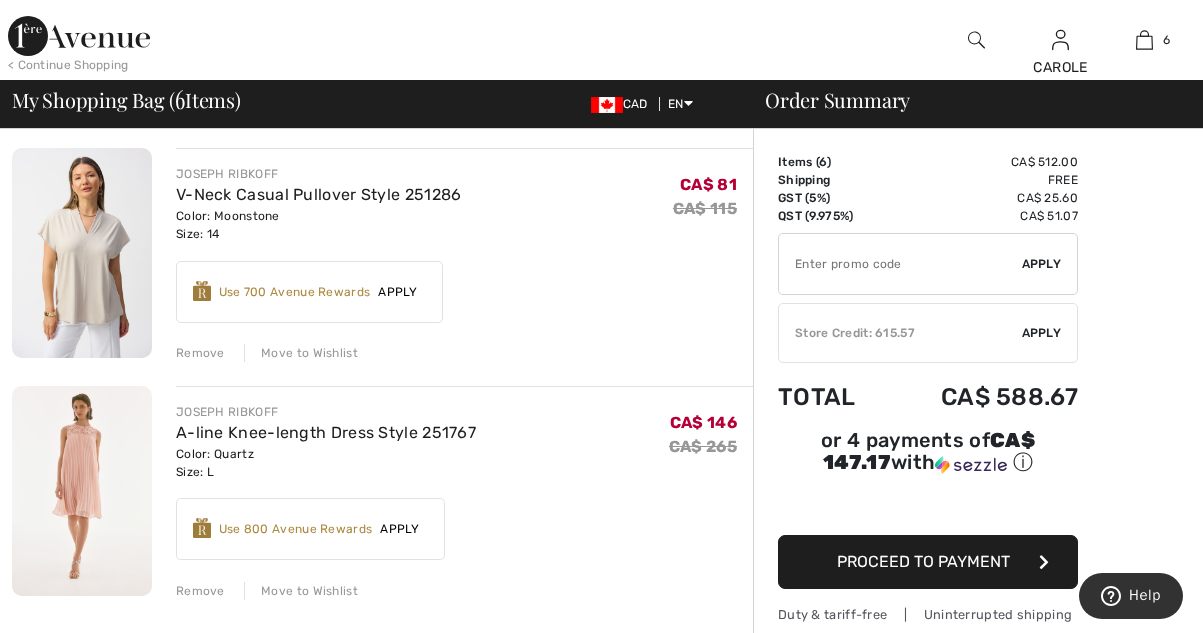 click at bounding box center [900, 264] 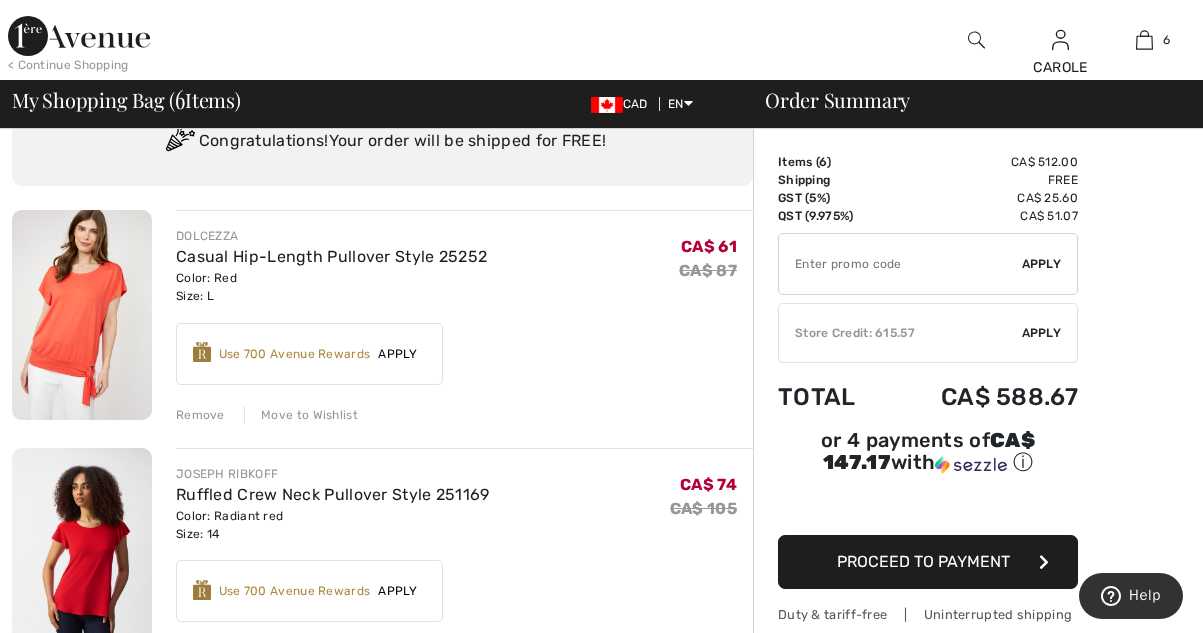 scroll, scrollTop: 0, scrollLeft: 0, axis: both 